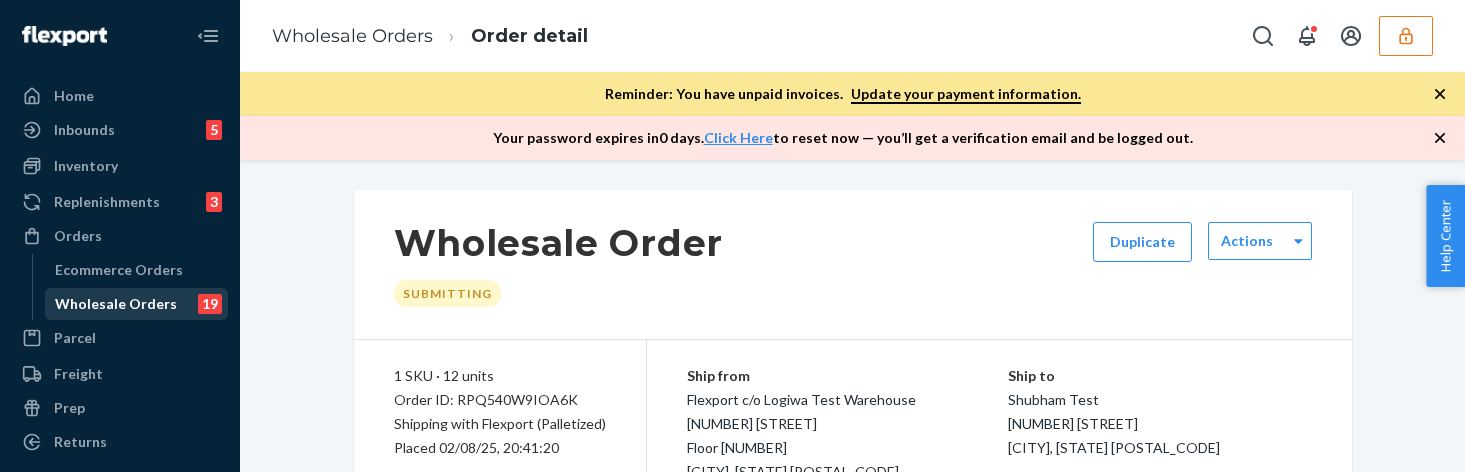 scroll, scrollTop: 0, scrollLeft: 0, axis: both 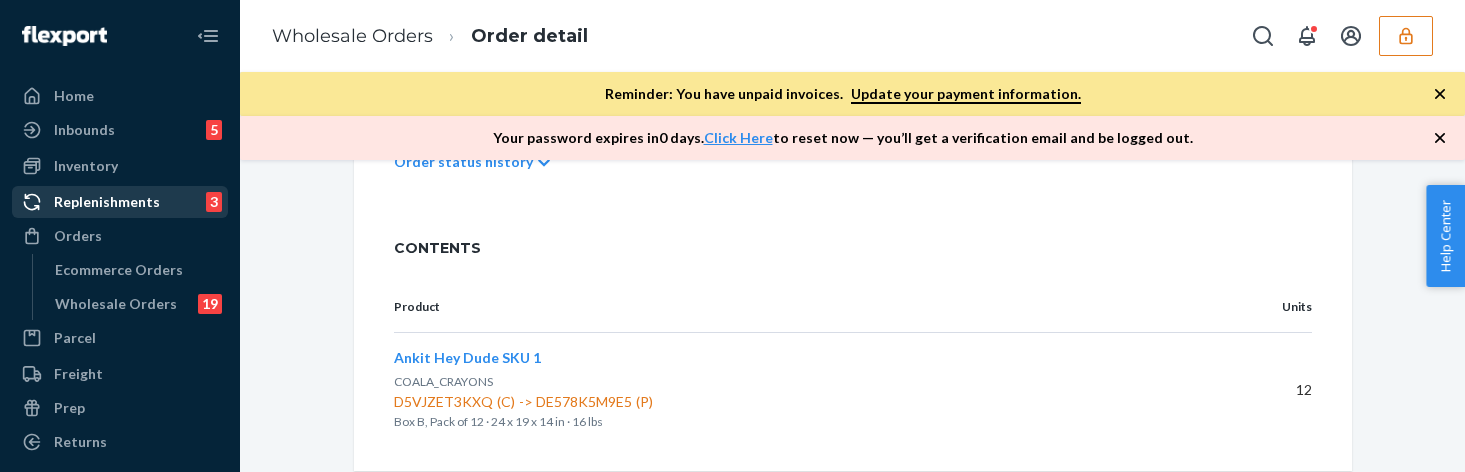 click on "Replenishments" at bounding box center [107, 202] 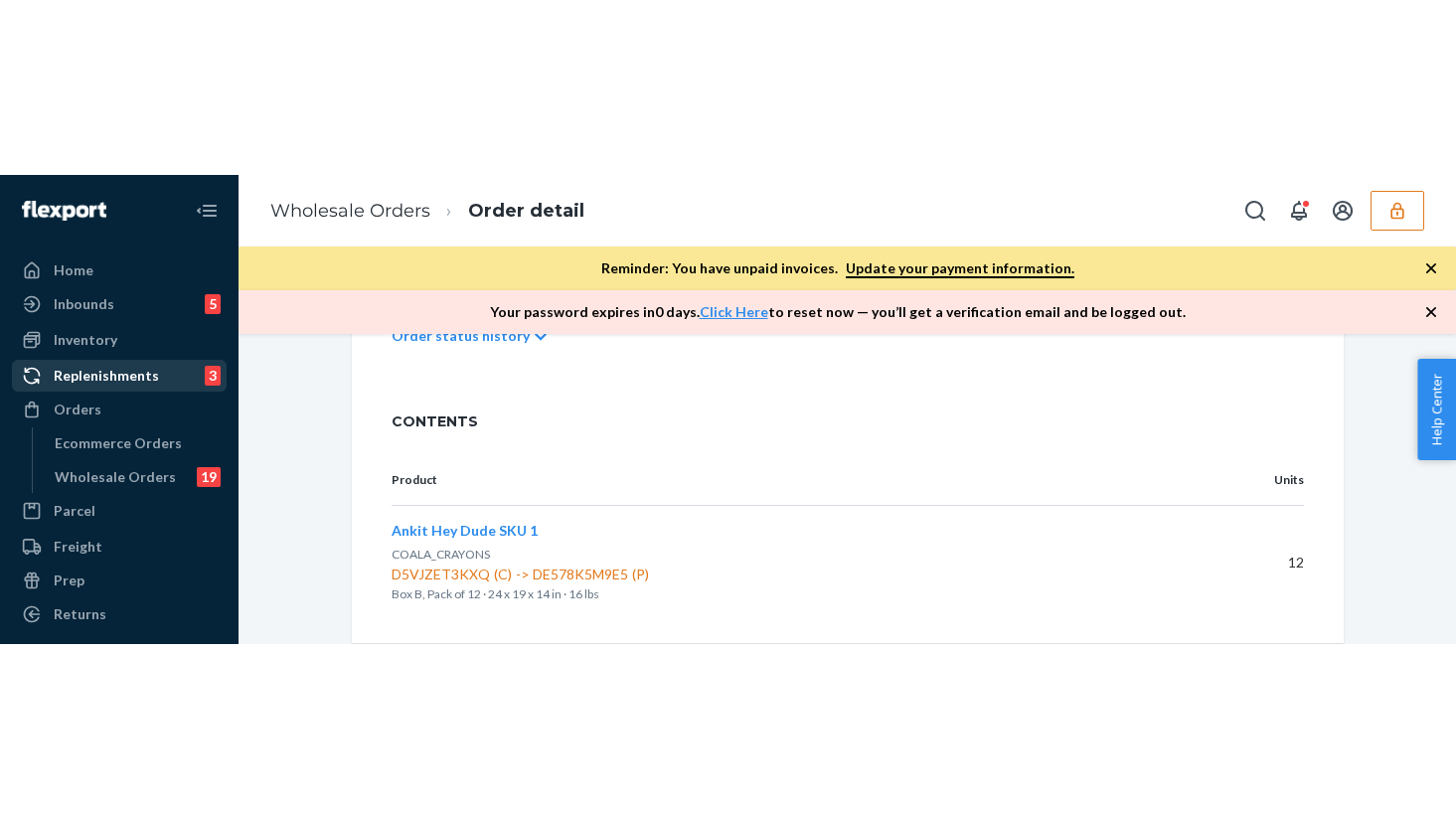scroll, scrollTop: 0, scrollLeft: 0, axis: both 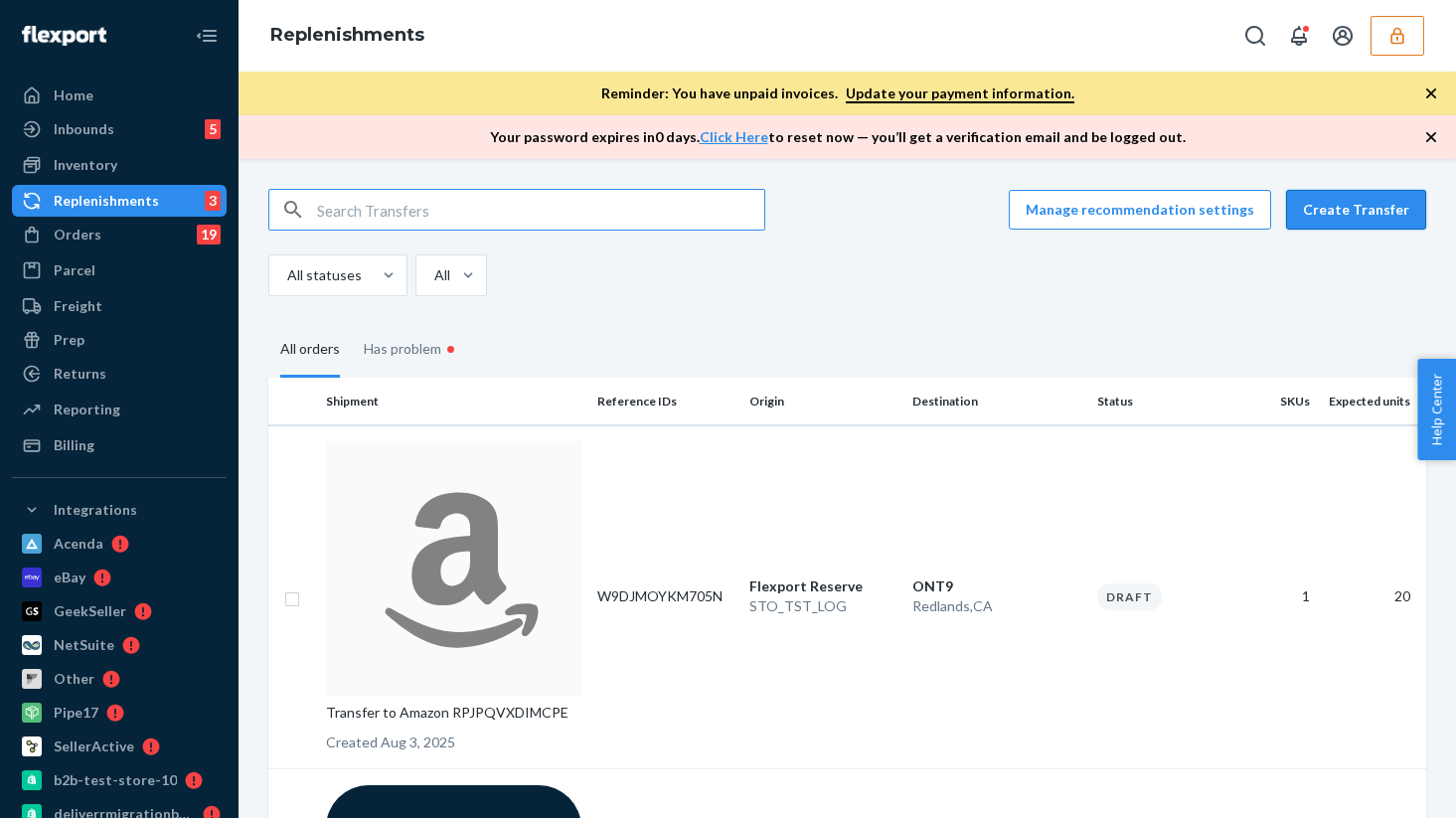 click on "Create Transfer" at bounding box center (1356, 210) 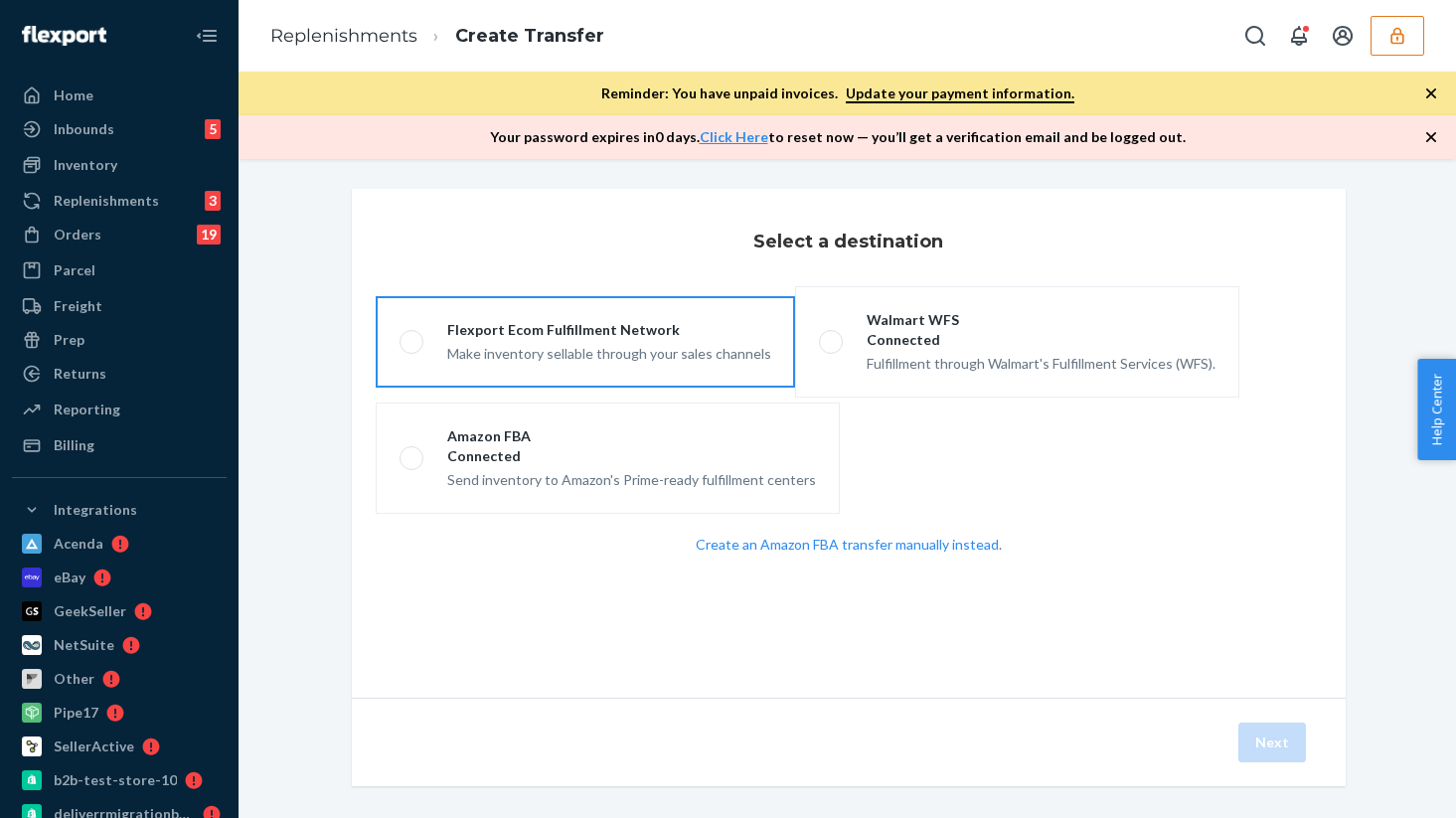 click on "Make inventory sellable through your sales channels" at bounding box center [609, 352] 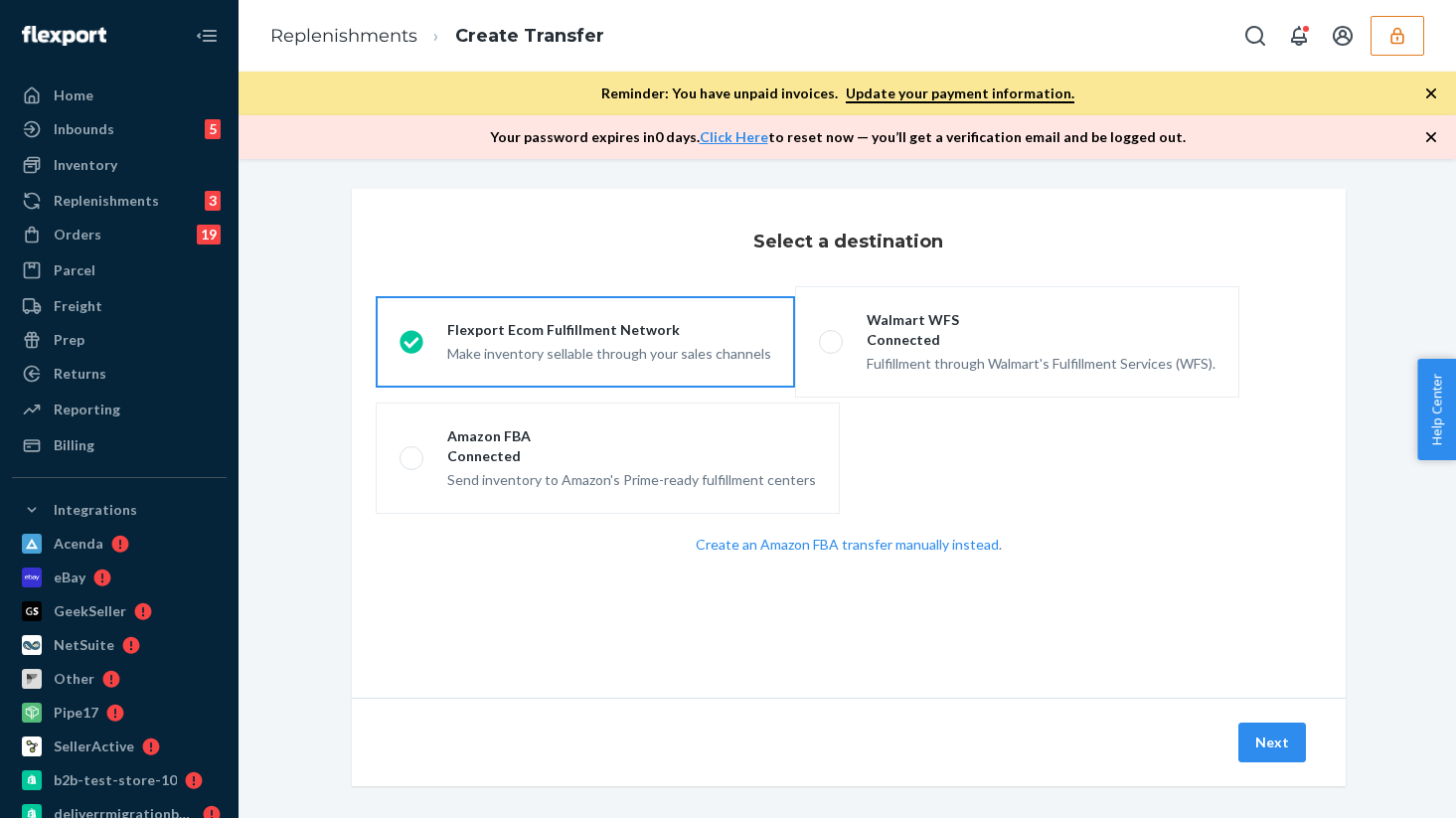 scroll, scrollTop: 114, scrollLeft: 0, axis: vertical 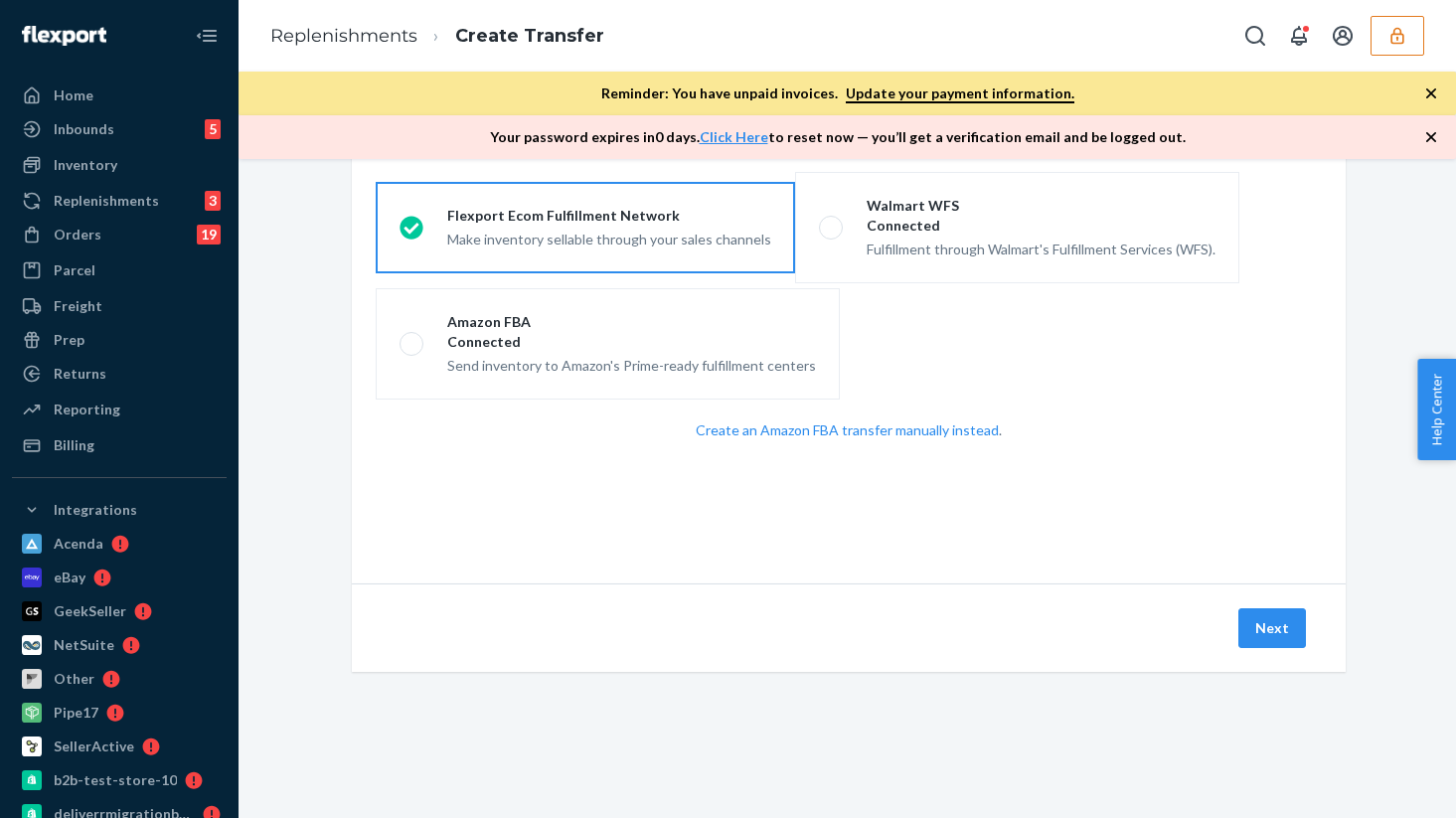 click on "Next" at bounding box center [1272, 628] 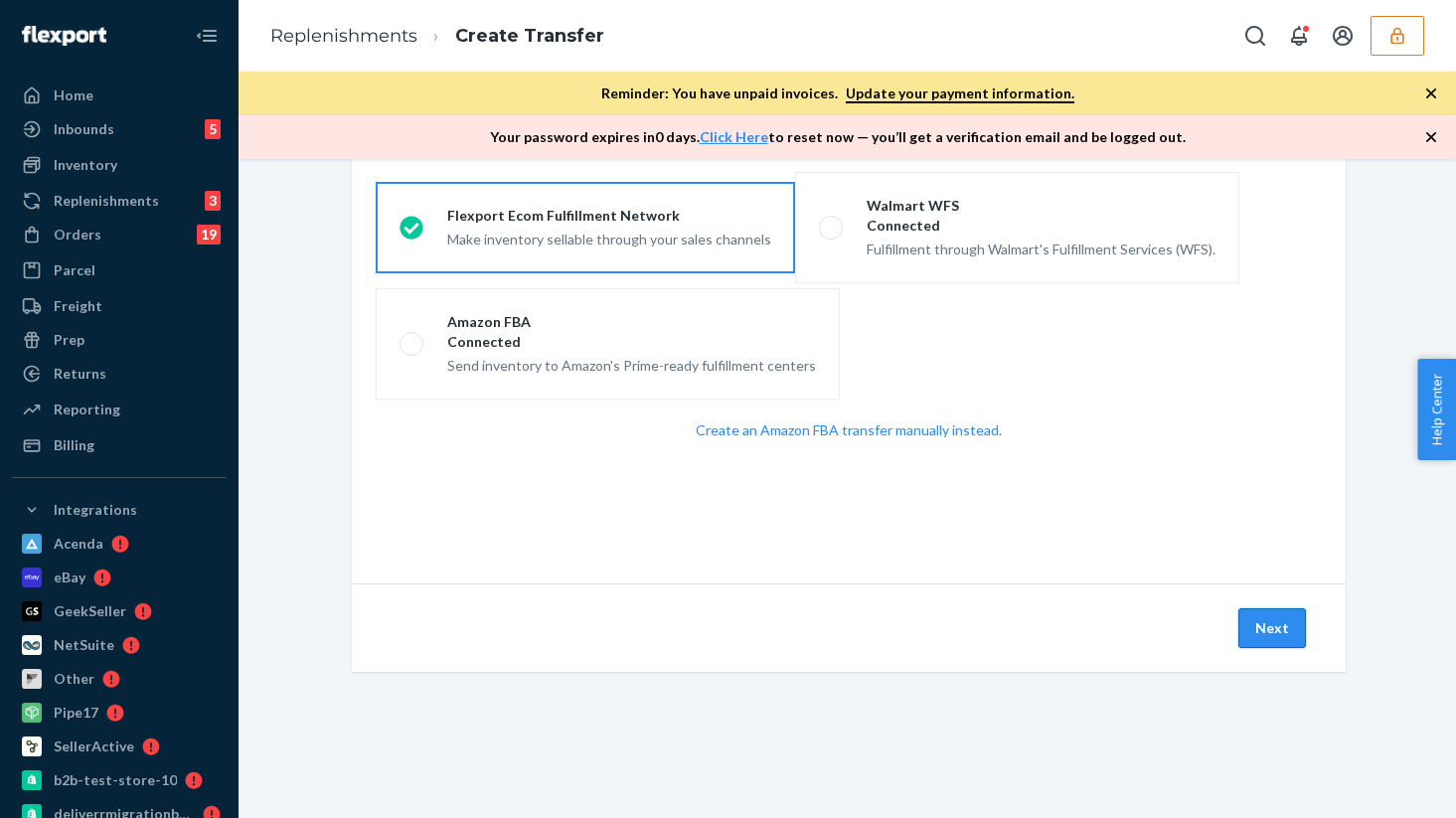 click on "Next" at bounding box center [1272, 628] 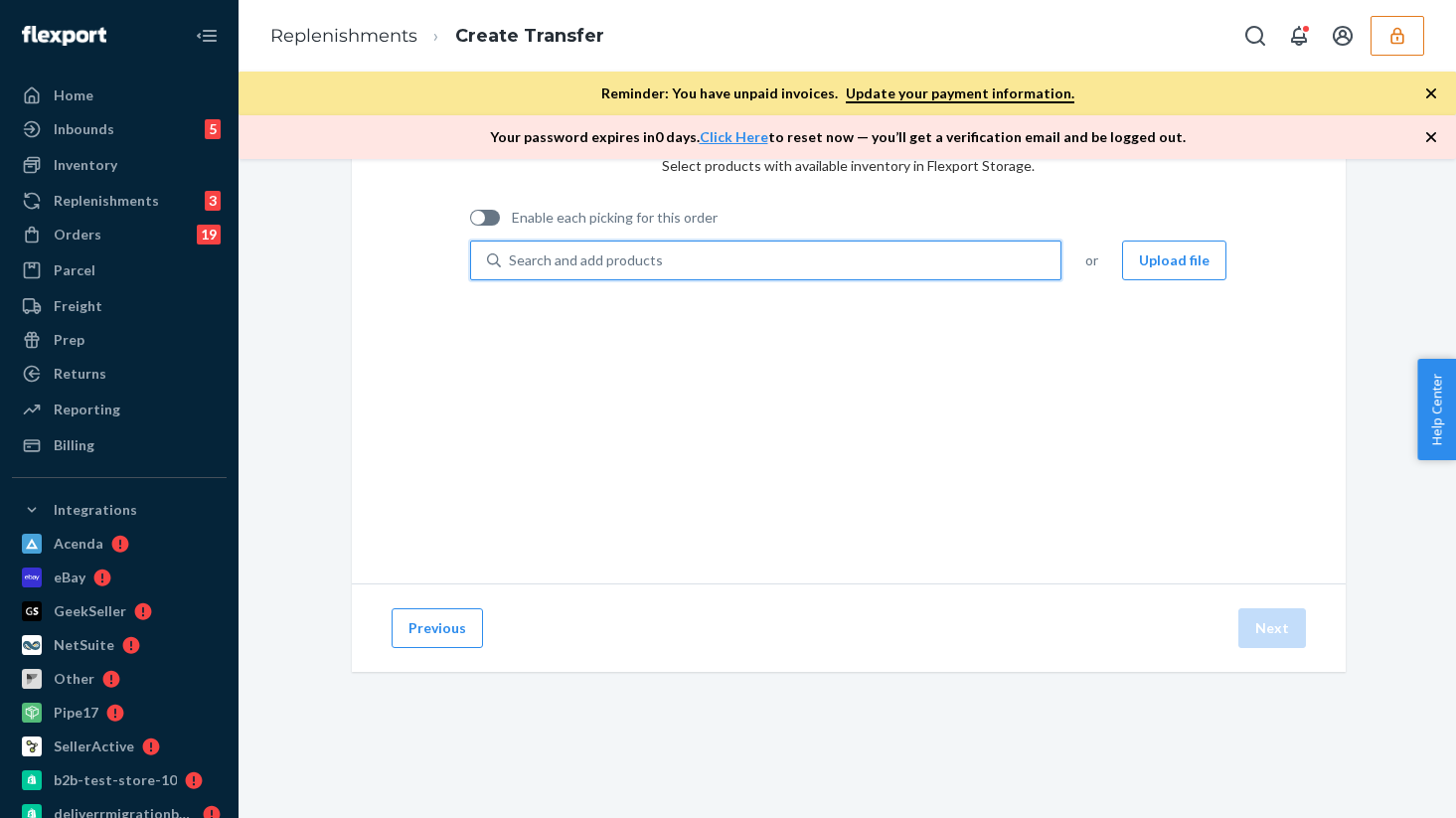 click on "Search and add products" at bounding box center [585, 260] 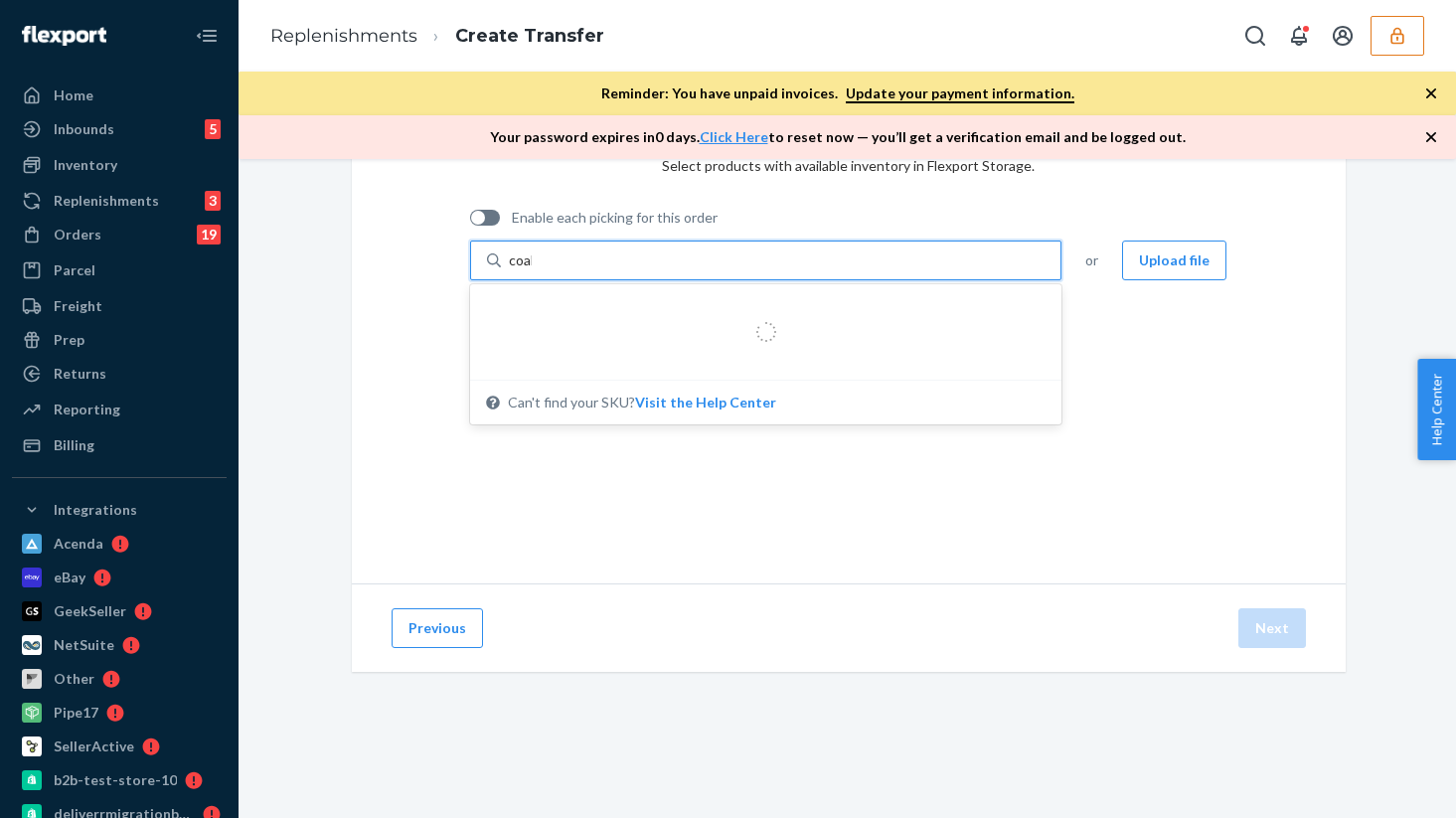 type on "coala" 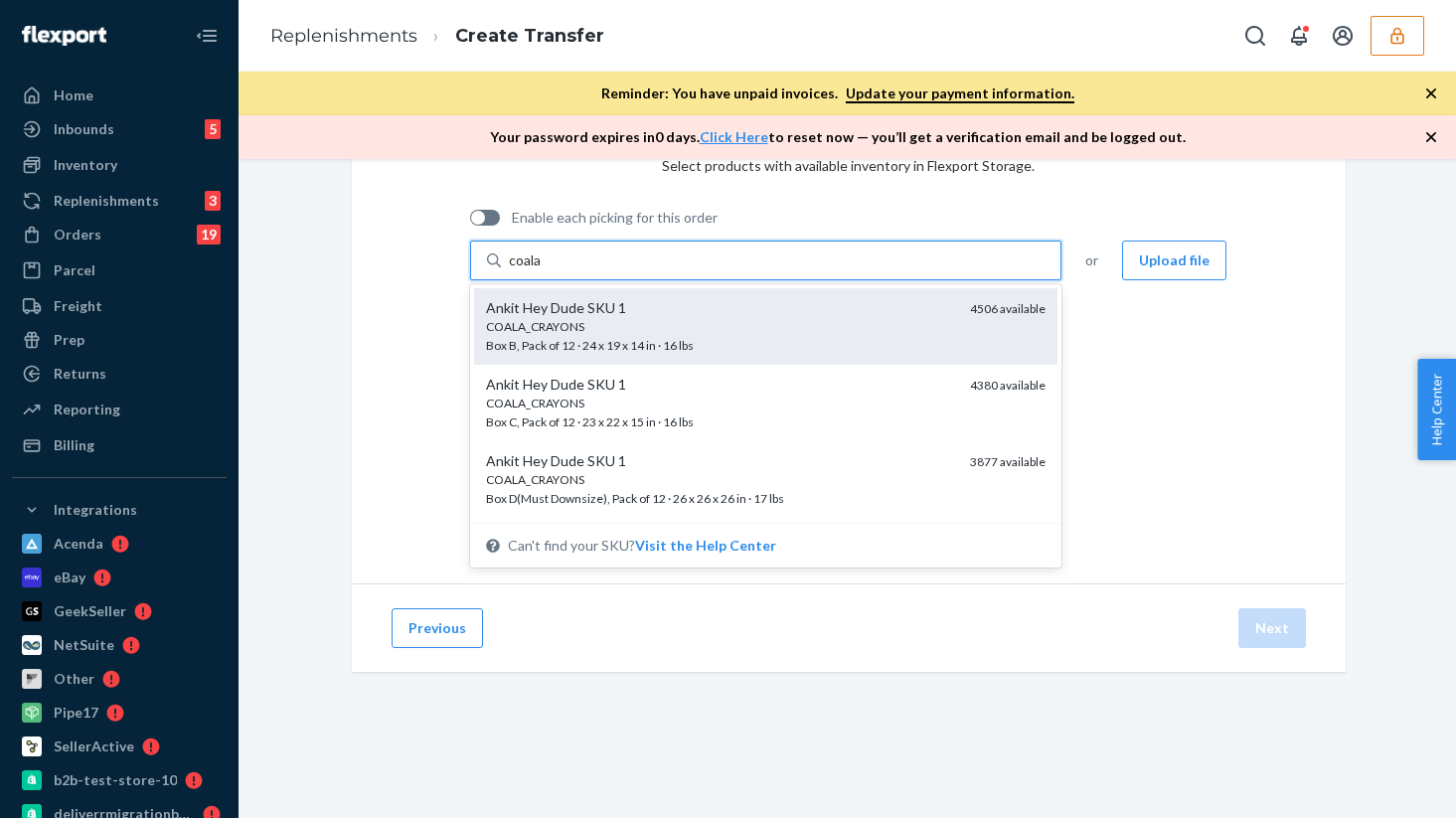 click on "[FIRST] [PRODUCT_NAME]" at bounding box center (721, 308) 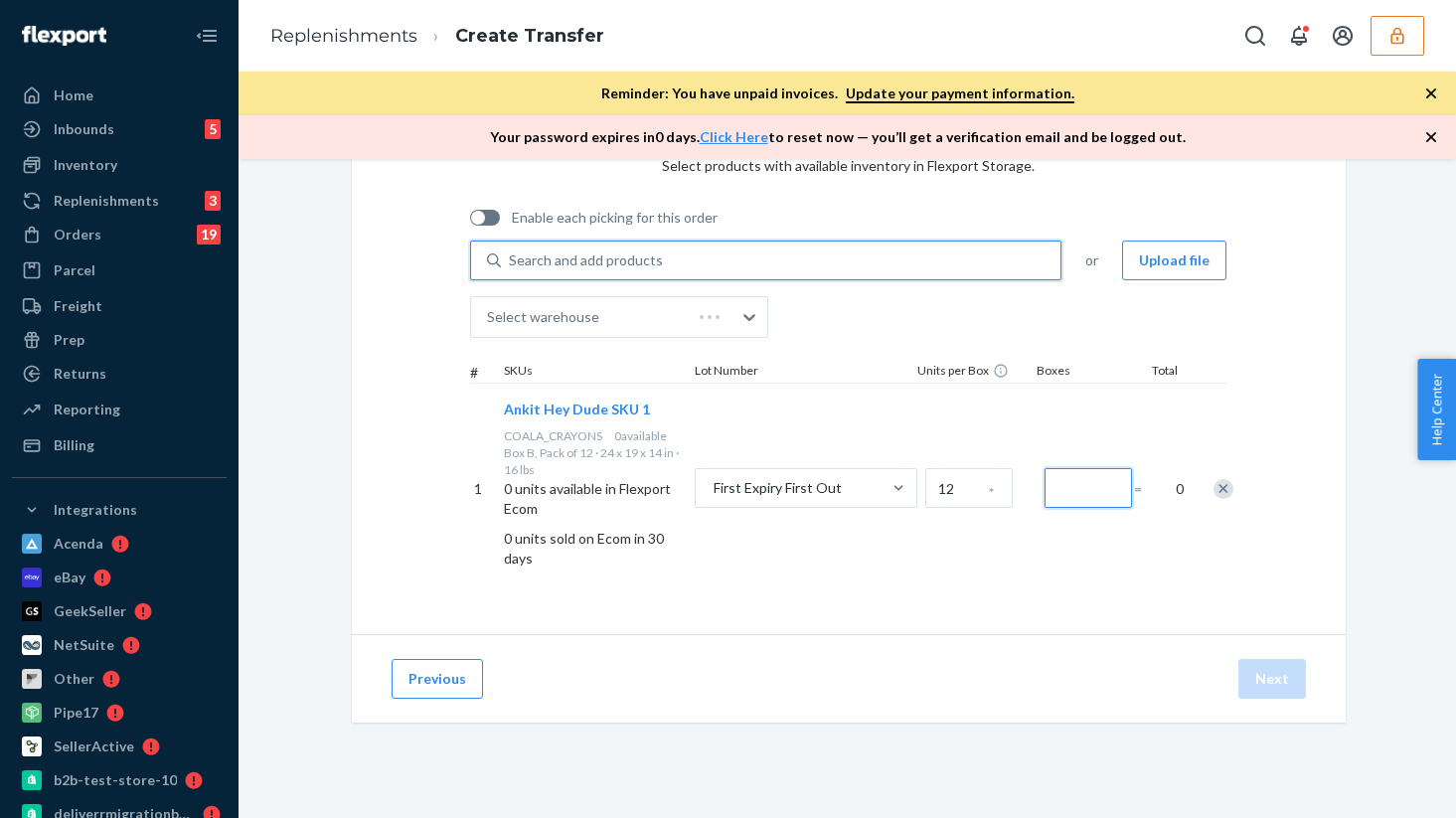 click at bounding box center [1088, 488] 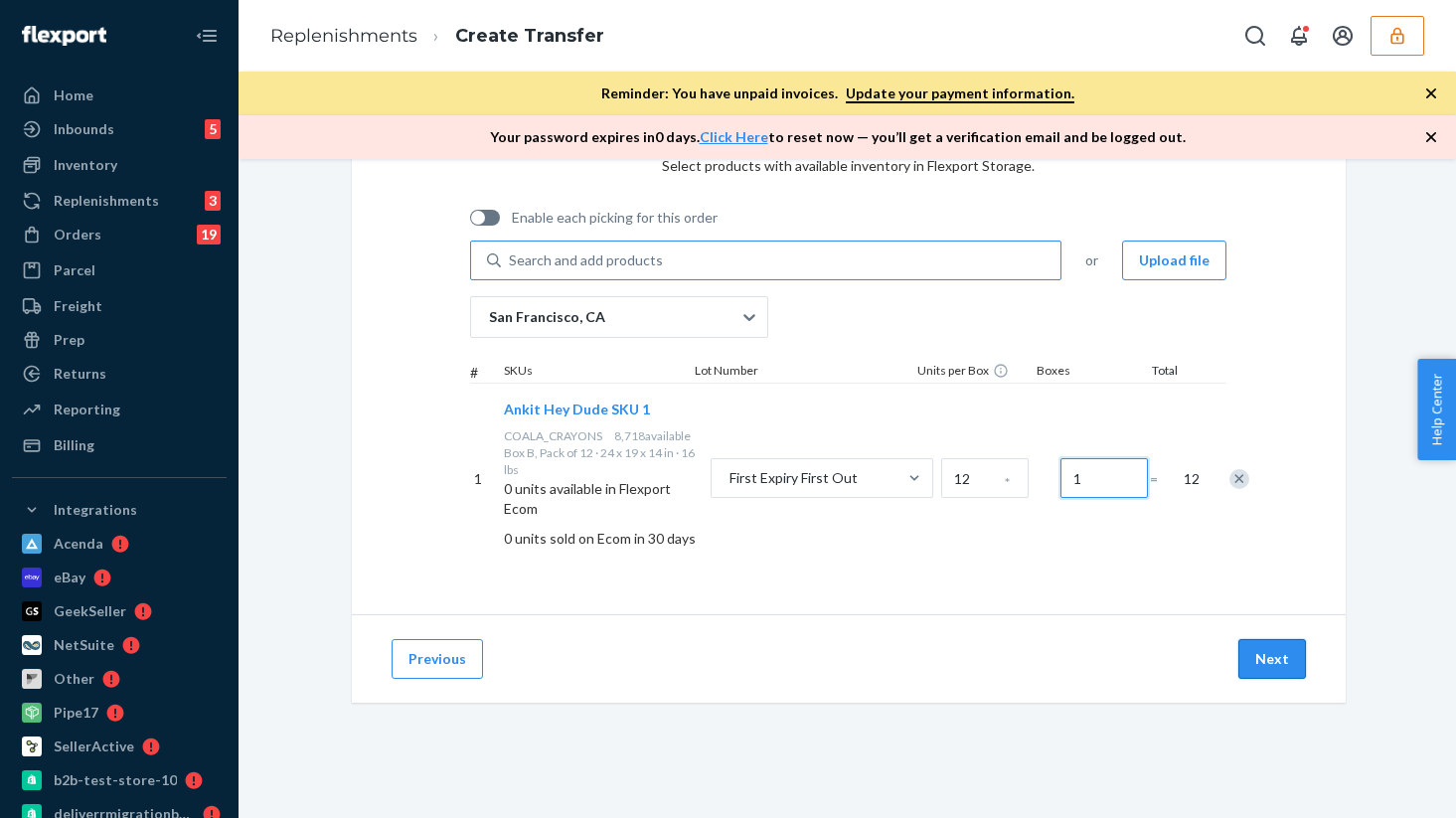 type on "1" 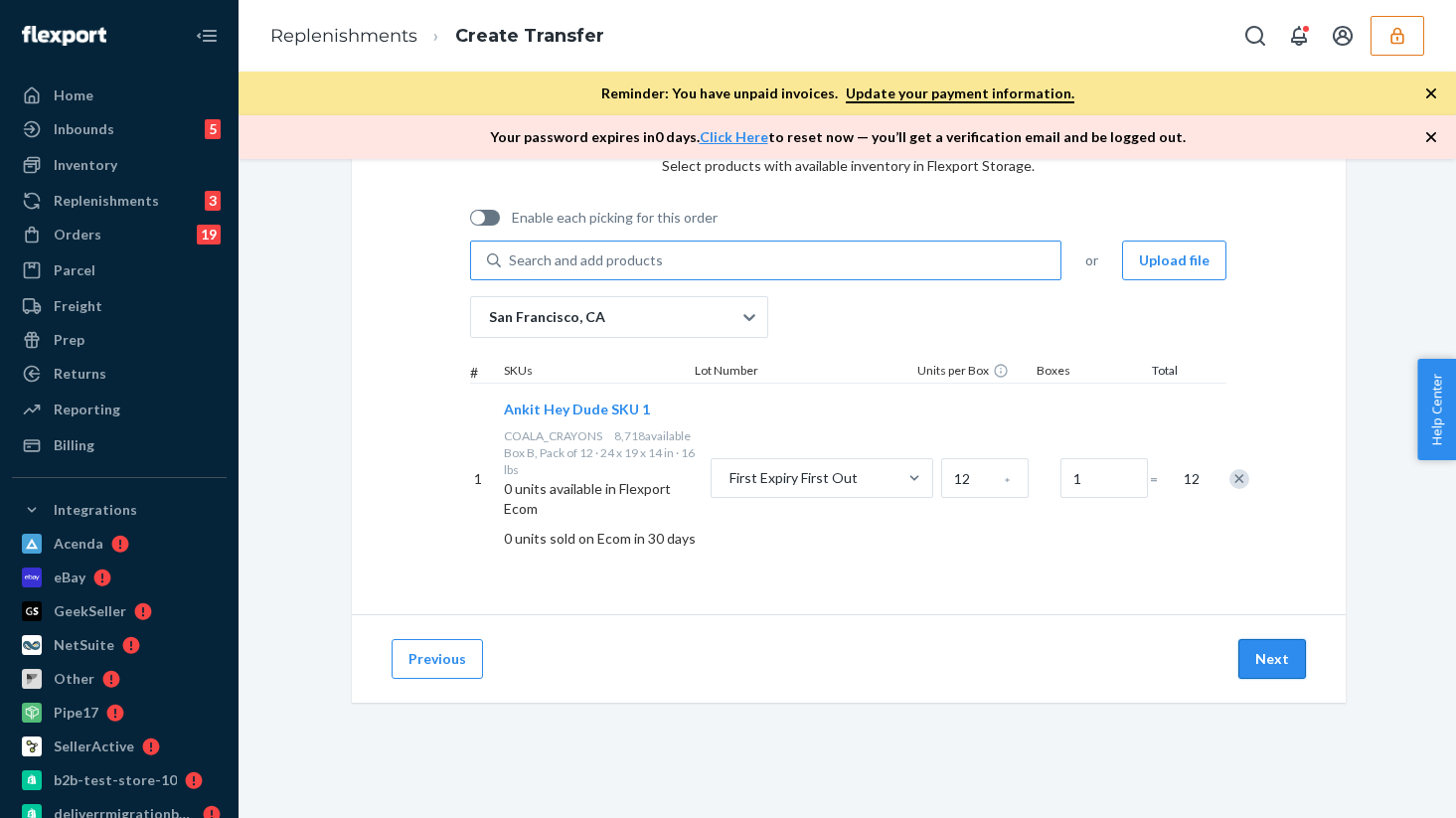 click on "Next" at bounding box center (1272, 659) 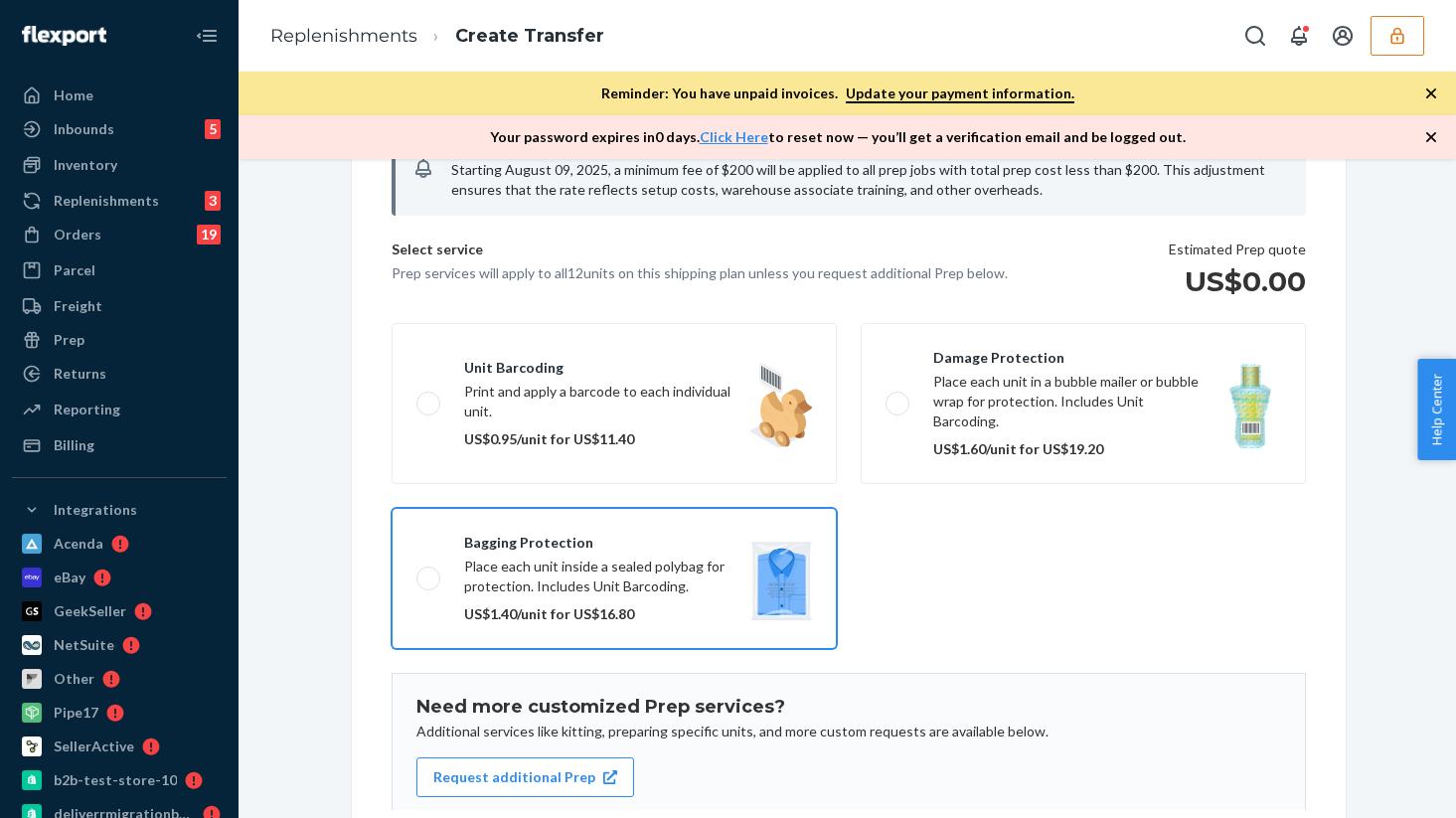 scroll, scrollTop: 168, scrollLeft: 0, axis: vertical 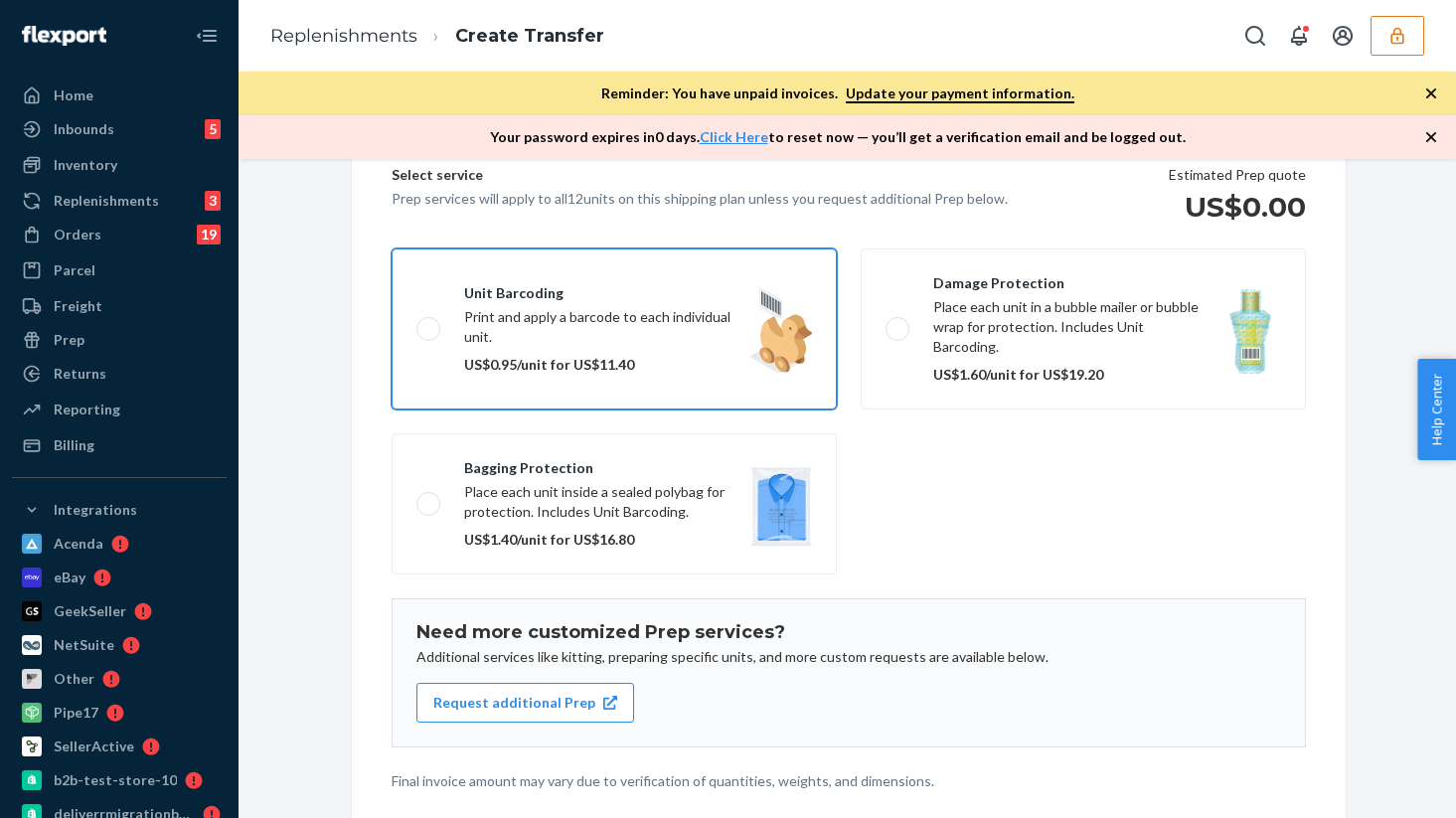 click on "Unit barcoding Print and apply a barcode to each individual unit. US$0.95/unit for US$11.40" at bounding box center (614, 329) 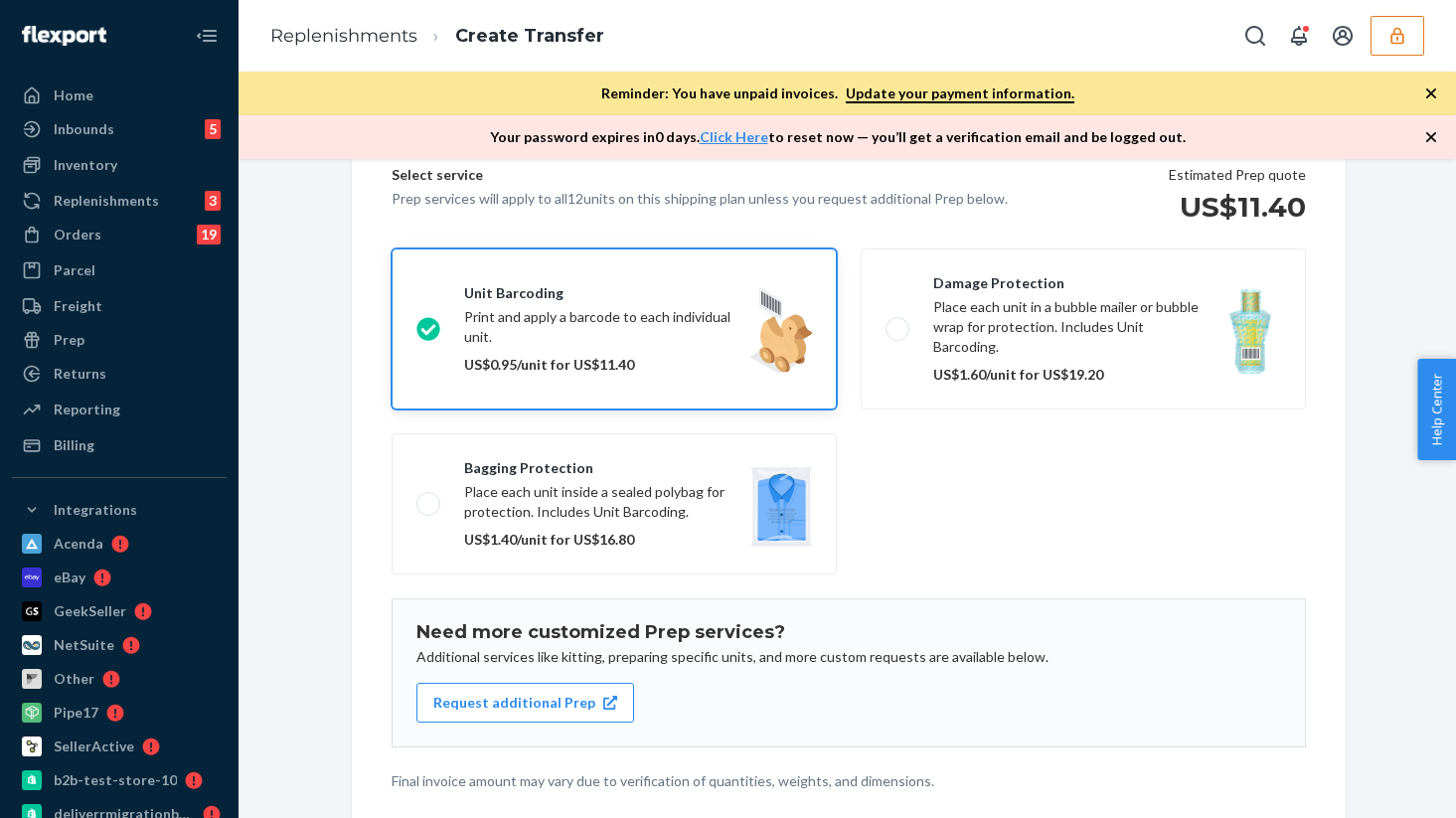 scroll, scrollTop: 235, scrollLeft: 0, axis: vertical 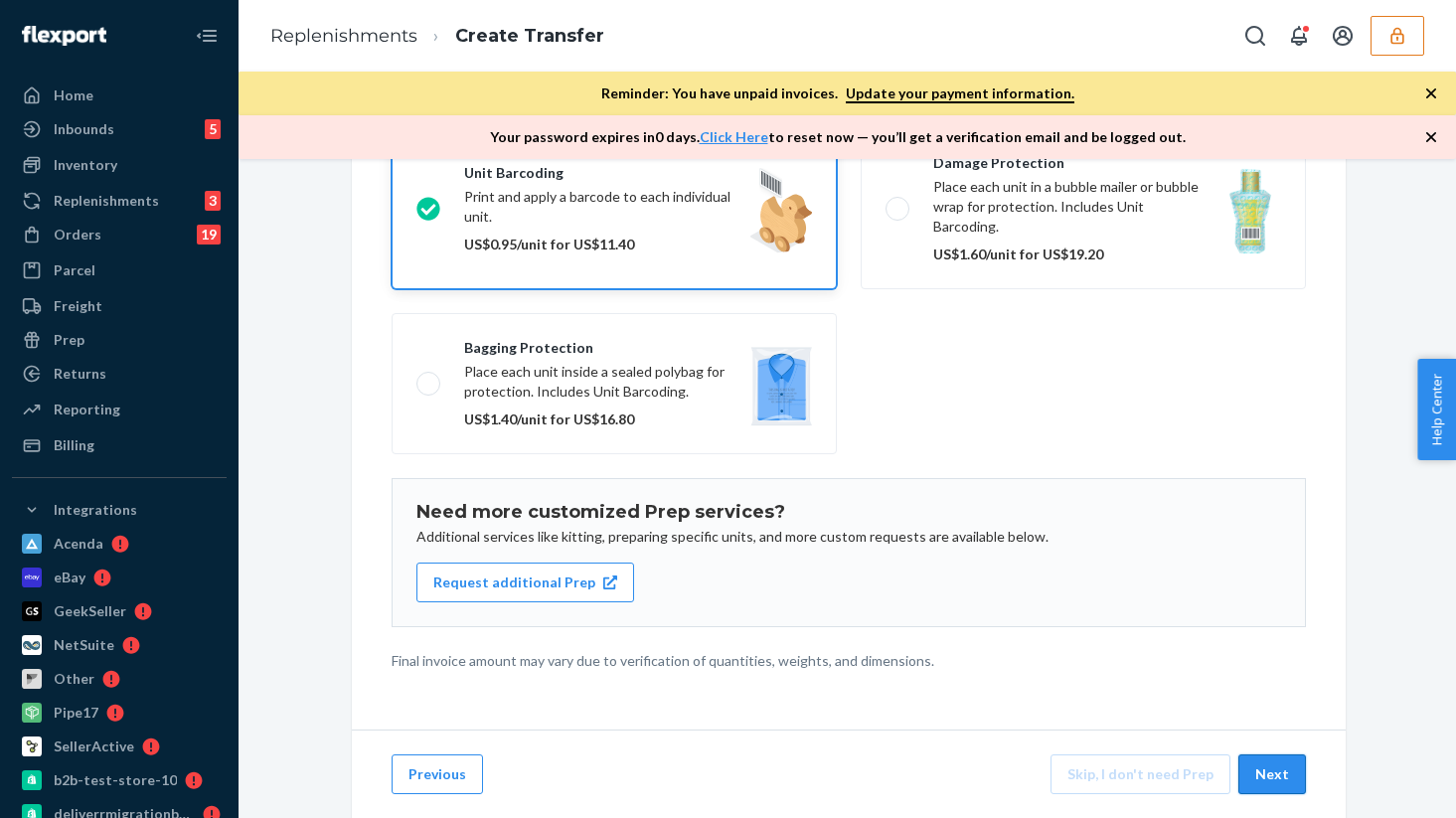 click on "Next" at bounding box center [1272, 774] 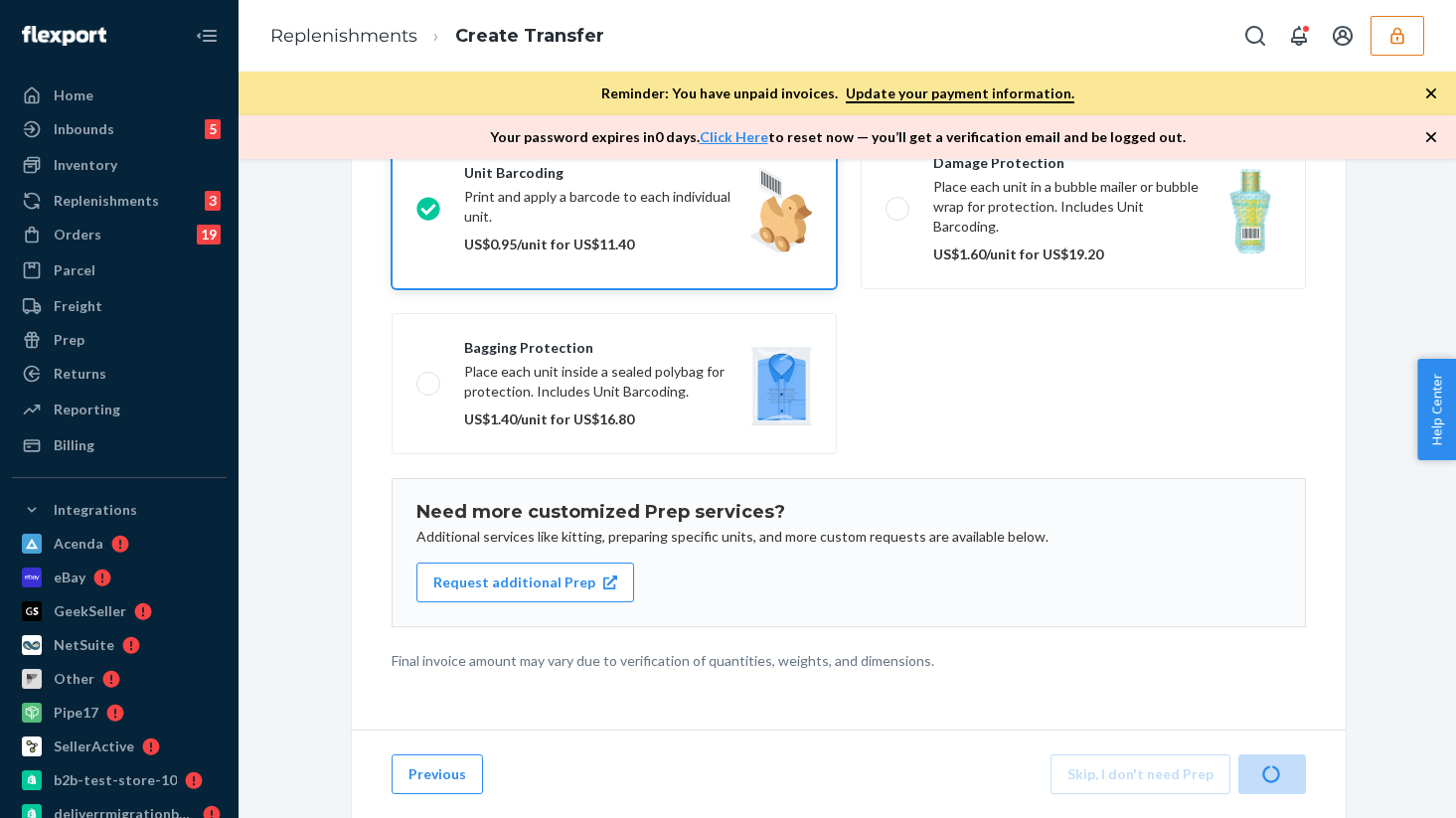 scroll, scrollTop: 114, scrollLeft: 0, axis: vertical 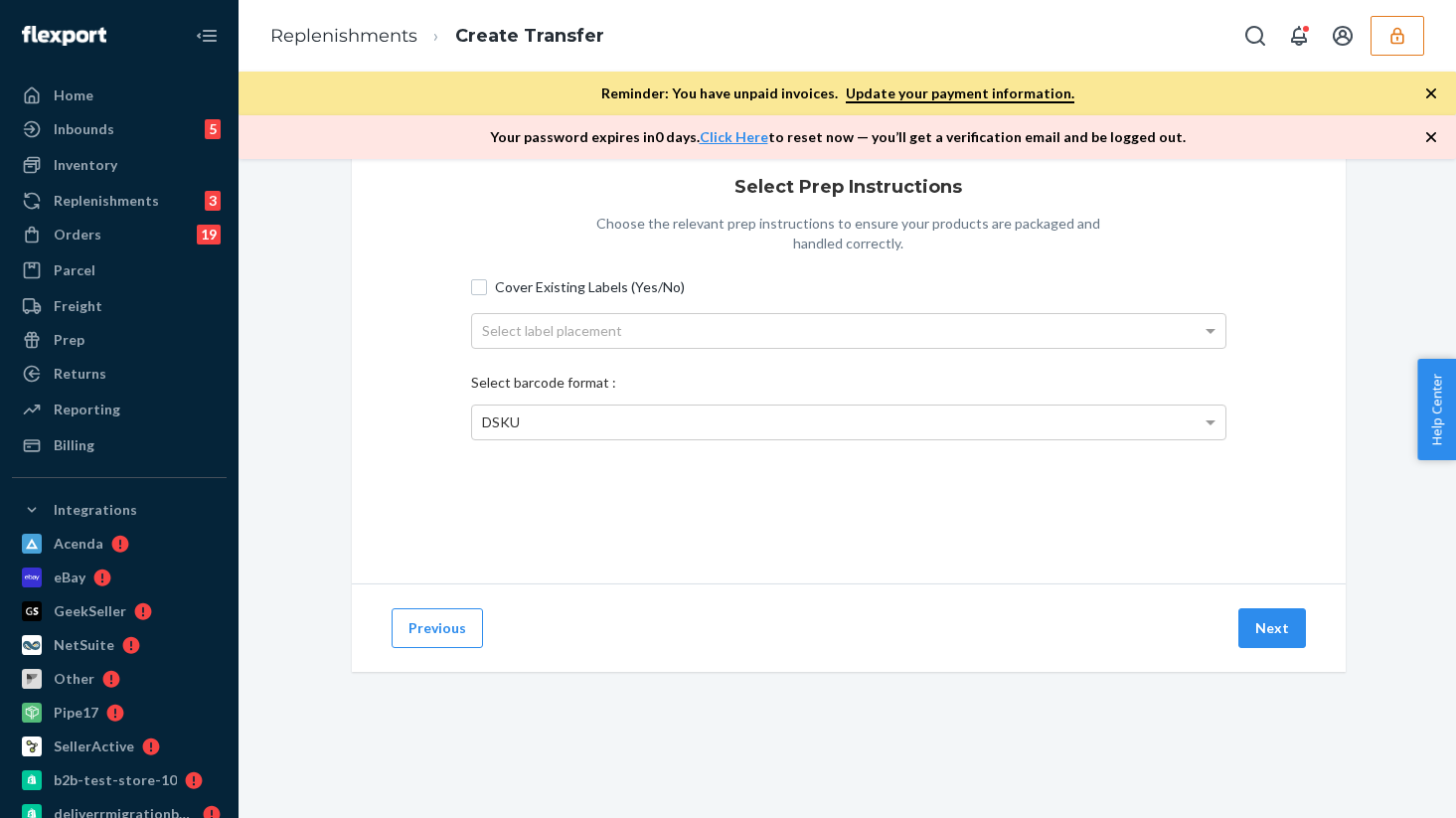 click on "Cover Existing Labels (Yes/No) Select label placement" at bounding box center [849, 313] 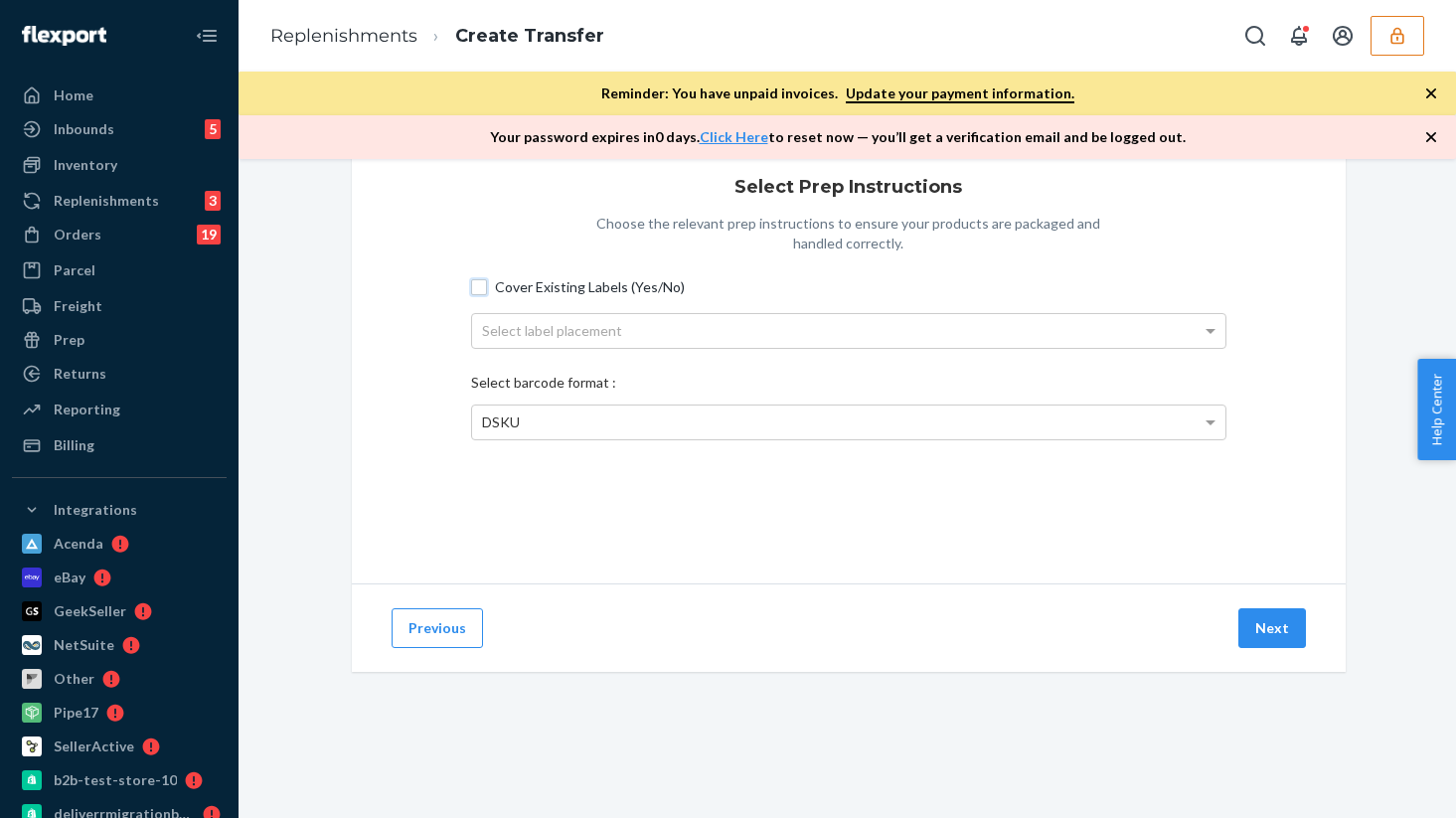 click on "Cover Existing Labels (Yes/No)" at bounding box center [479, 287] 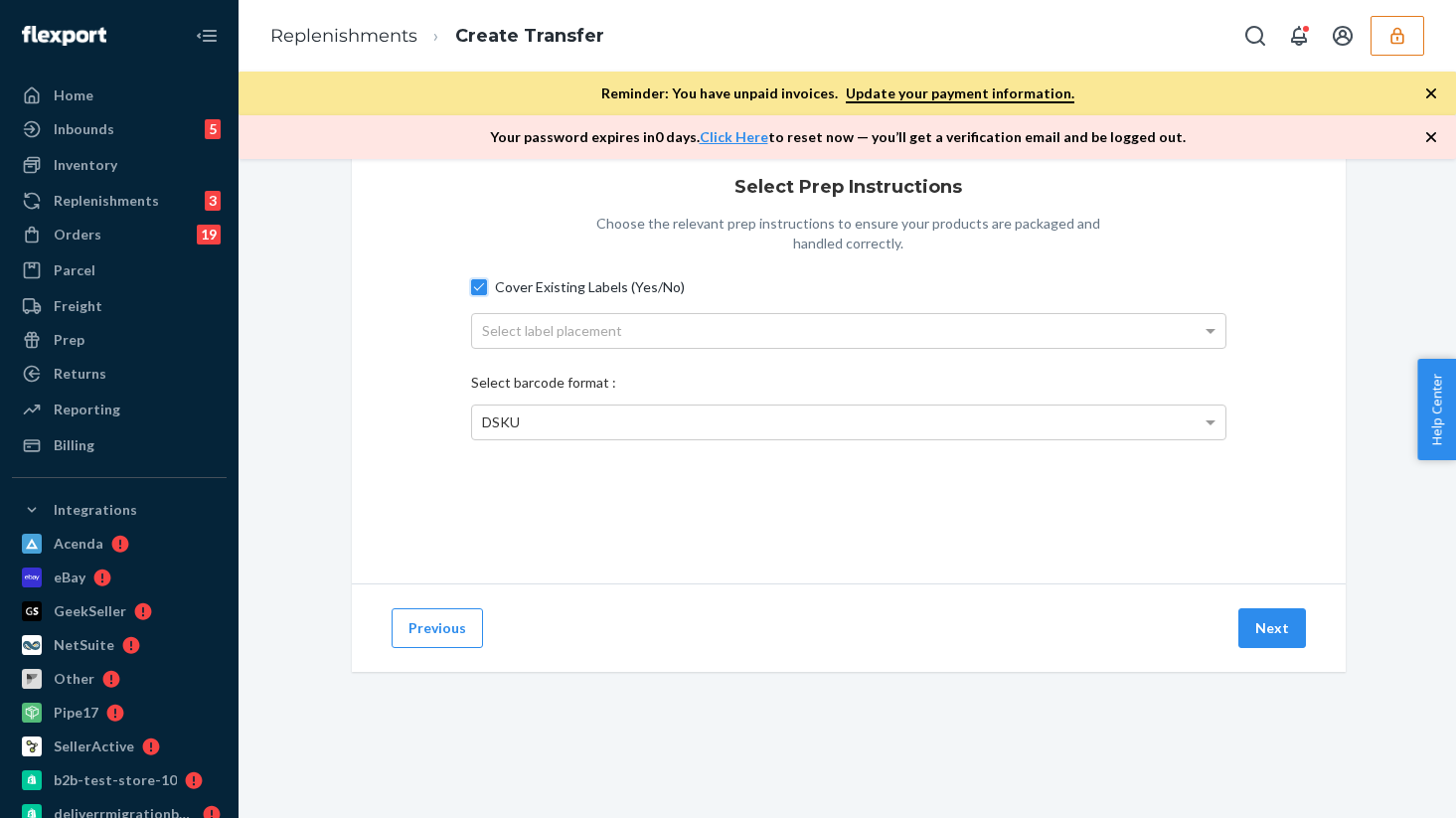 checkbox on "true" 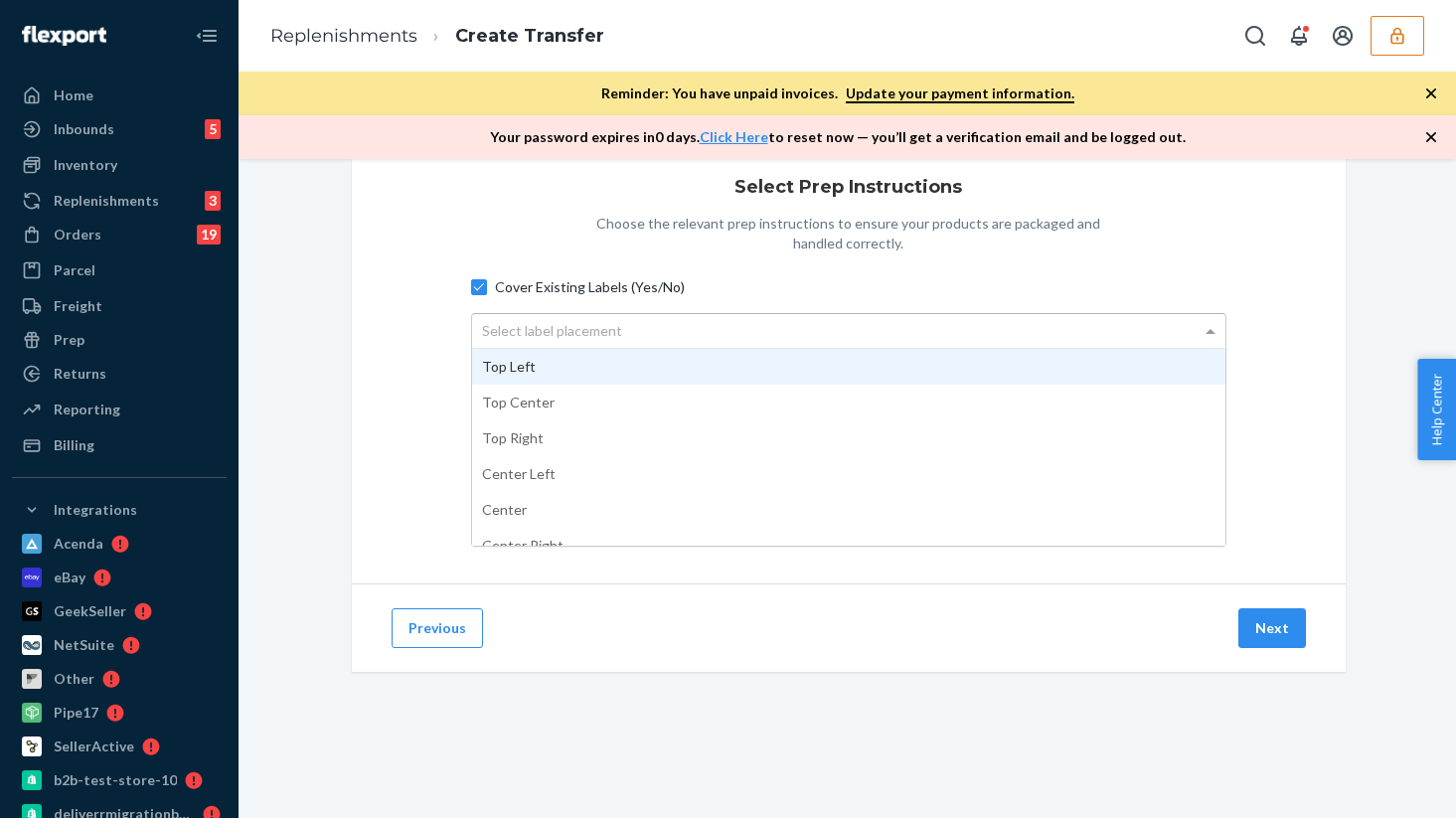 click on "Select label placement" at bounding box center [849, 331] 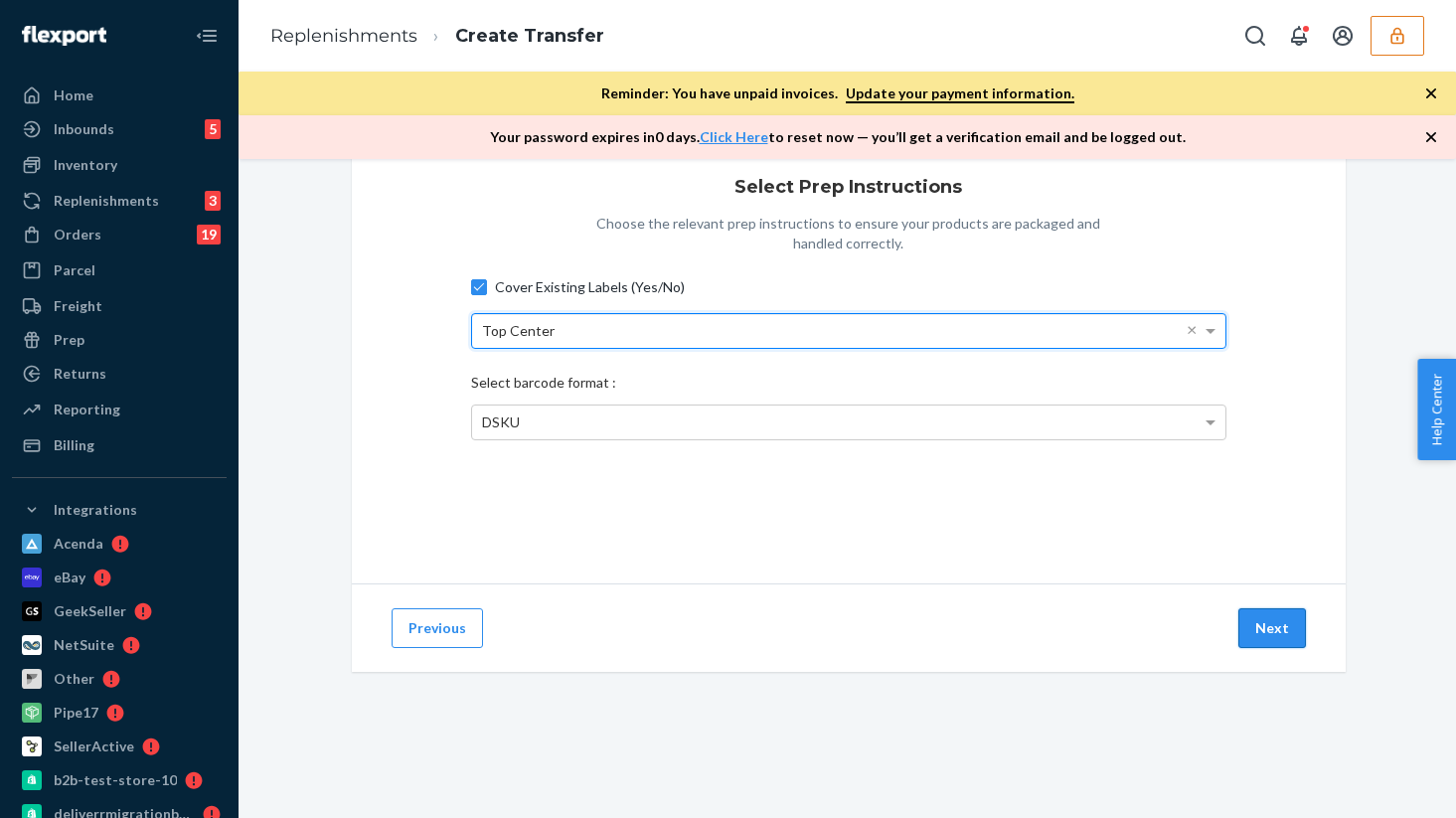 click on "Next" at bounding box center (1272, 628) 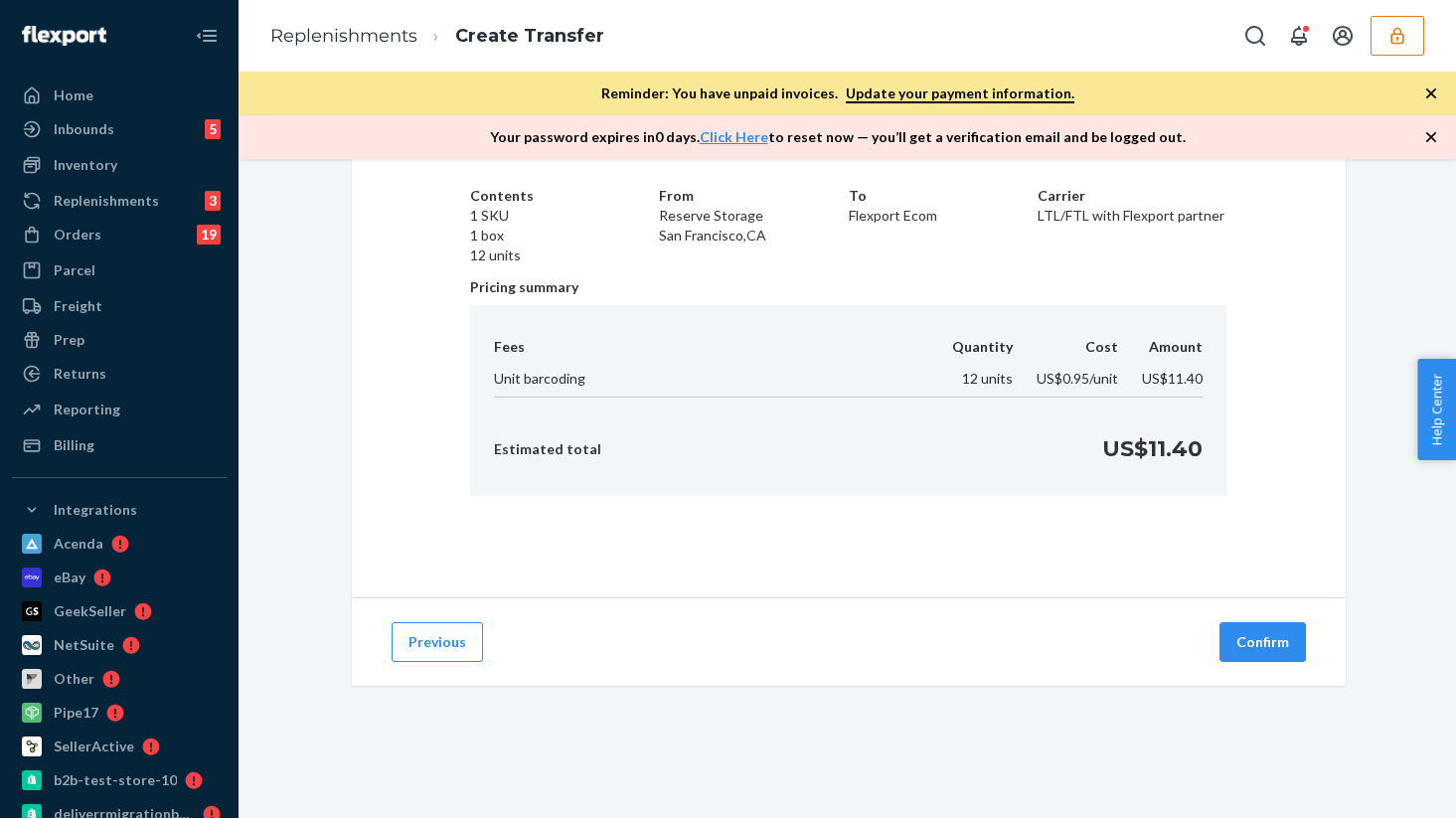 scroll, scrollTop: 104, scrollLeft: 0, axis: vertical 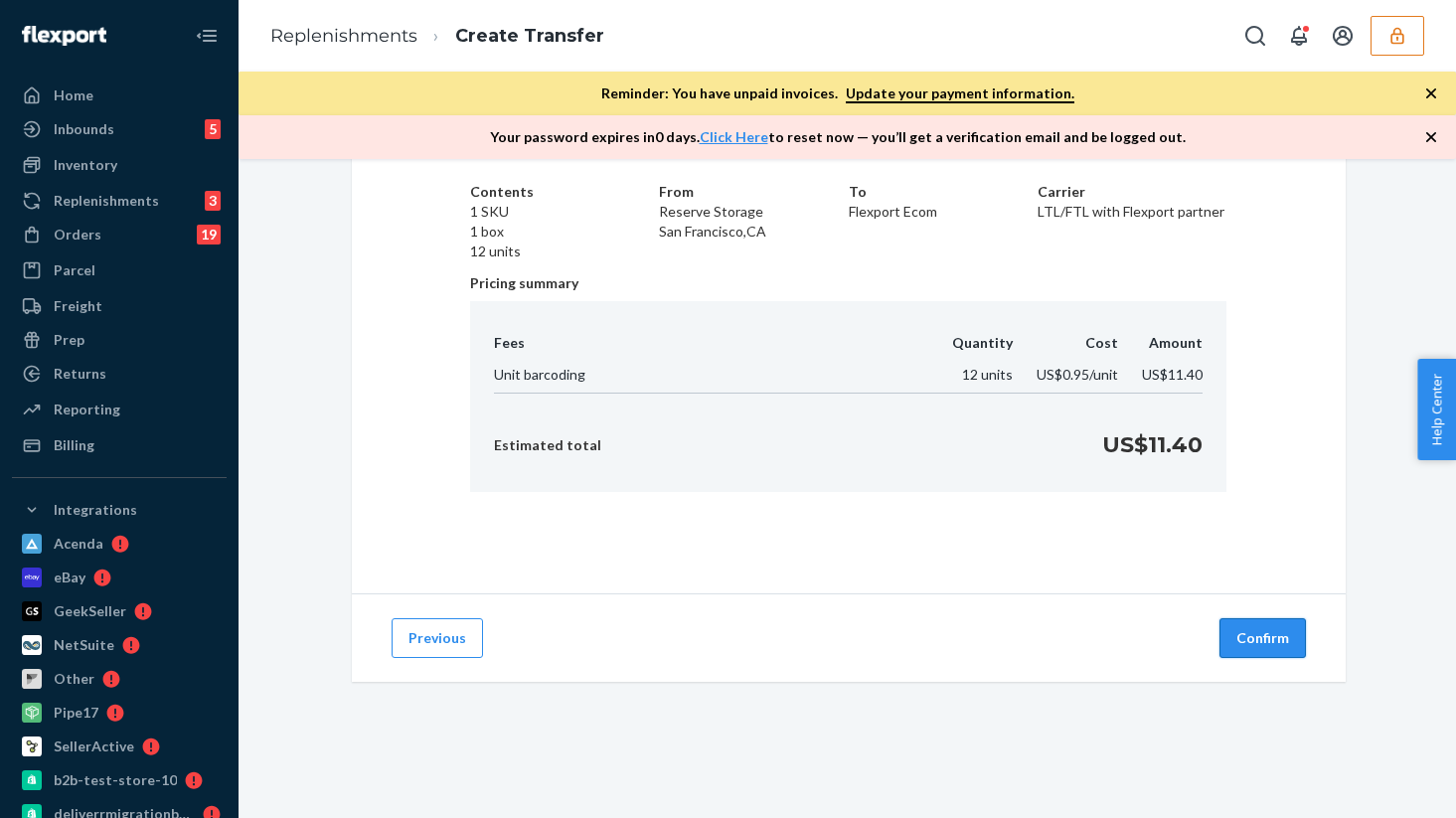 click on "Confirm" at bounding box center [1262, 638] 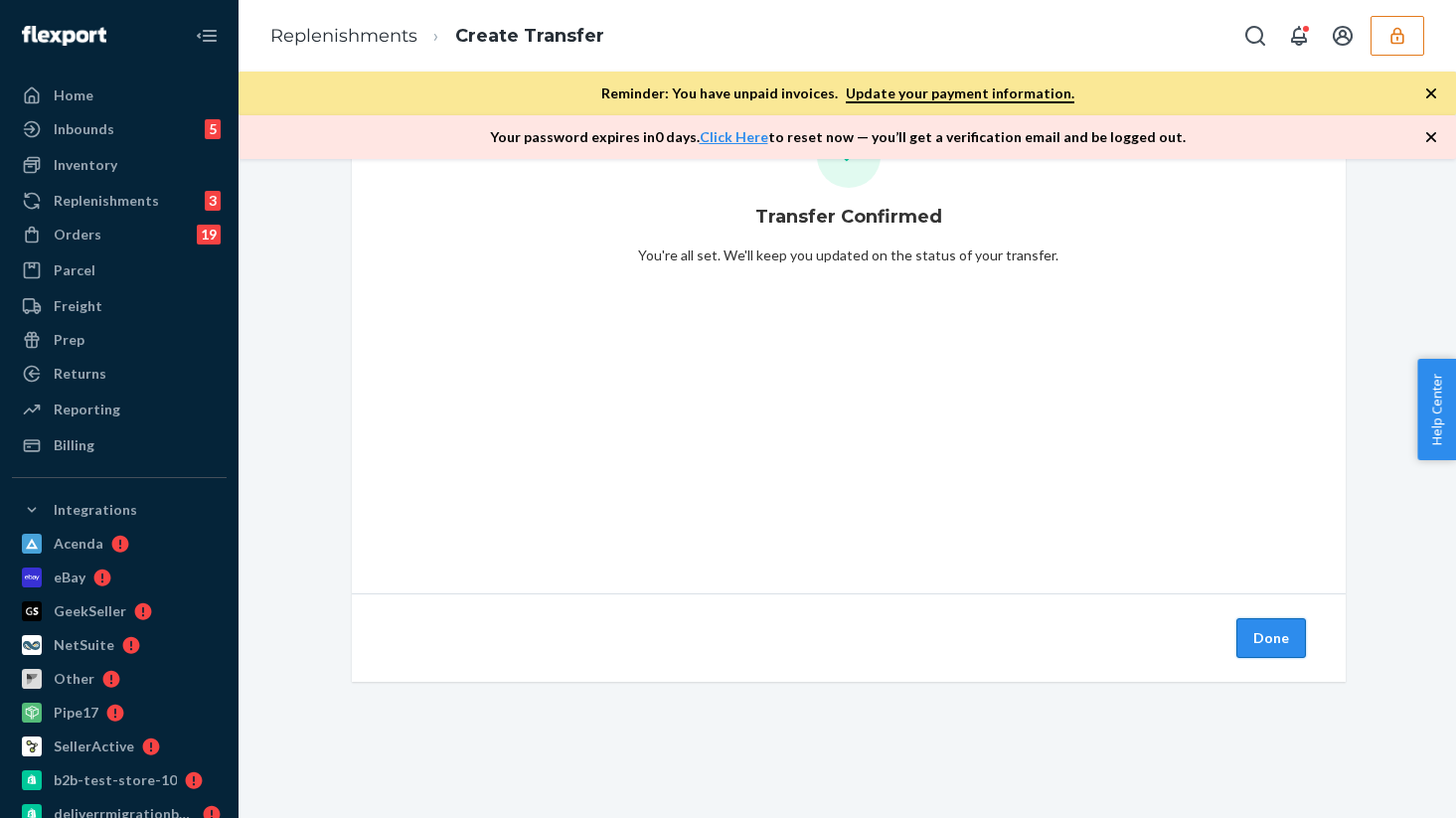 click on "Done" at bounding box center (1271, 638) 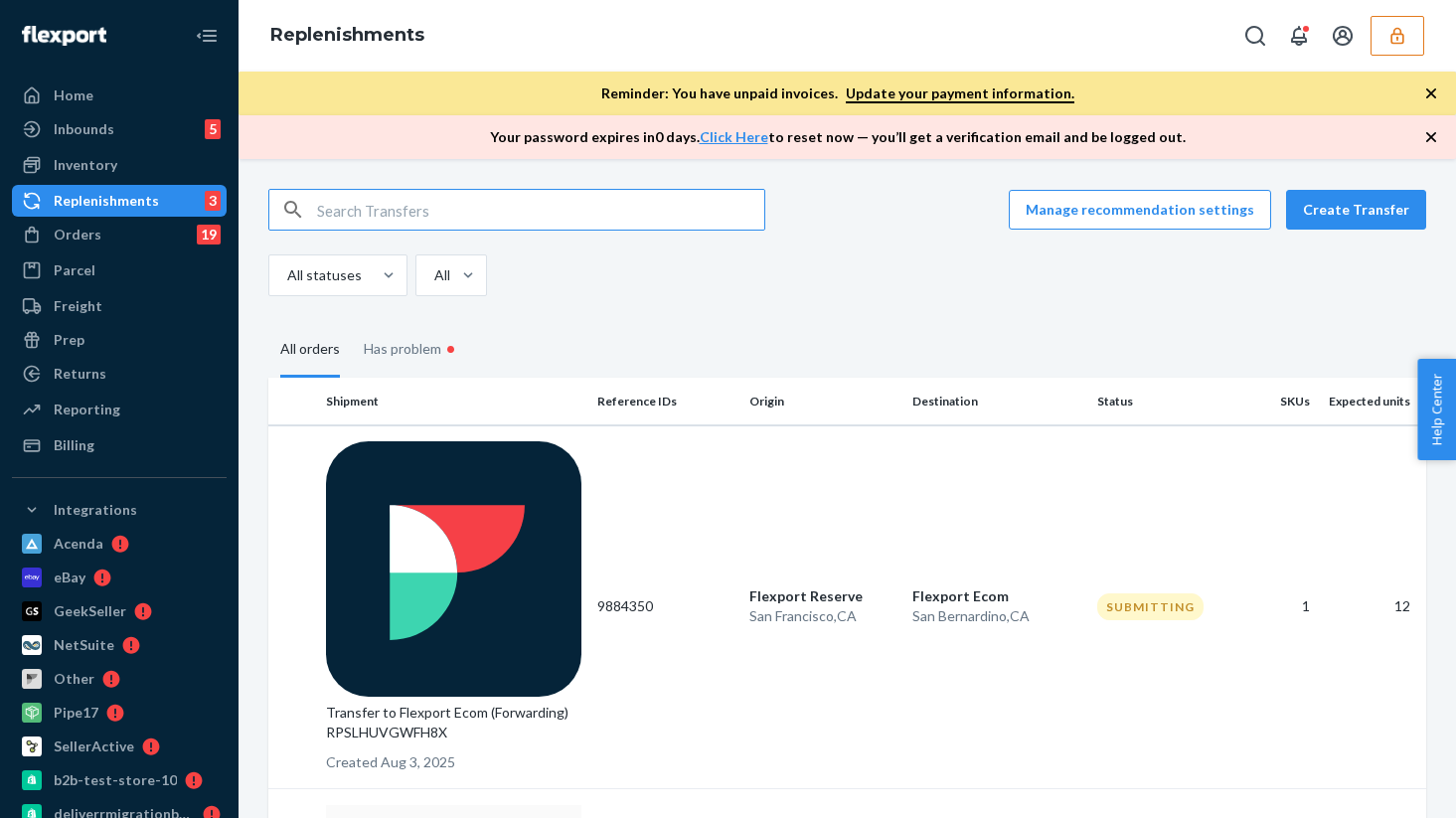 scroll, scrollTop: 37, scrollLeft: 0, axis: vertical 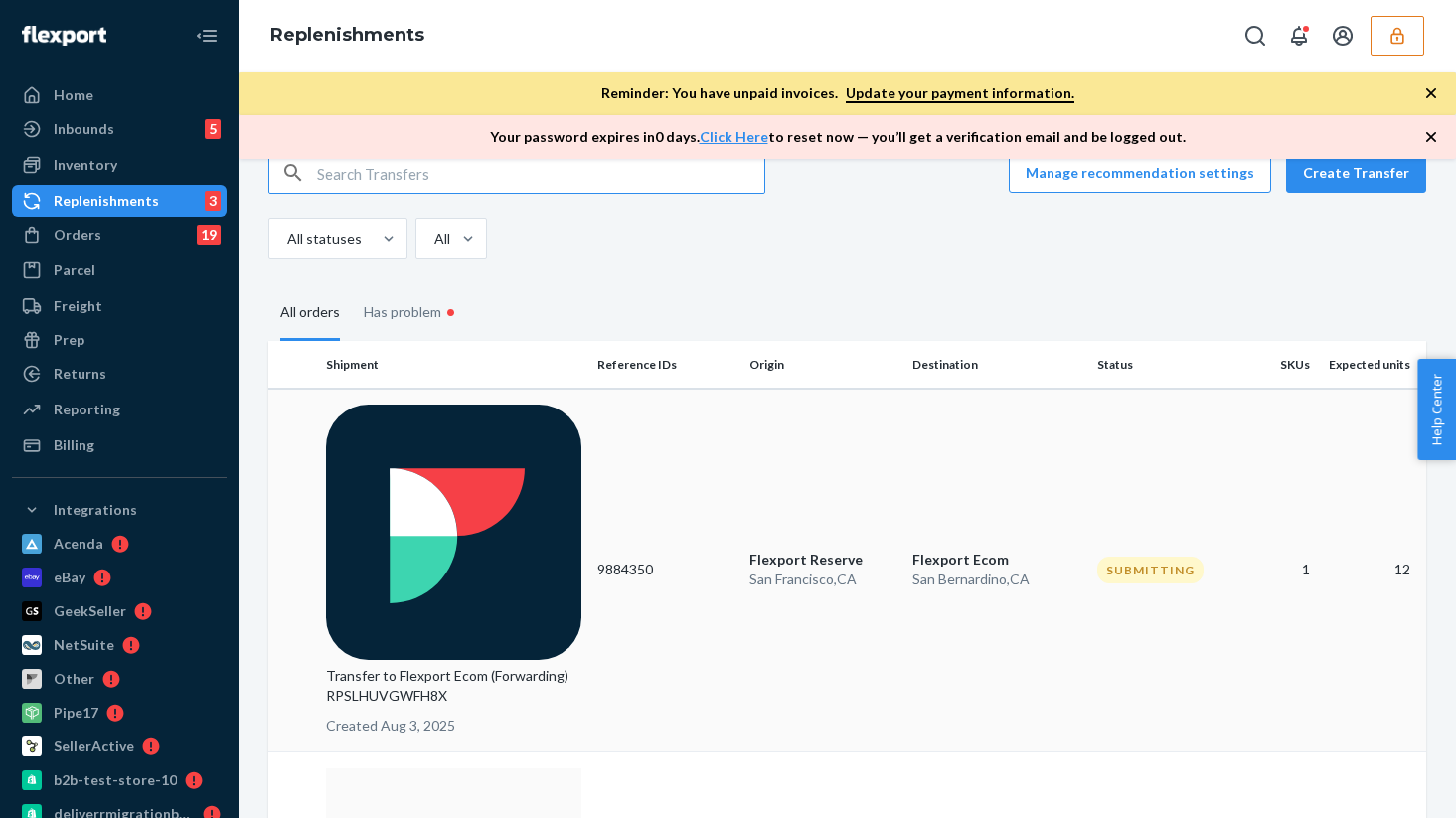click on "Flexport Reserve" at bounding box center (823, 560) 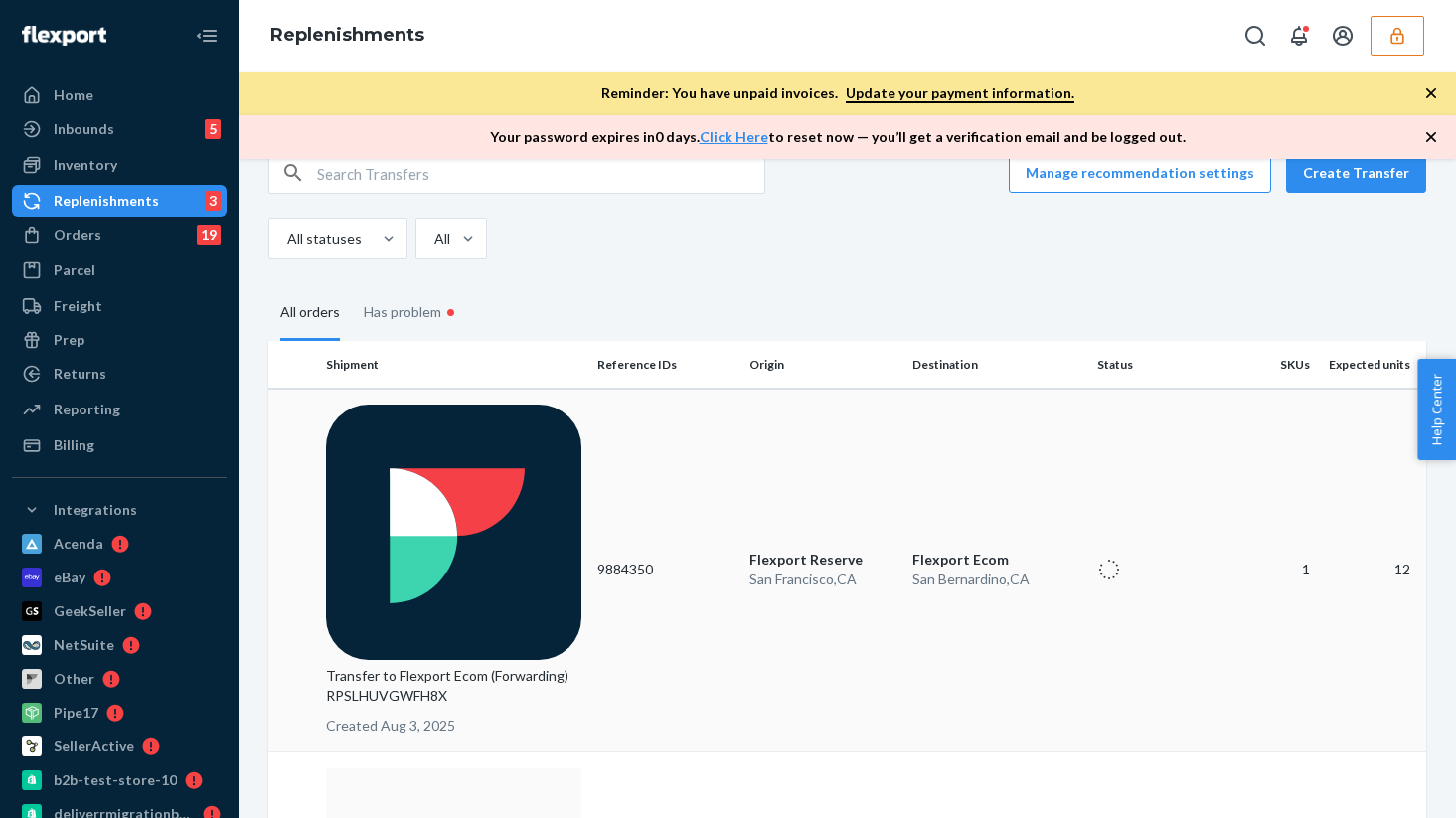 scroll, scrollTop: 0, scrollLeft: 0, axis: both 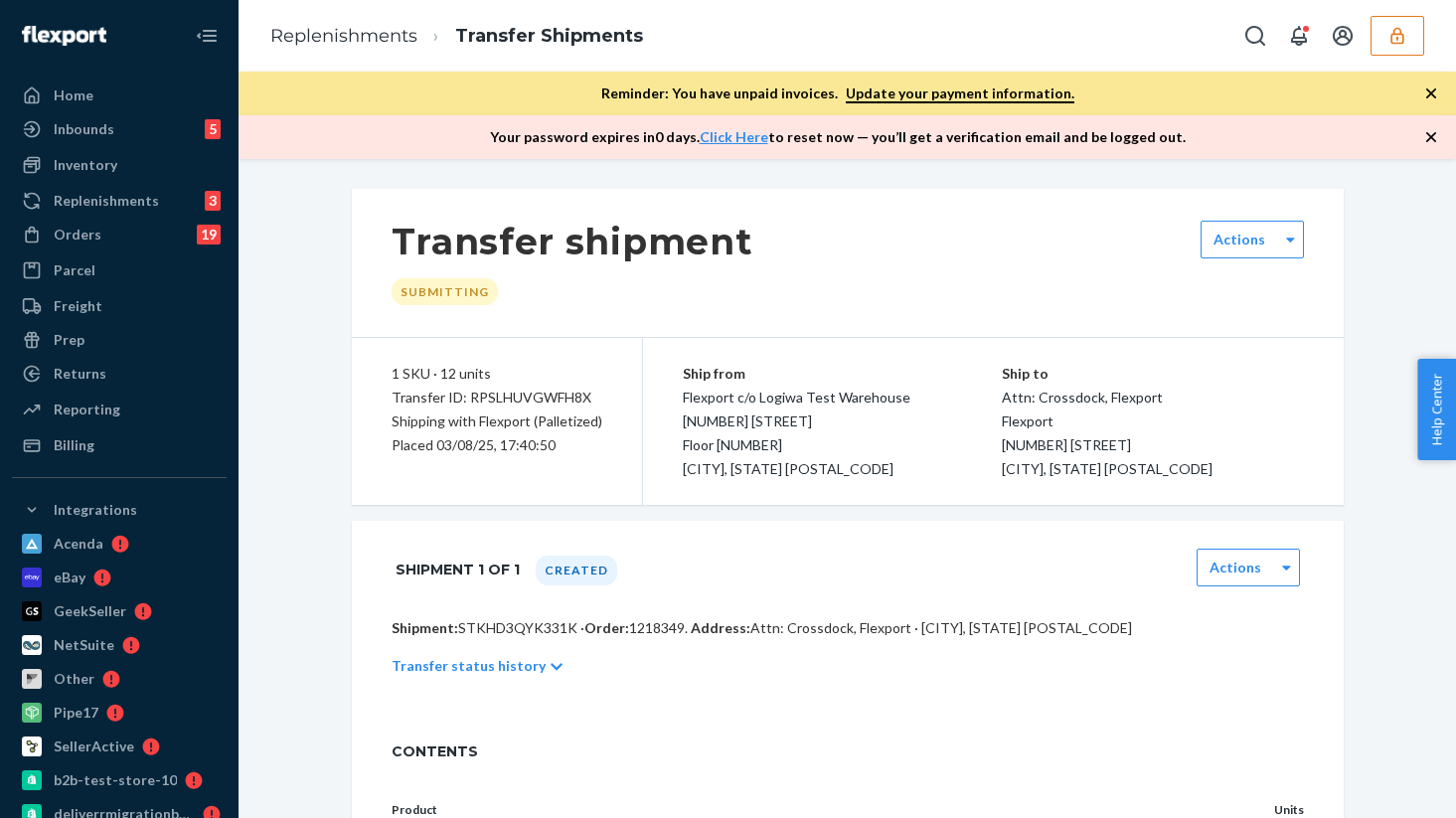 click on "Transfer ID: [PRODUCT_CODE]" at bounding box center [497, 398] 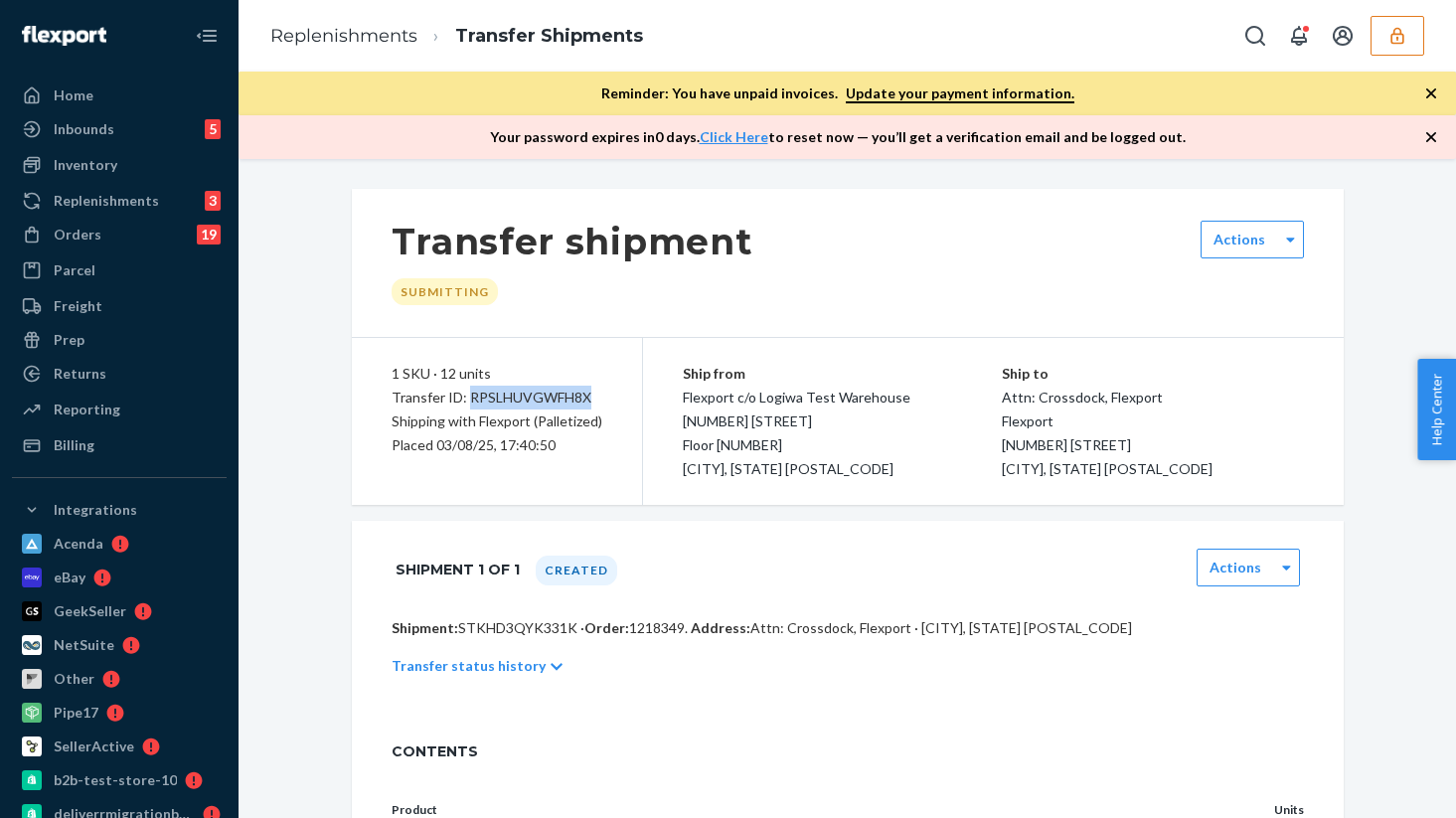 click on "Transfer ID: [PRODUCT_CODE]" at bounding box center (497, 398) 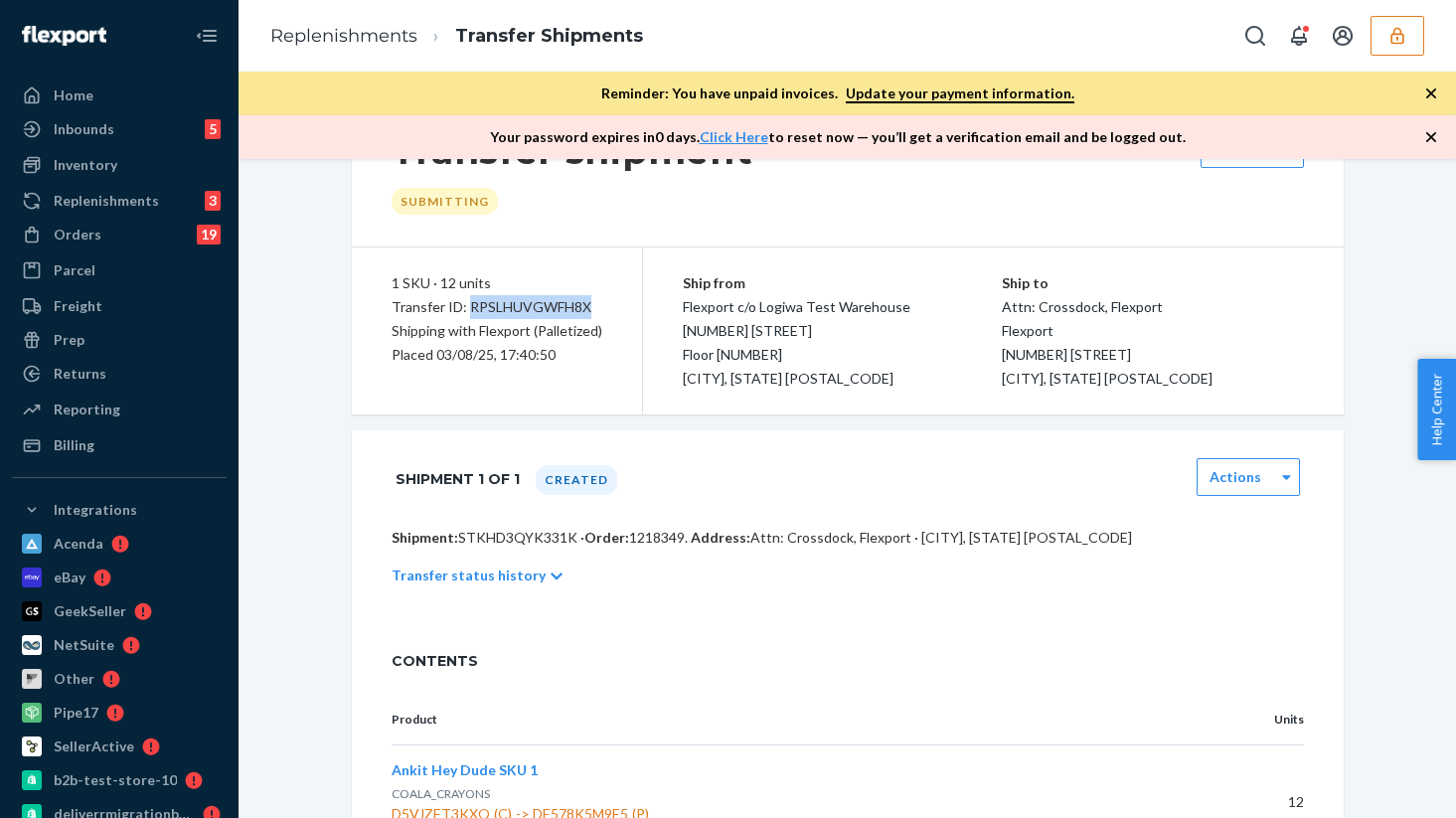 scroll, scrollTop: 97, scrollLeft: 0, axis: vertical 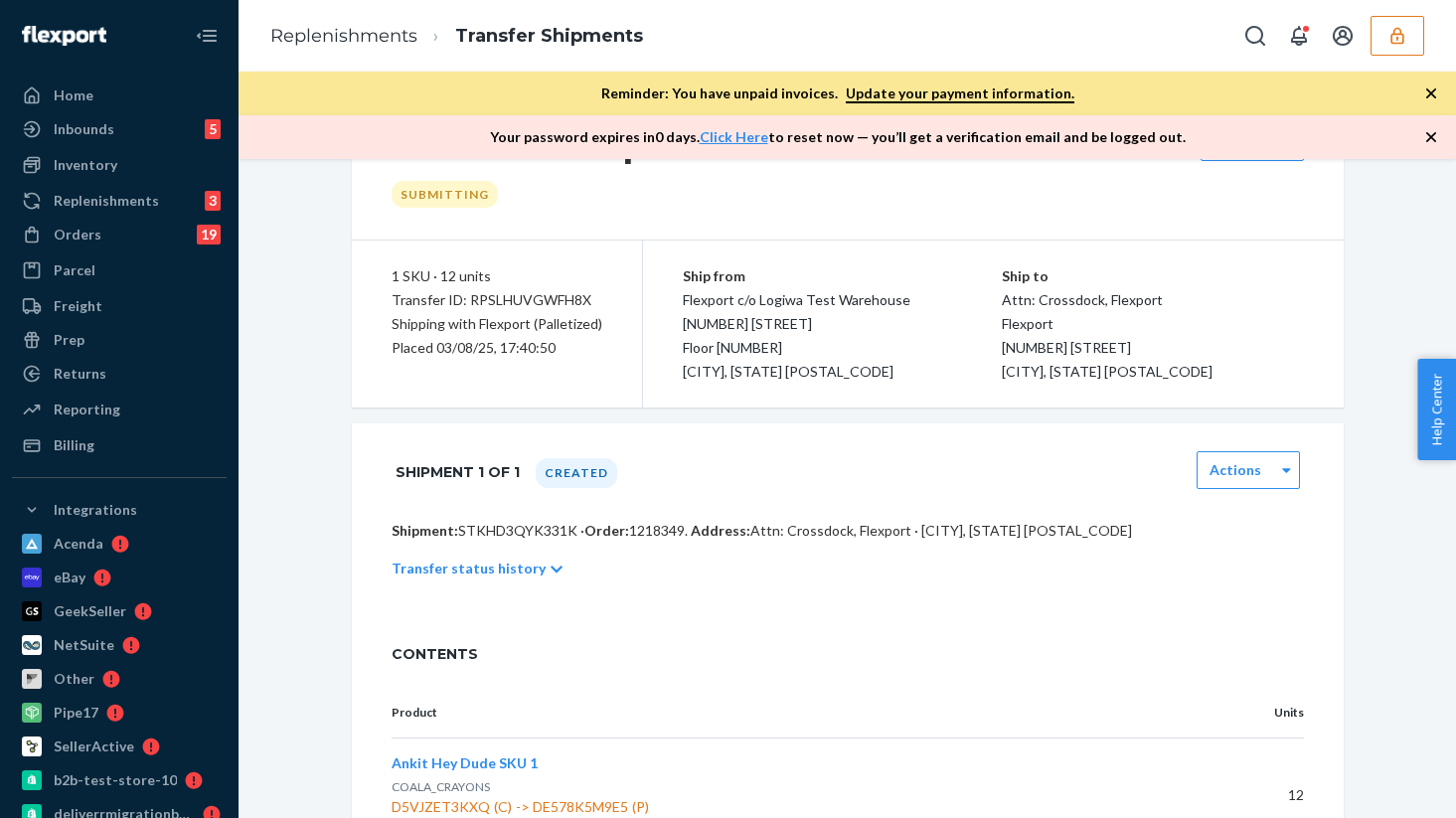 click on "Shipment:   STKHD3QYK331K ·  Order:  1218349  .     Address:   Attn: Crossdock, Flexport · San Bernardino, CA 92408" at bounding box center (848, 531) 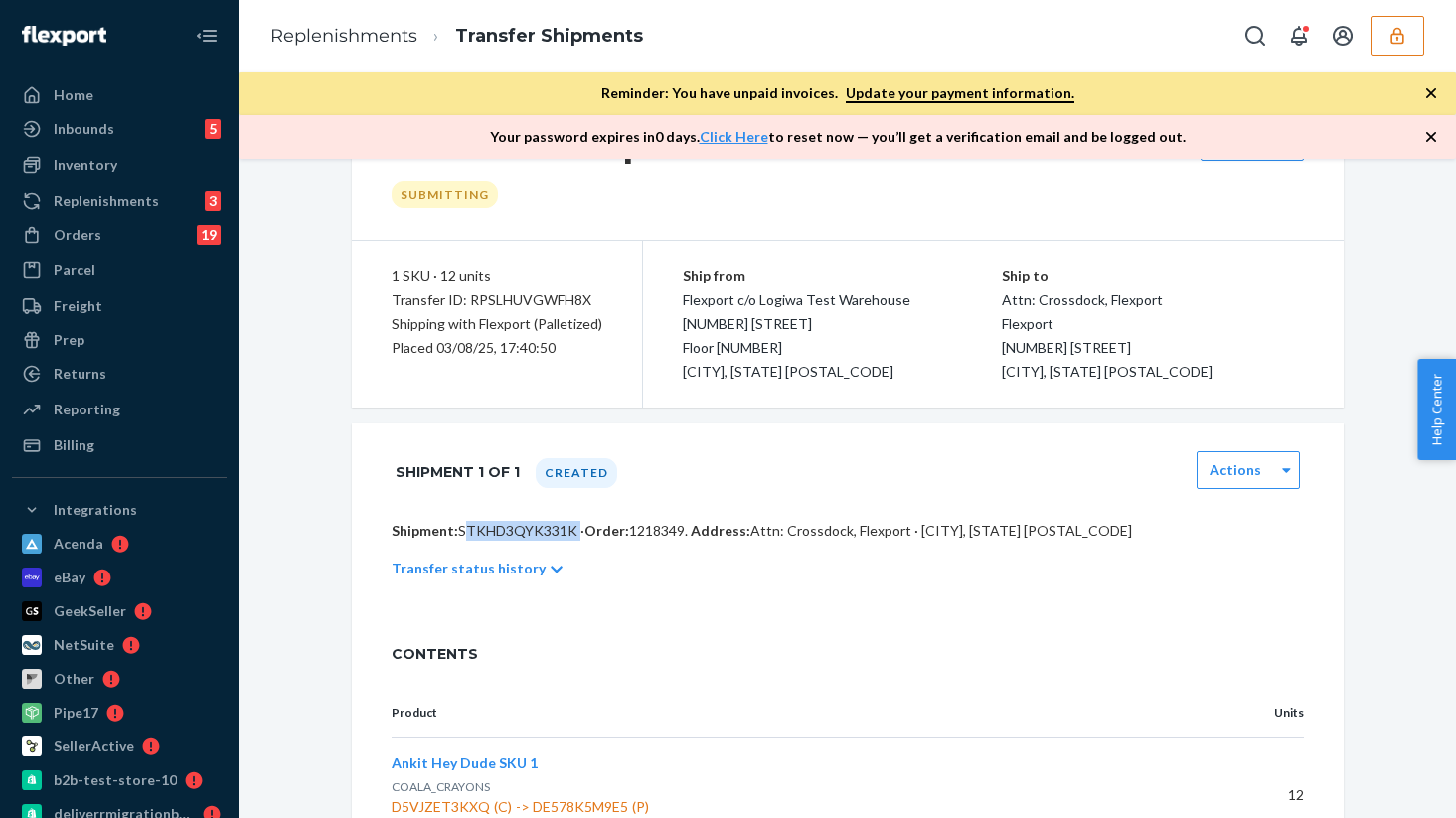 click on "Shipment:   STKHD3QYK331K ·  Order:  1218349  .     Address:   Attn: Crossdock, Flexport · San Bernardino, CA 92408" at bounding box center (848, 531) 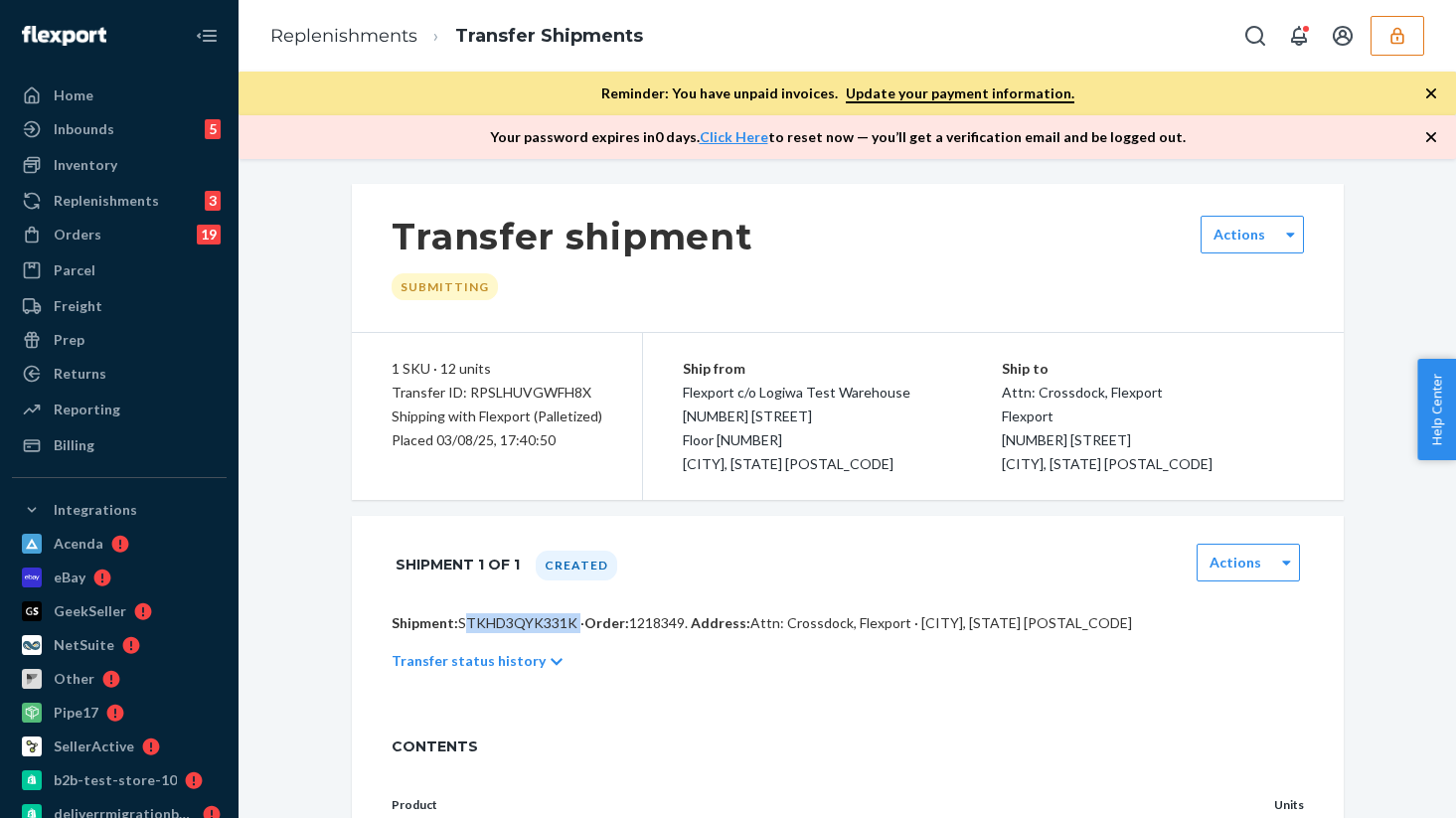 scroll, scrollTop: 0, scrollLeft: 0, axis: both 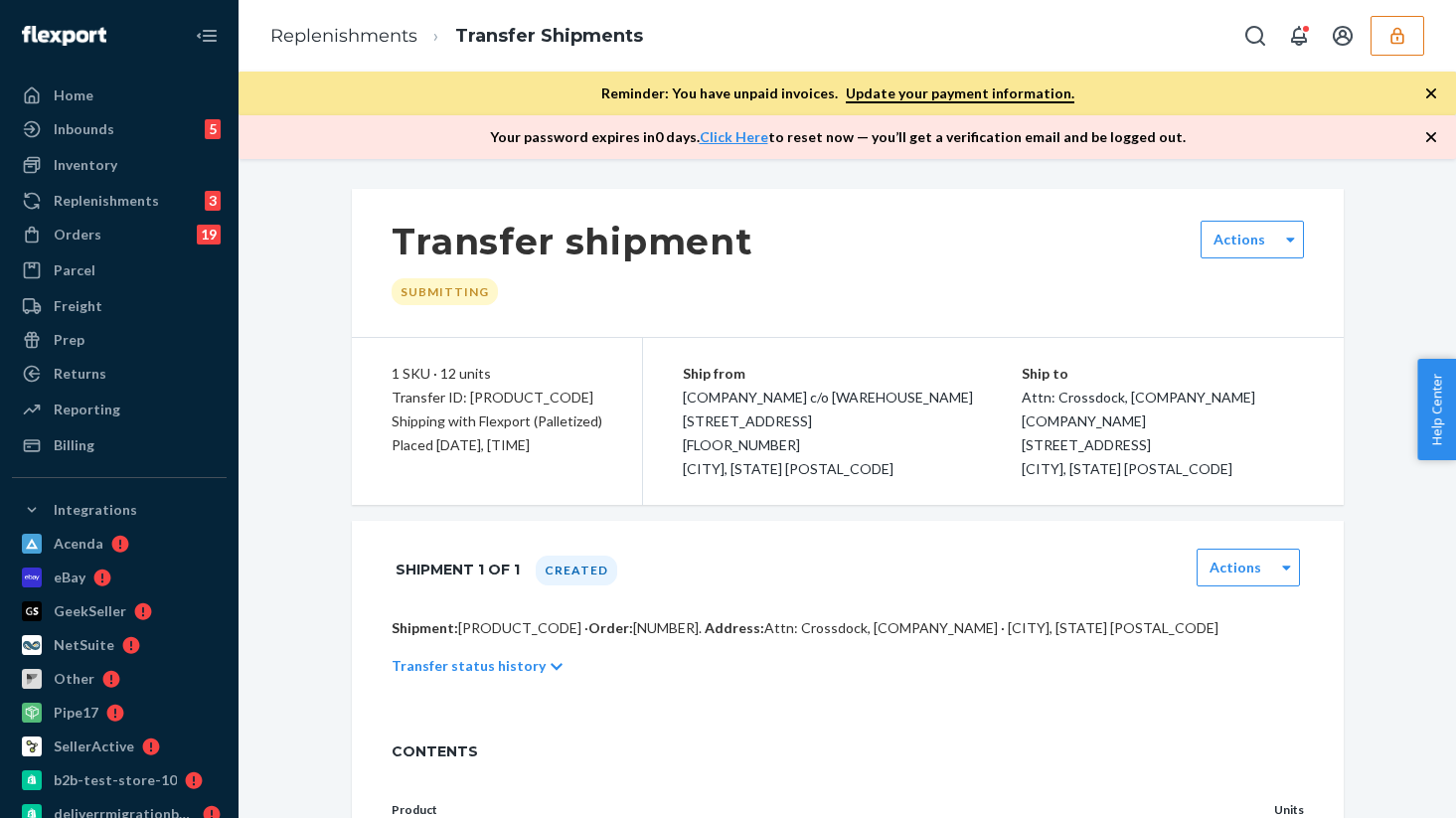 click on "Transfer ID: [PRODUCT_CODE]" at bounding box center (497, 398) 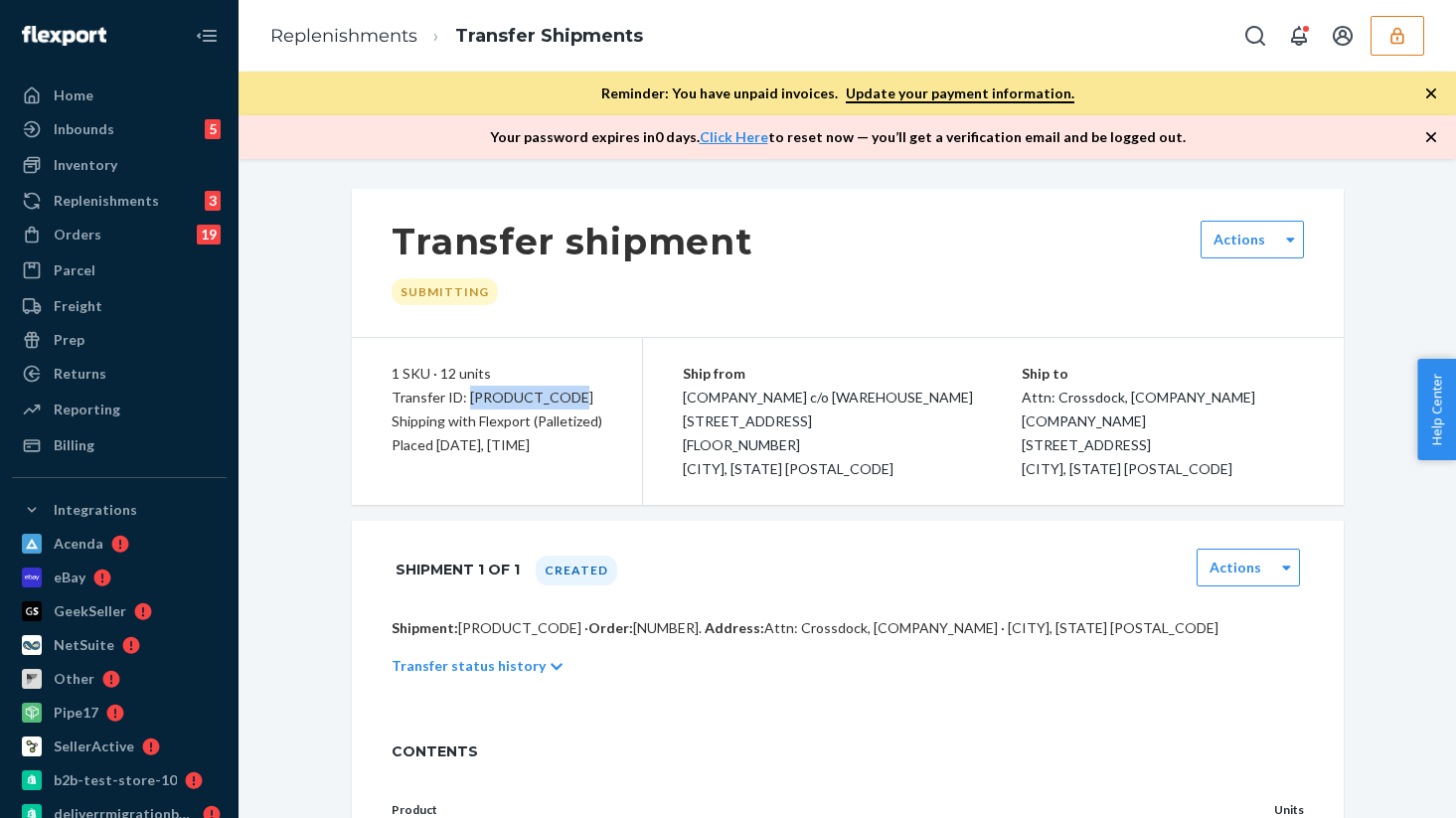 click on "Transfer ID: [PRODUCT_CODE]" at bounding box center (497, 398) 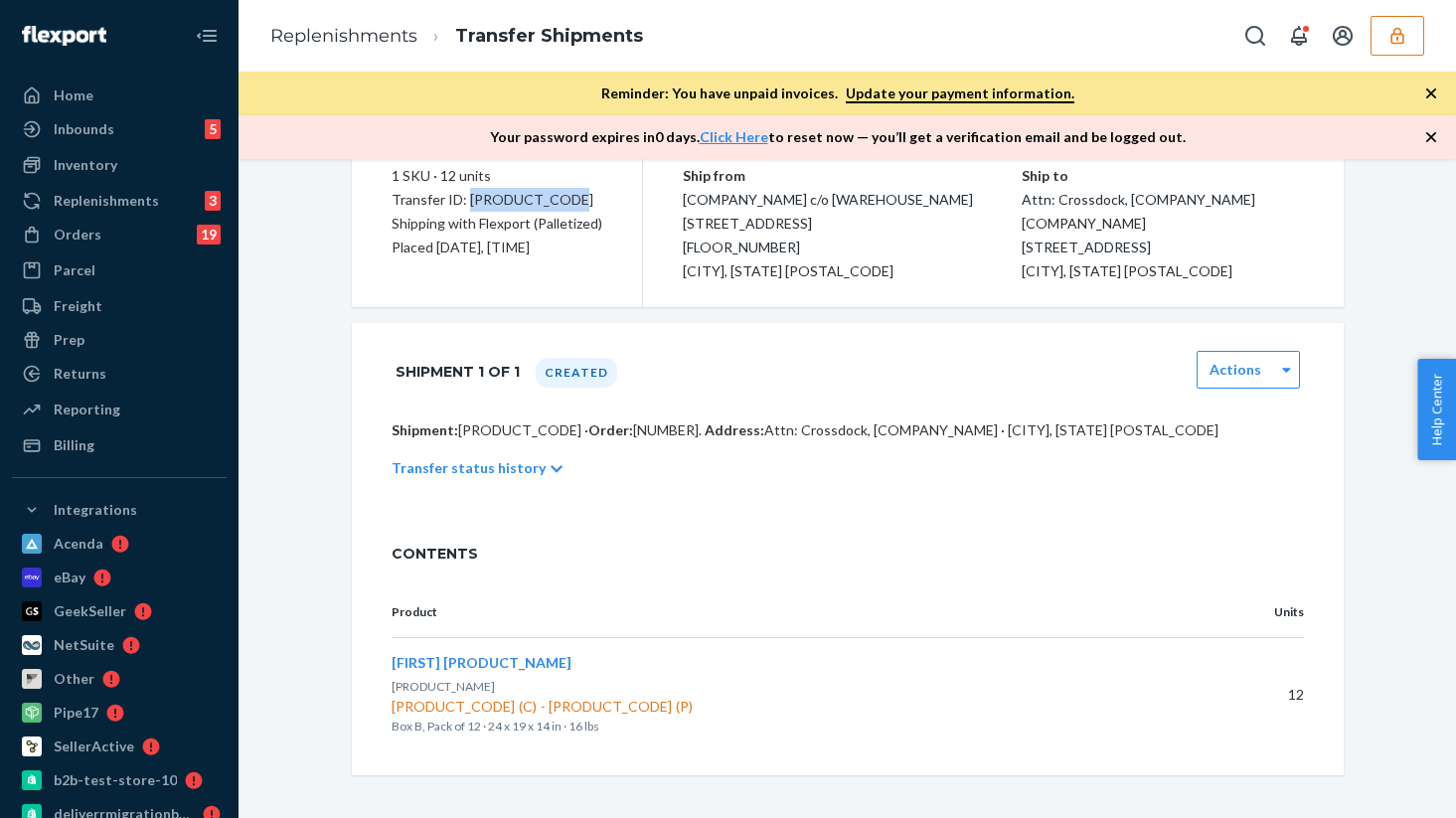 scroll, scrollTop: 203, scrollLeft: 0, axis: vertical 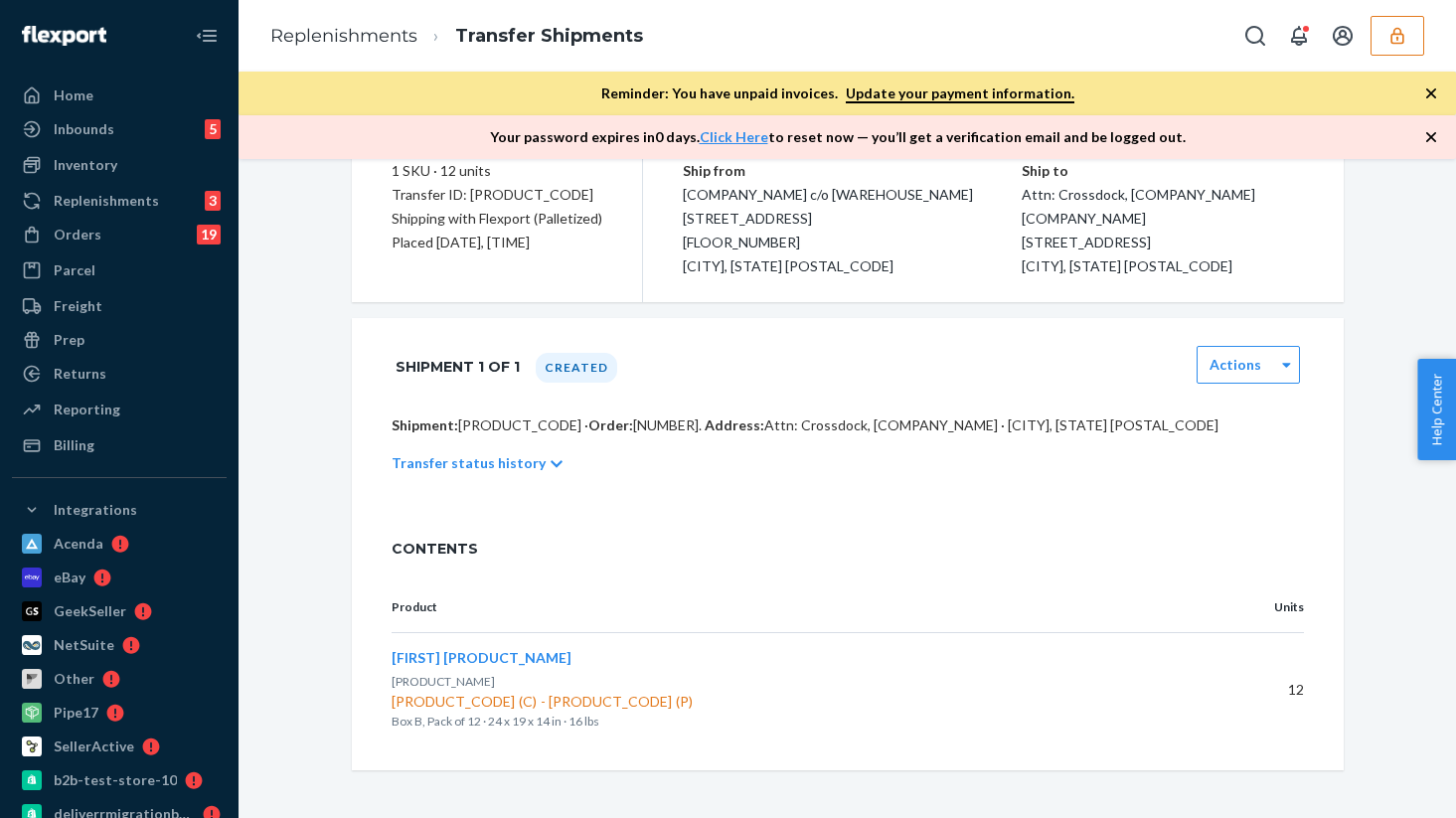 click on "Transfer status history" at bounding box center (848, 463) 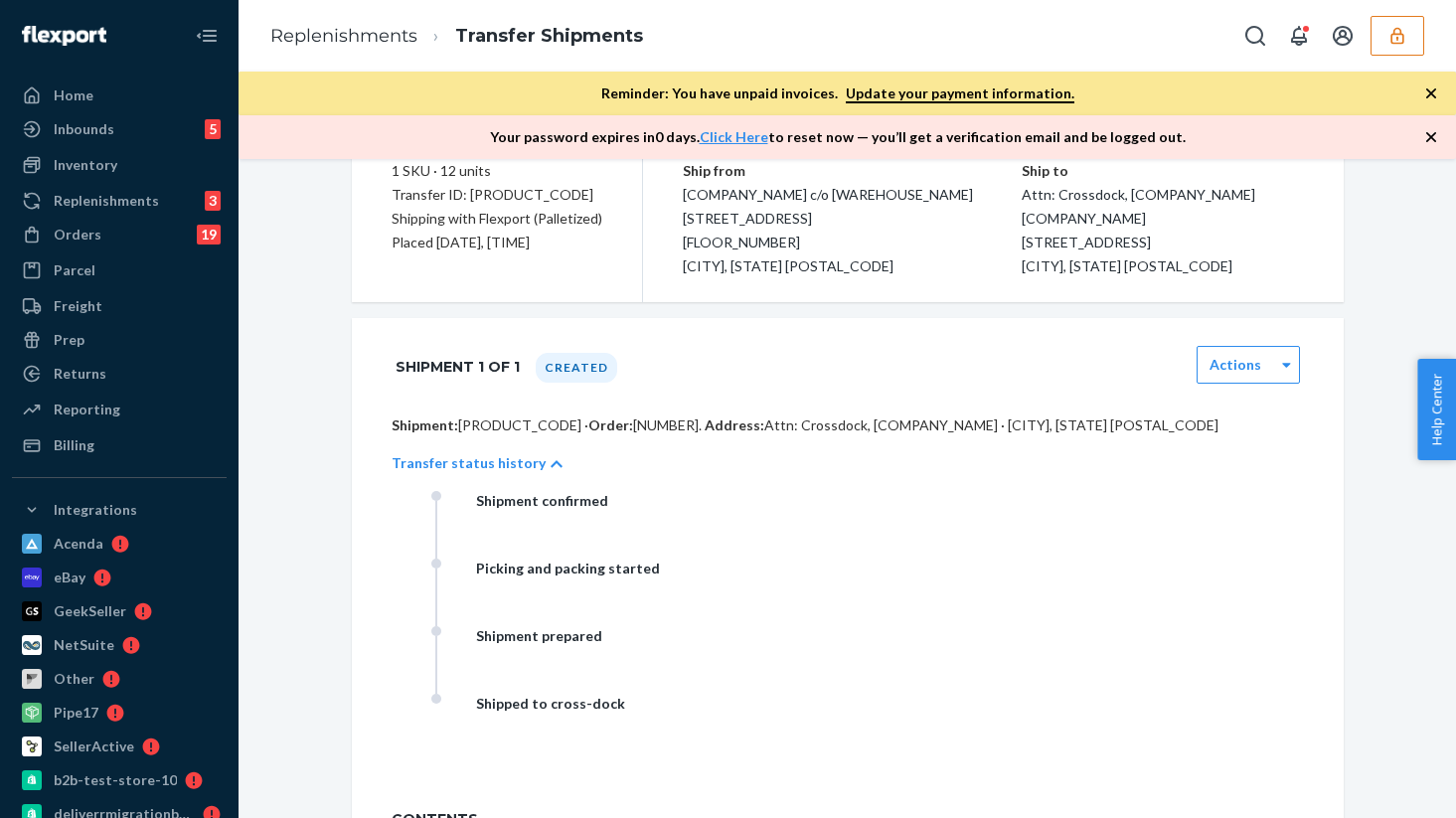 click on "Transfer status history" at bounding box center (468, 463) 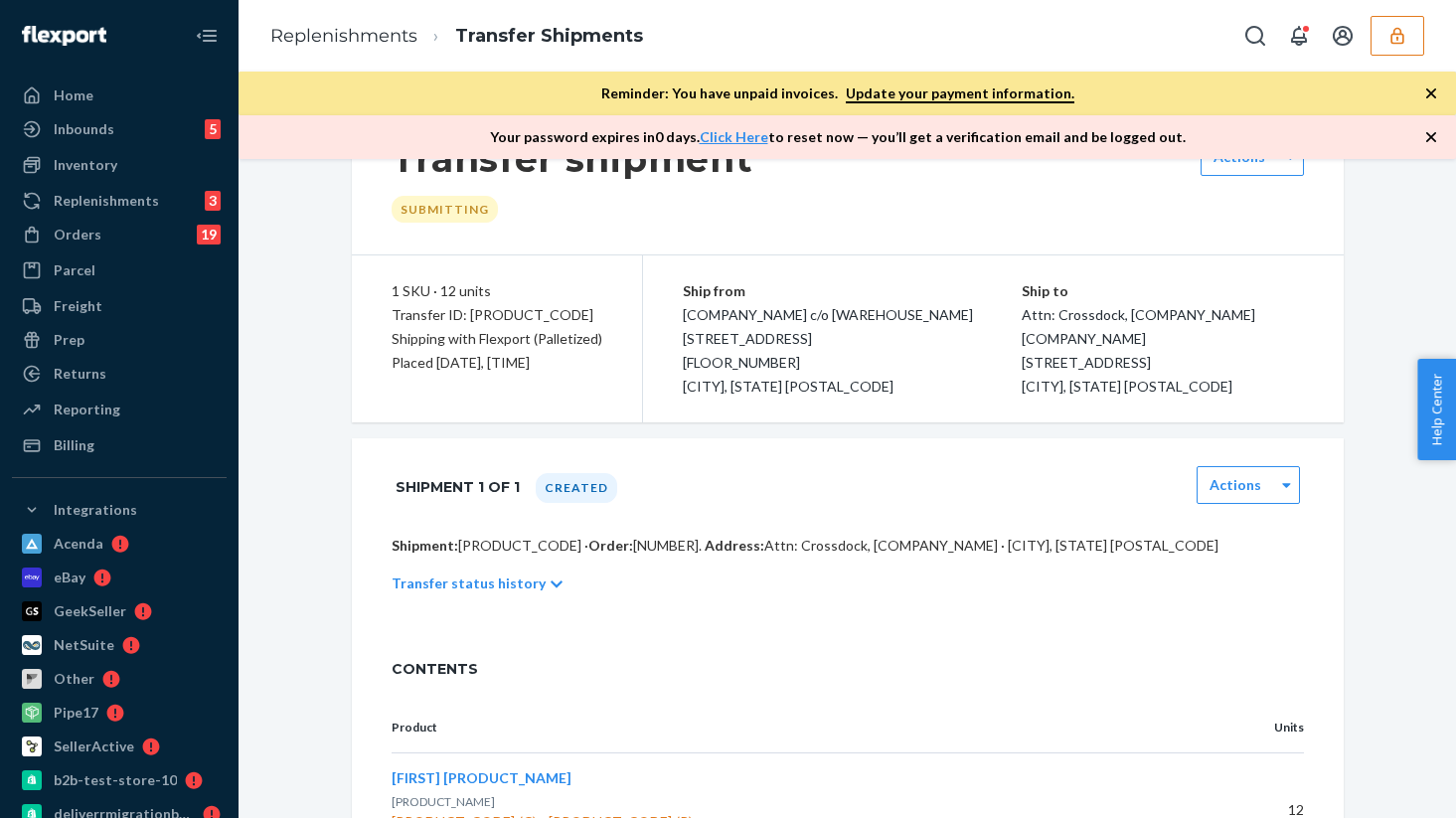 scroll, scrollTop: 0, scrollLeft: 0, axis: both 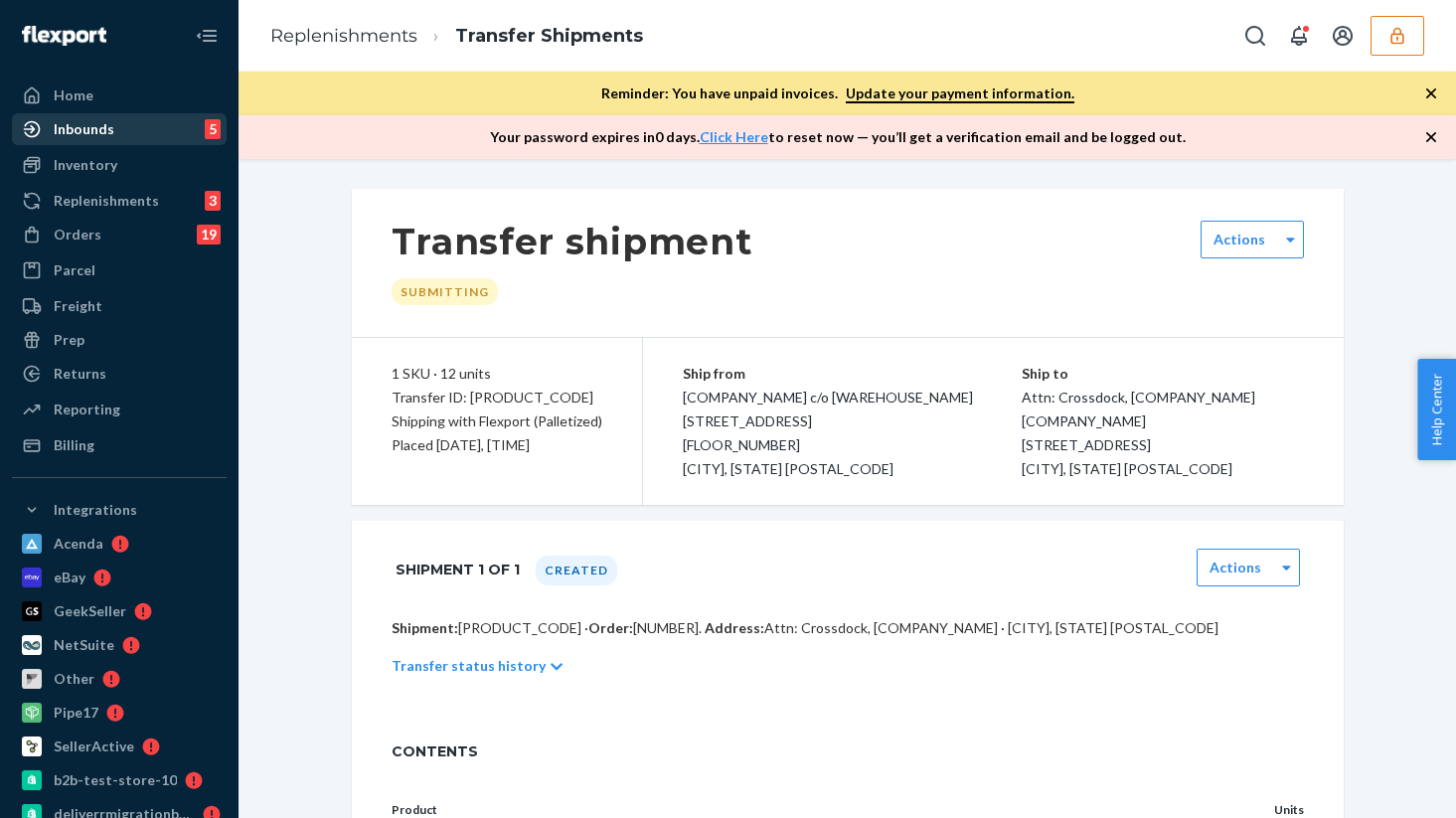 click on "Inbounds" at bounding box center [83, 129] 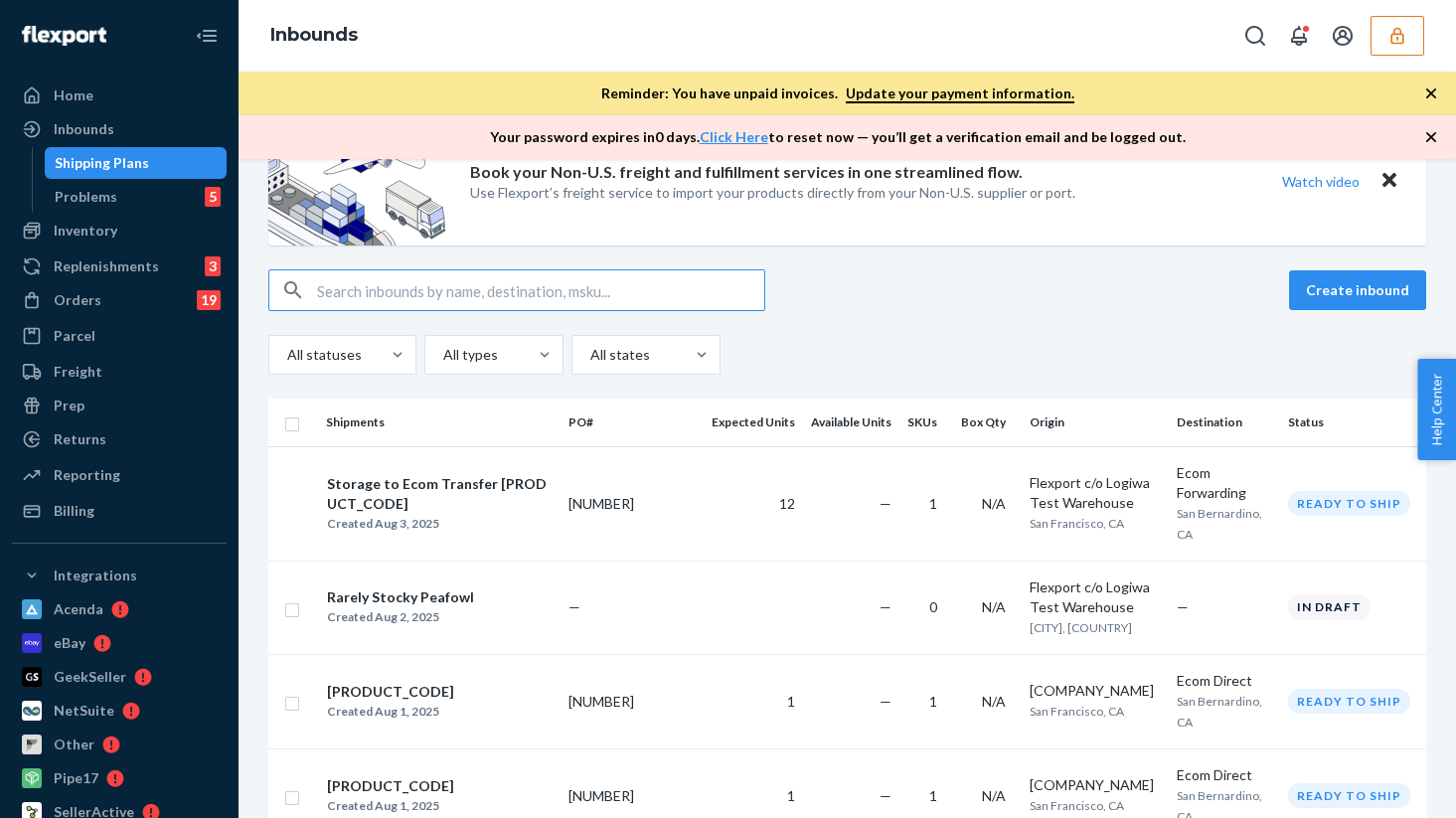 scroll, scrollTop: 72, scrollLeft: 0, axis: vertical 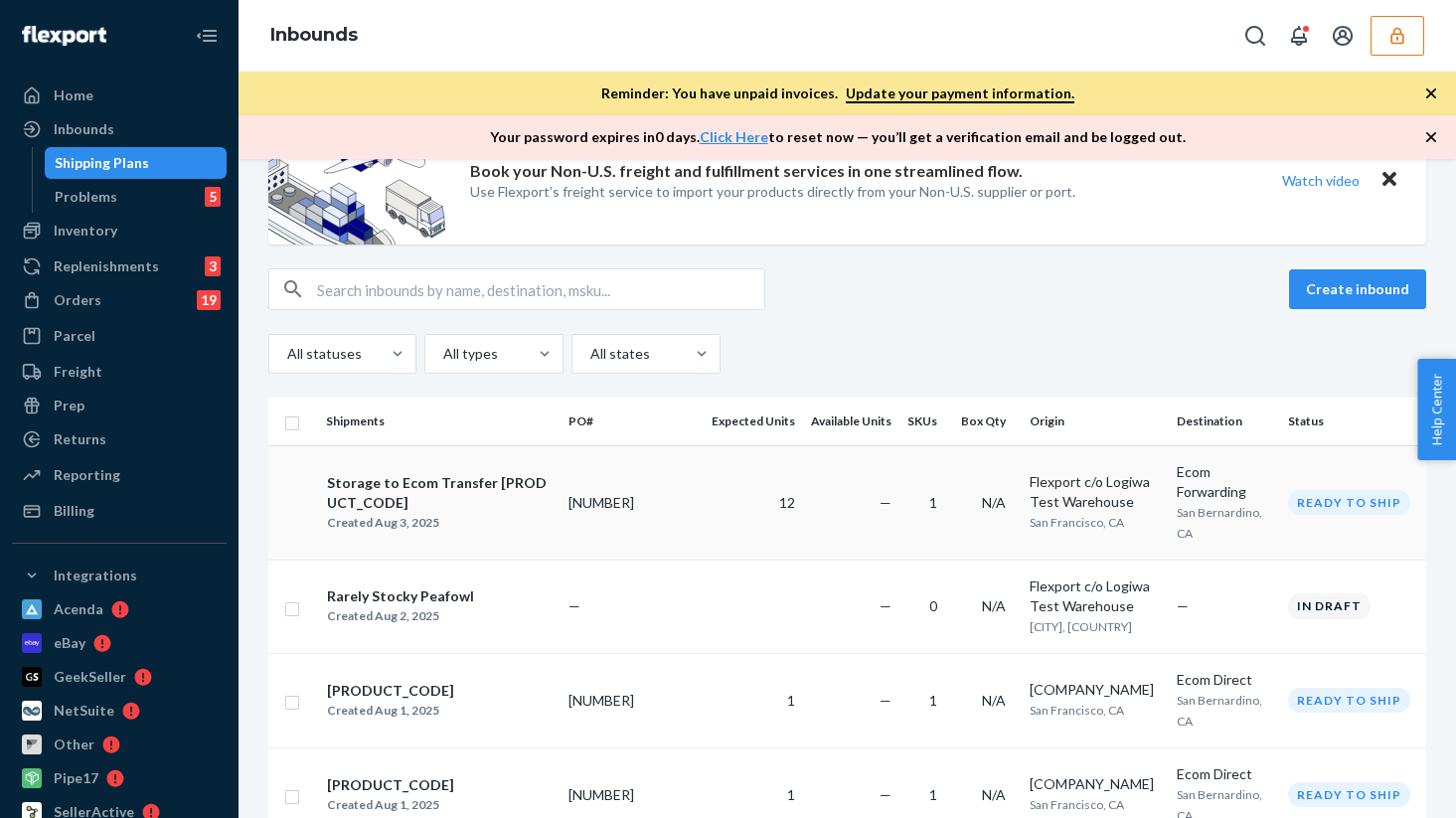 click on "[NUMBER]" at bounding box center [632, 502] 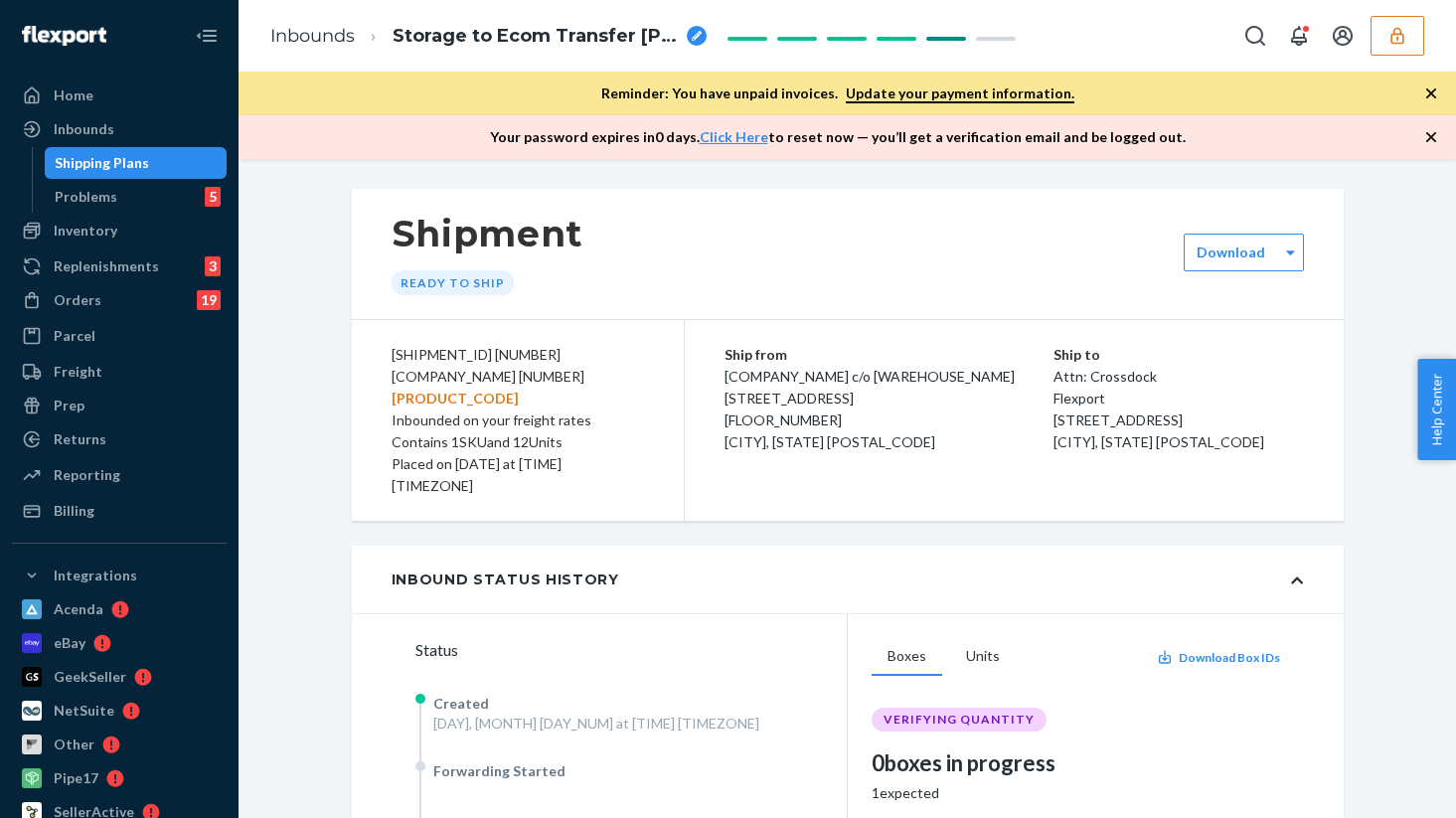 click on "Shipping Plans" at bounding box center (136, 163) 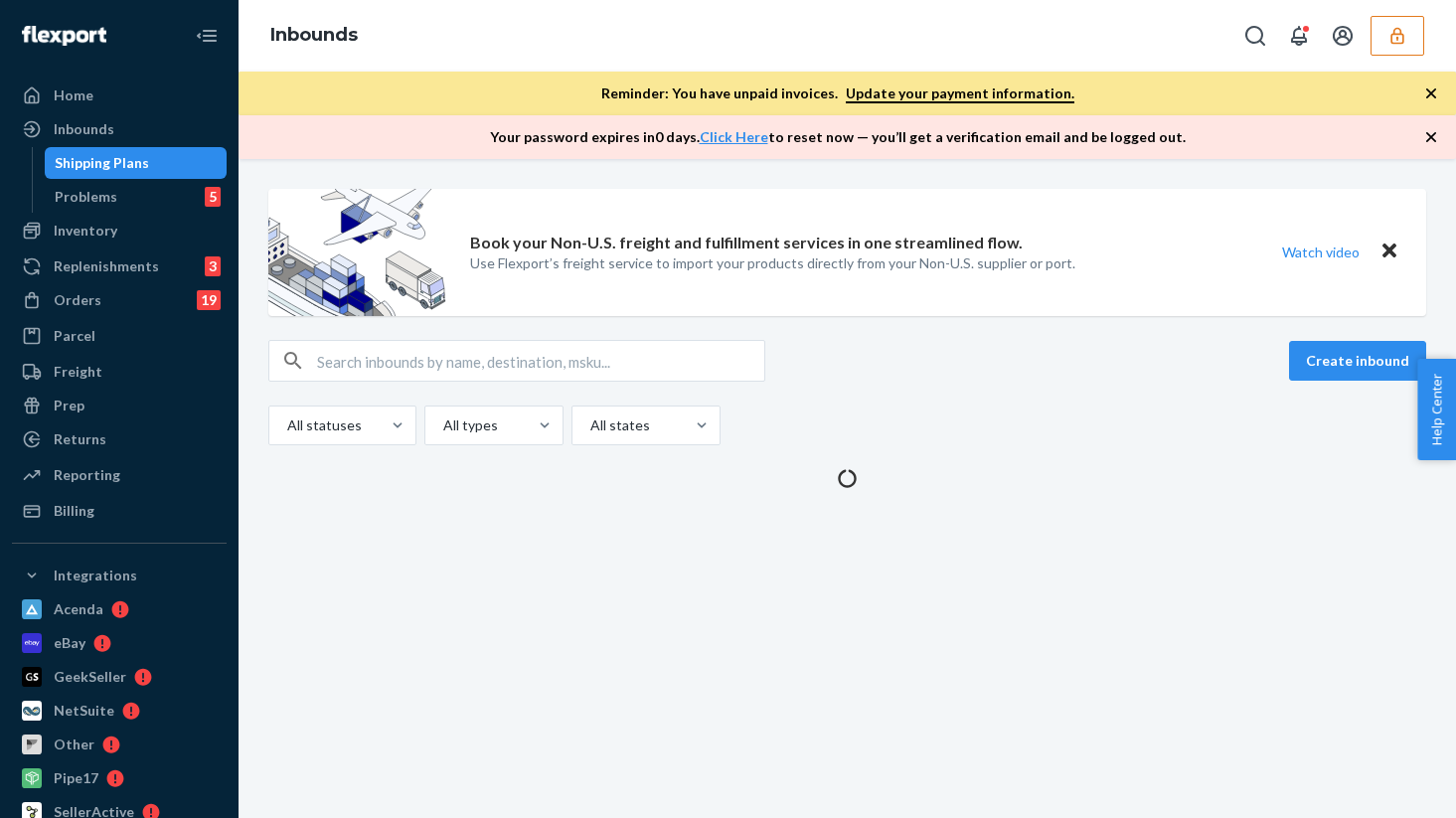 click on "Create inbound" at bounding box center (847, 361) 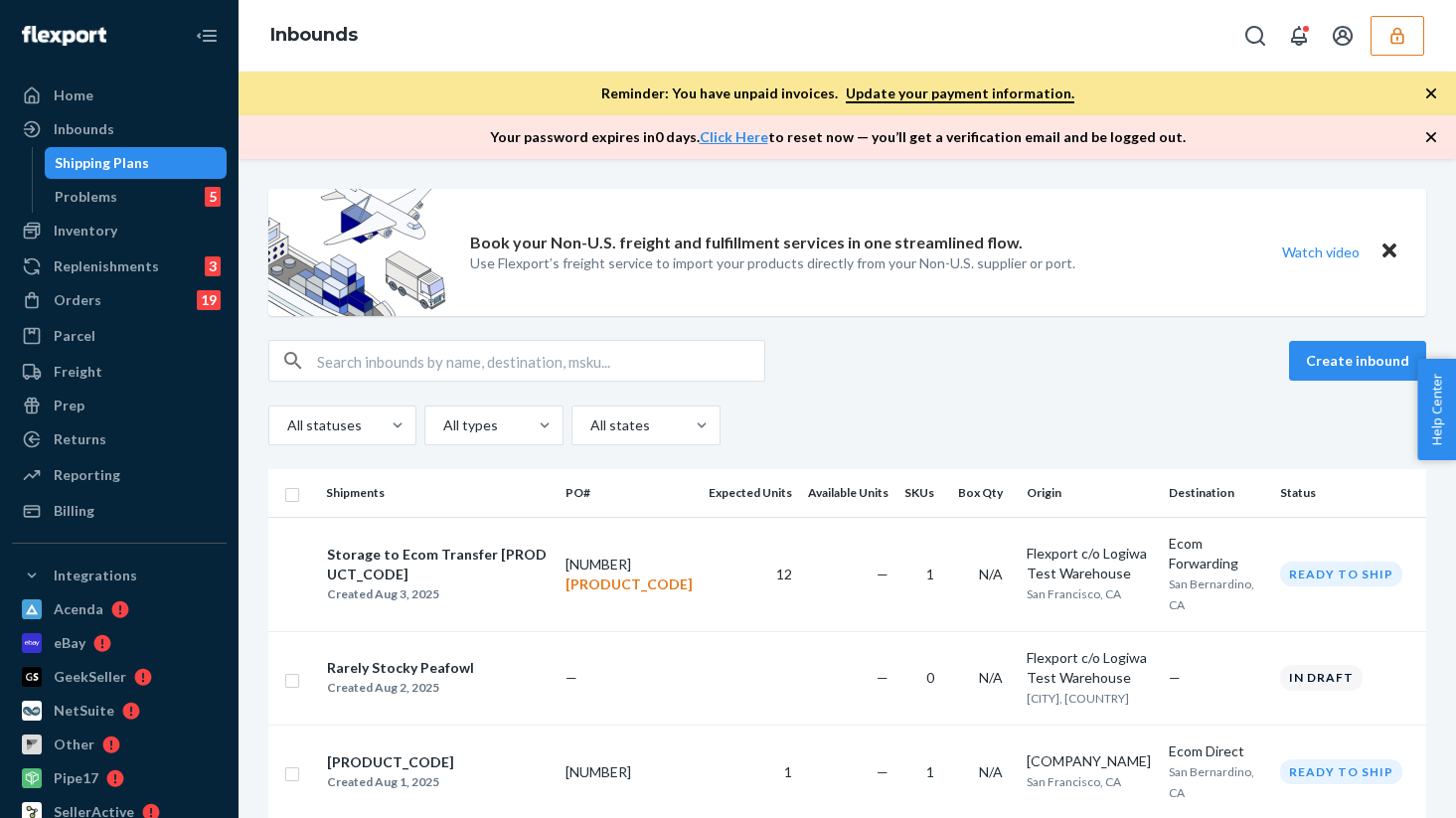 click on "Create inbound All statuses All types All states" at bounding box center [847, 393] 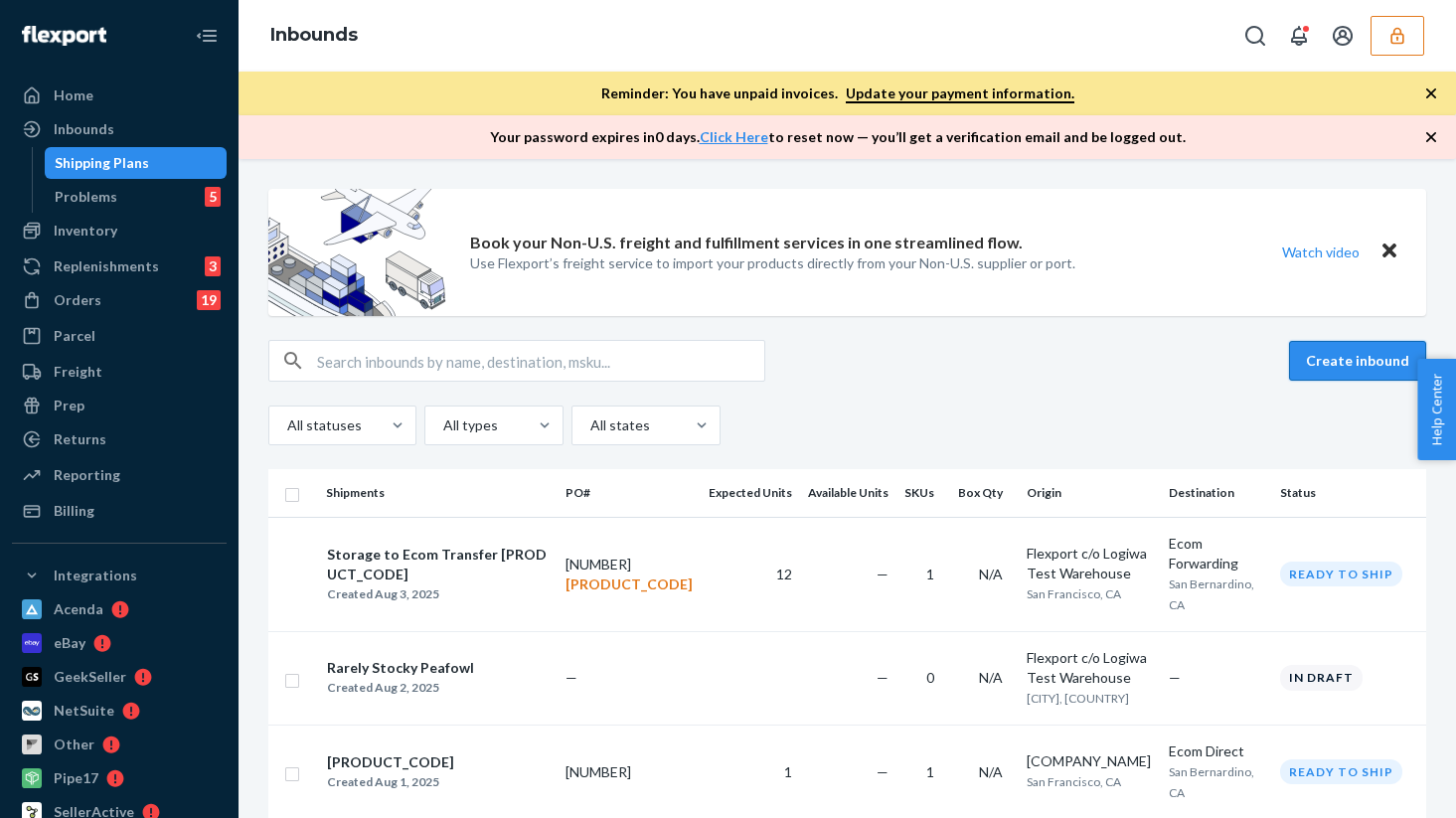 click on "Create inbound" at bounding box center (1358, 361) 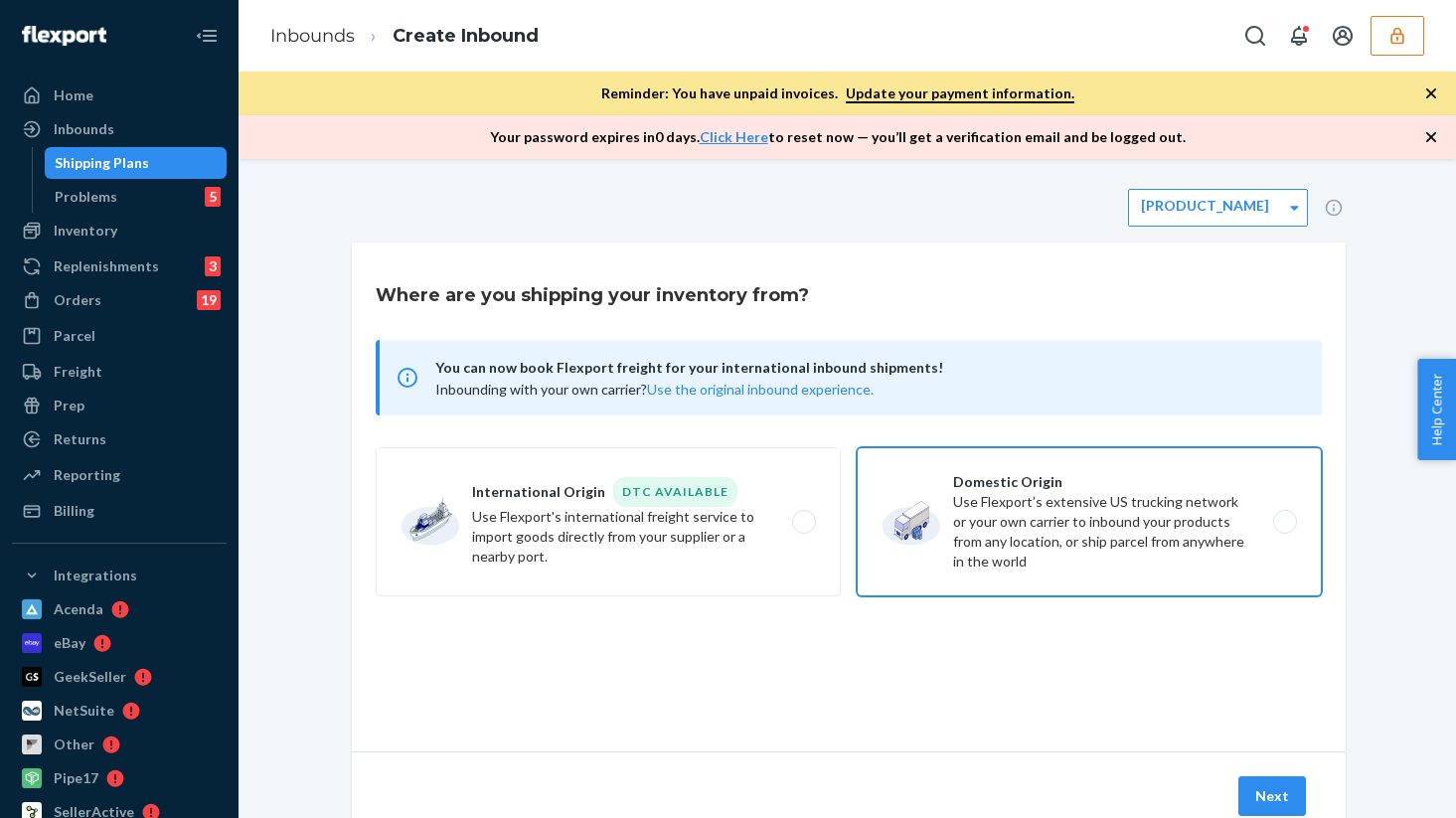 click on "Domestic Origin Use Flexport’s extensive US trucking network or your own carrier to inbound your products from any location, or ship parcel from anywhere in the world" at bounding box center (1089, 522) 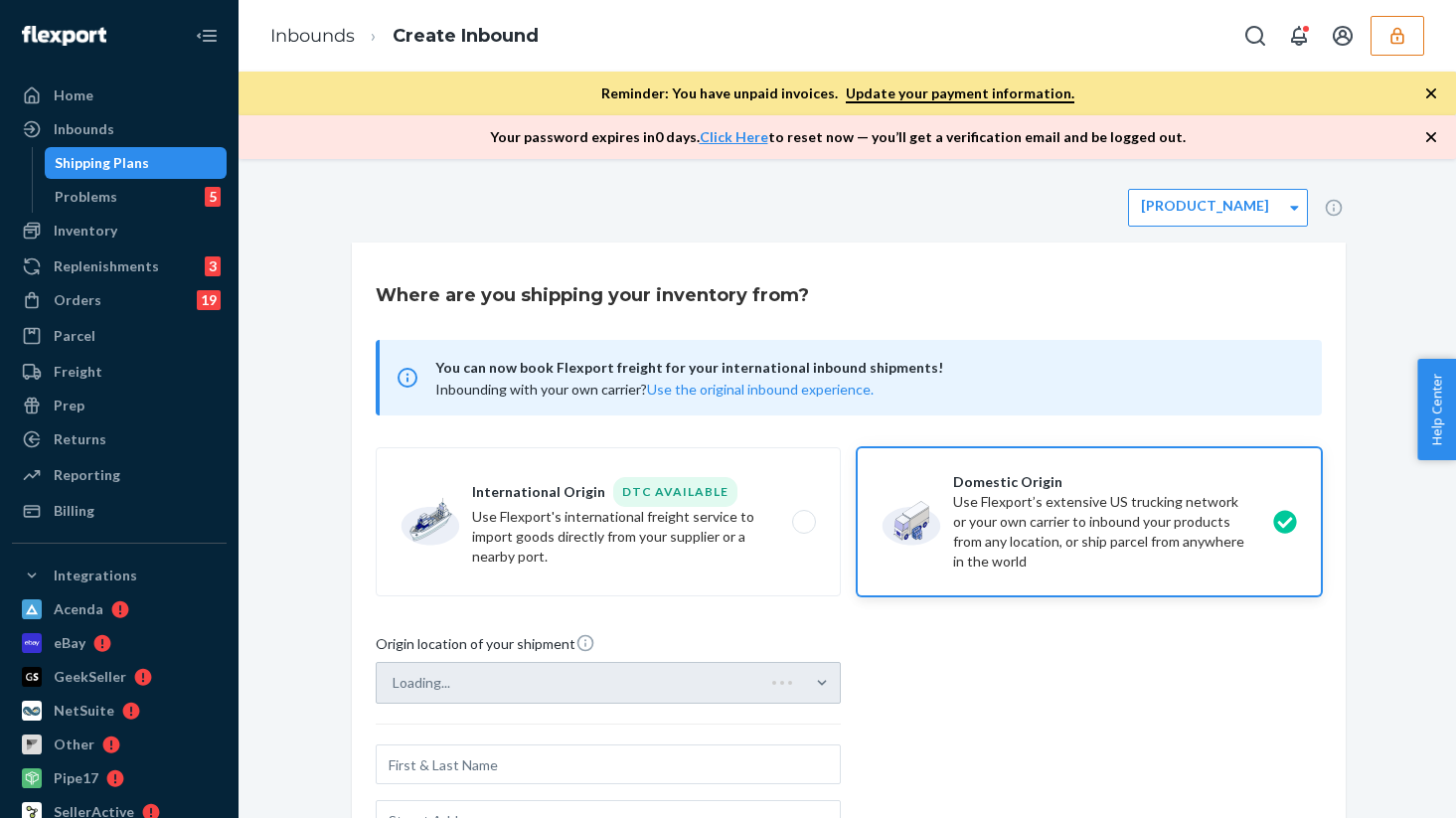 scroll, scrollTop: 484, scrollLeft: 0, axis: vertical 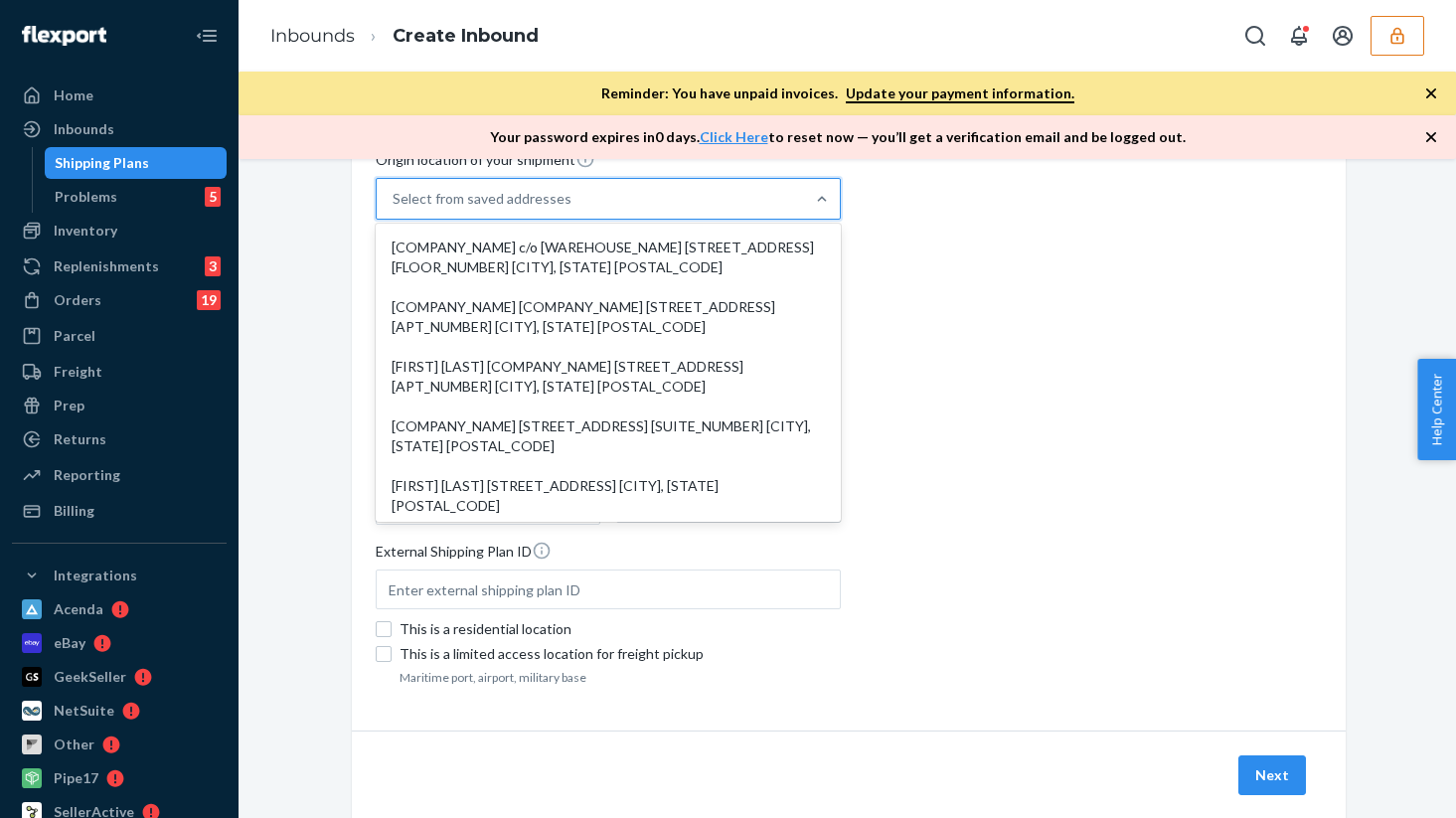 click on "Select from saved addresses" at bounding box center (590, 199) 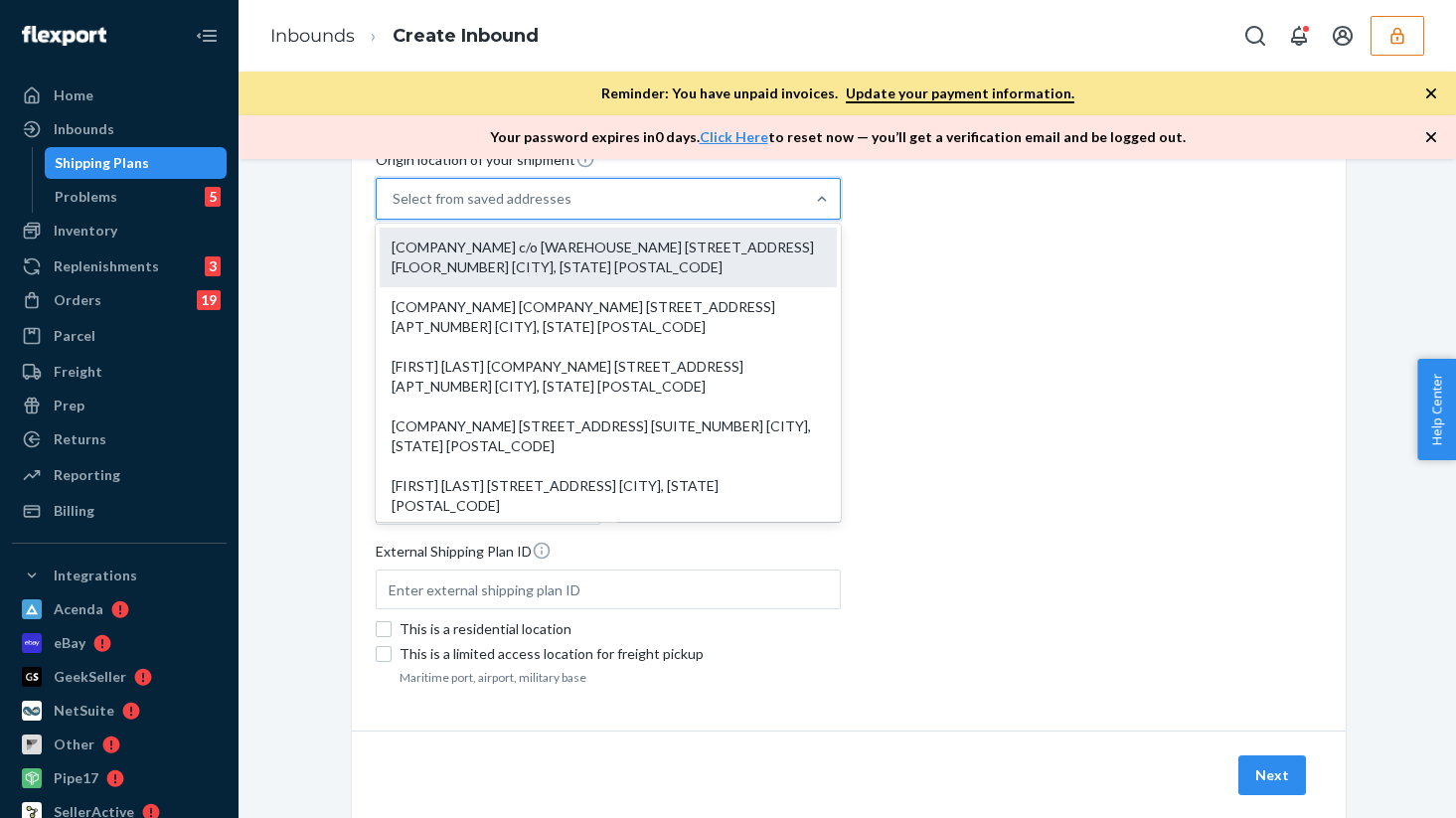 click on "[COMPANY_NAME] c/o [WAREHOUSE_NAME]
[STREET_ADDRESS]
[FLOOR_NUMBER]
[CITY], [STATE] [POSTAL_CODE]" at bounding box center [608, 257] 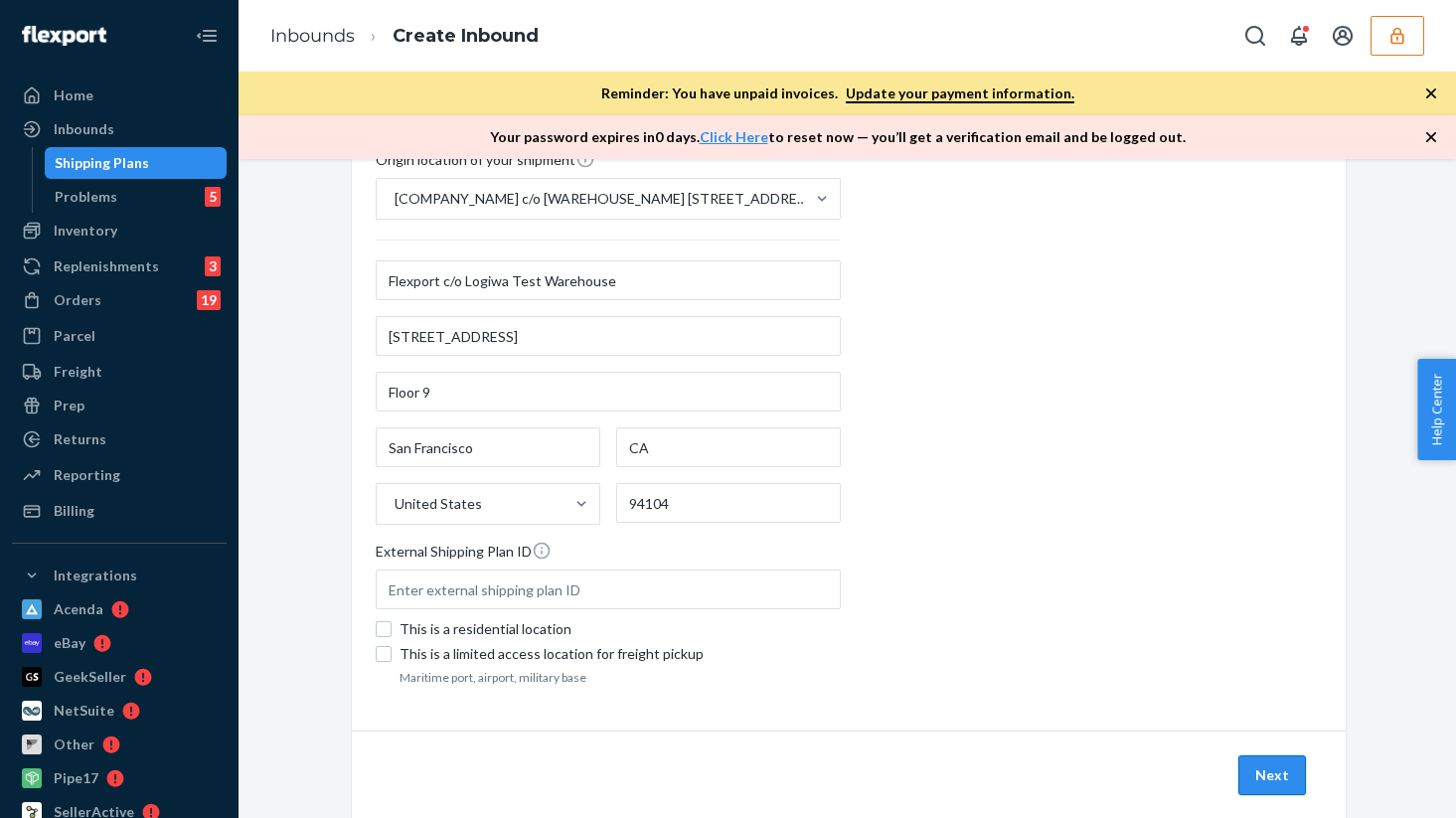 click on "Next" at bounding box center (1272, 775) 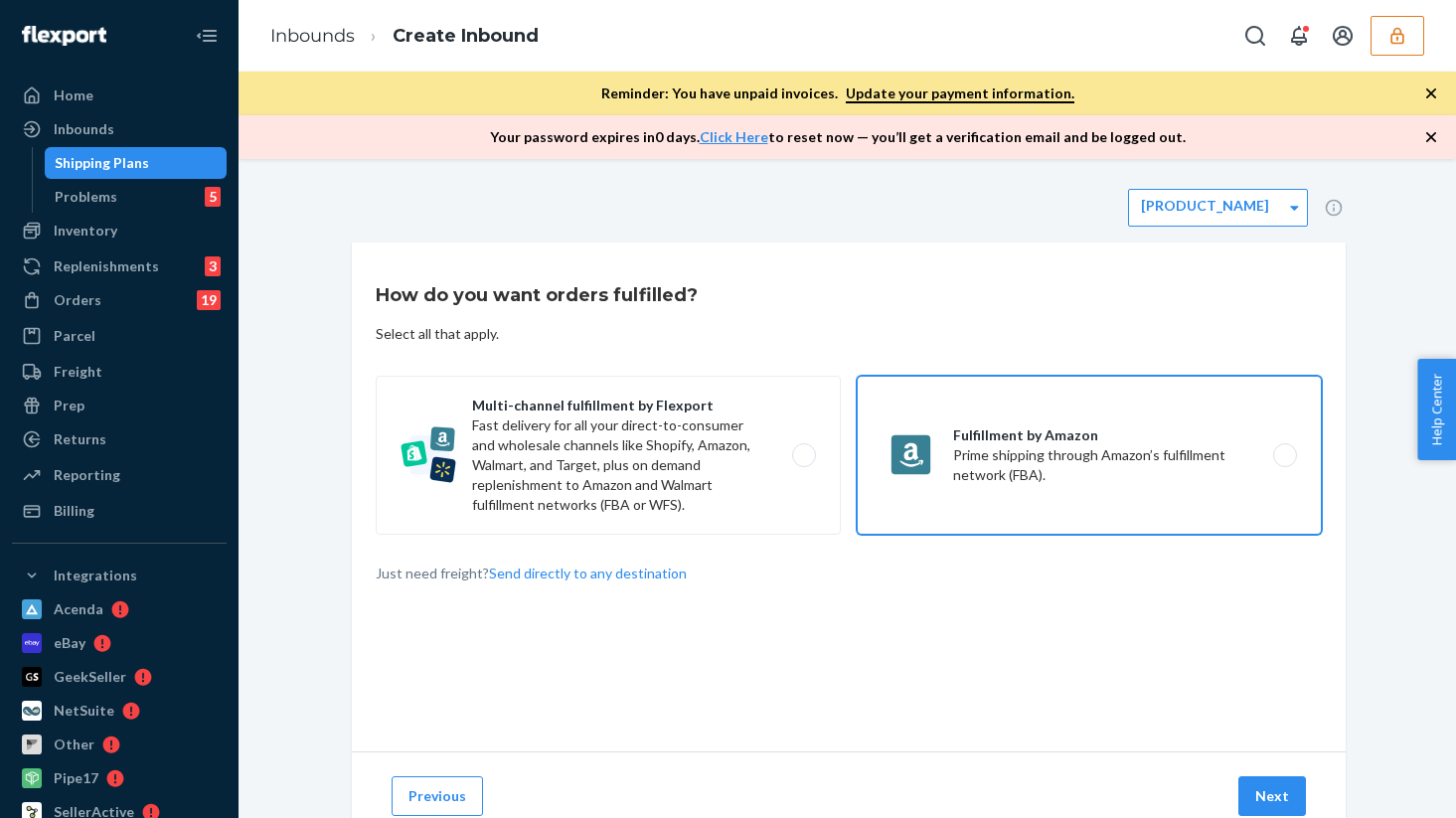 drag, startPoint x: 1040, startPoint y: 492, endPoint x: 862, endPoint y: 487, distance: 178.07021 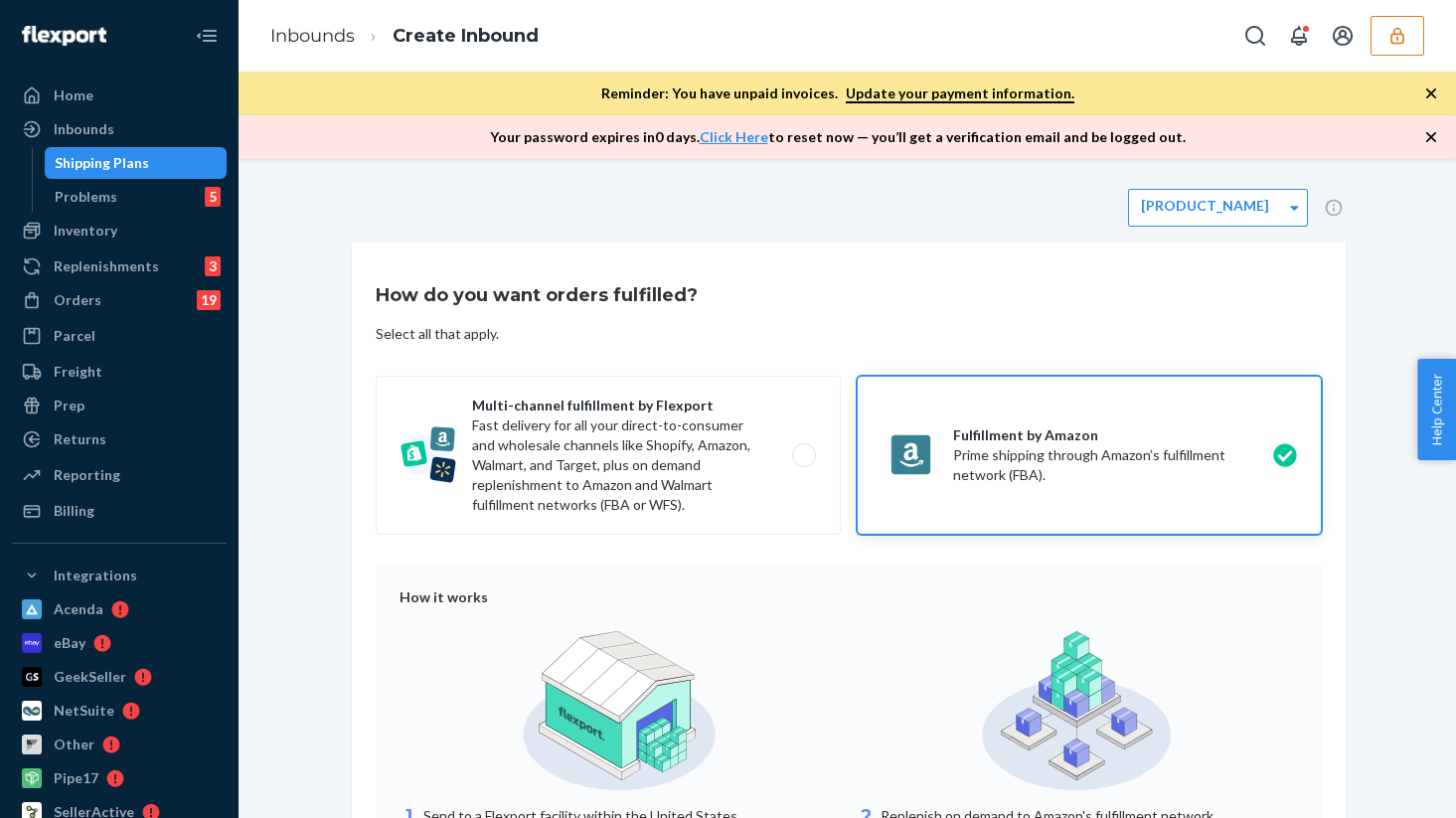 click on "Fulfillment by Amazon Prime shipping through Amazon’s fulfillment network (FBA)." at bounding box center (1089, 455) 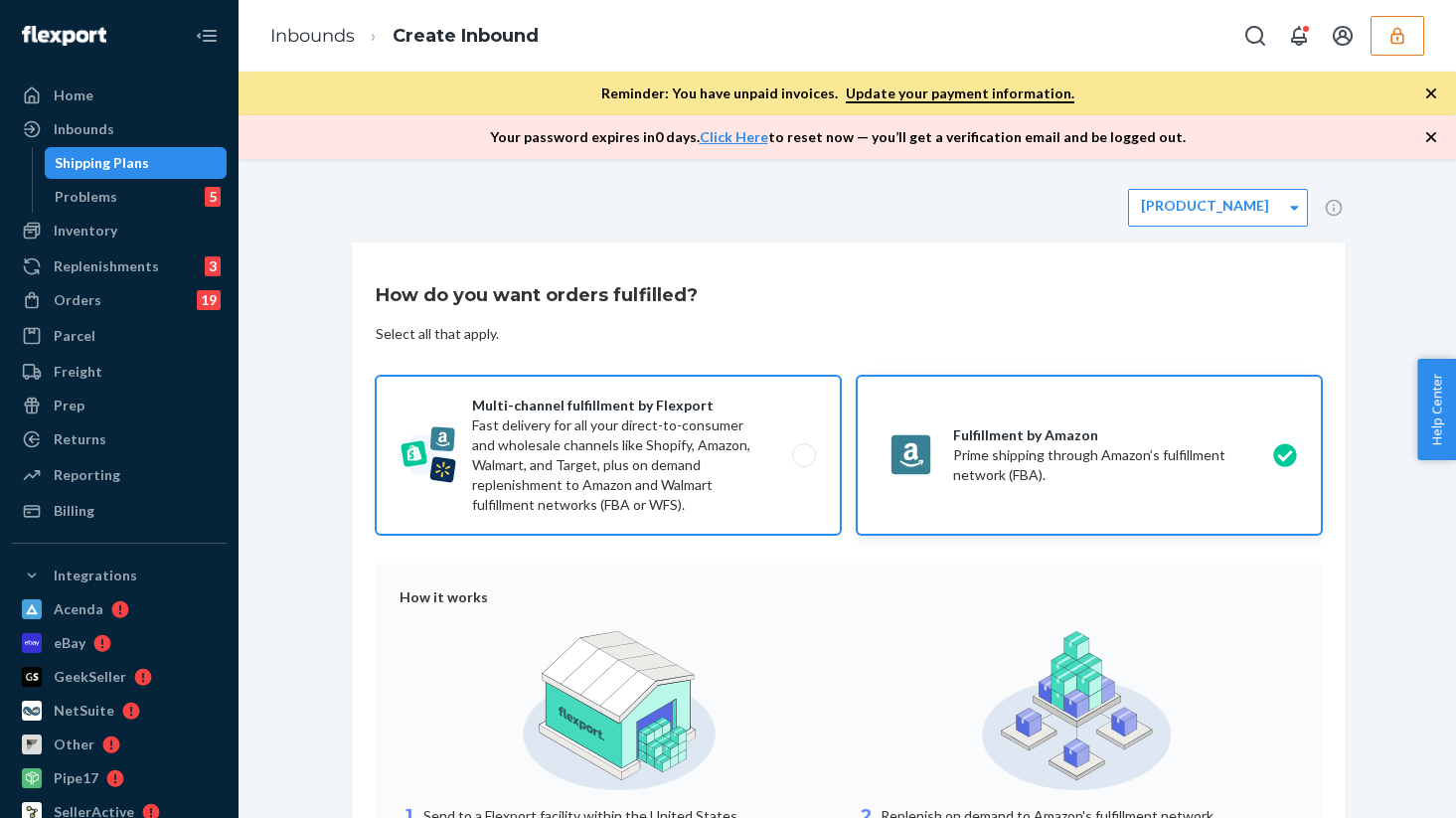 click on "Multi-channel fulfillment by Flexport Fast delivery for all your direct-to-consumer and wholesale channels like Shopify, Amazon, Walmart, and Target, plus on demand replenishment to Amazon and Walmart fulfillment networks (FBA or WFS)." at bounding box center [608, 455] 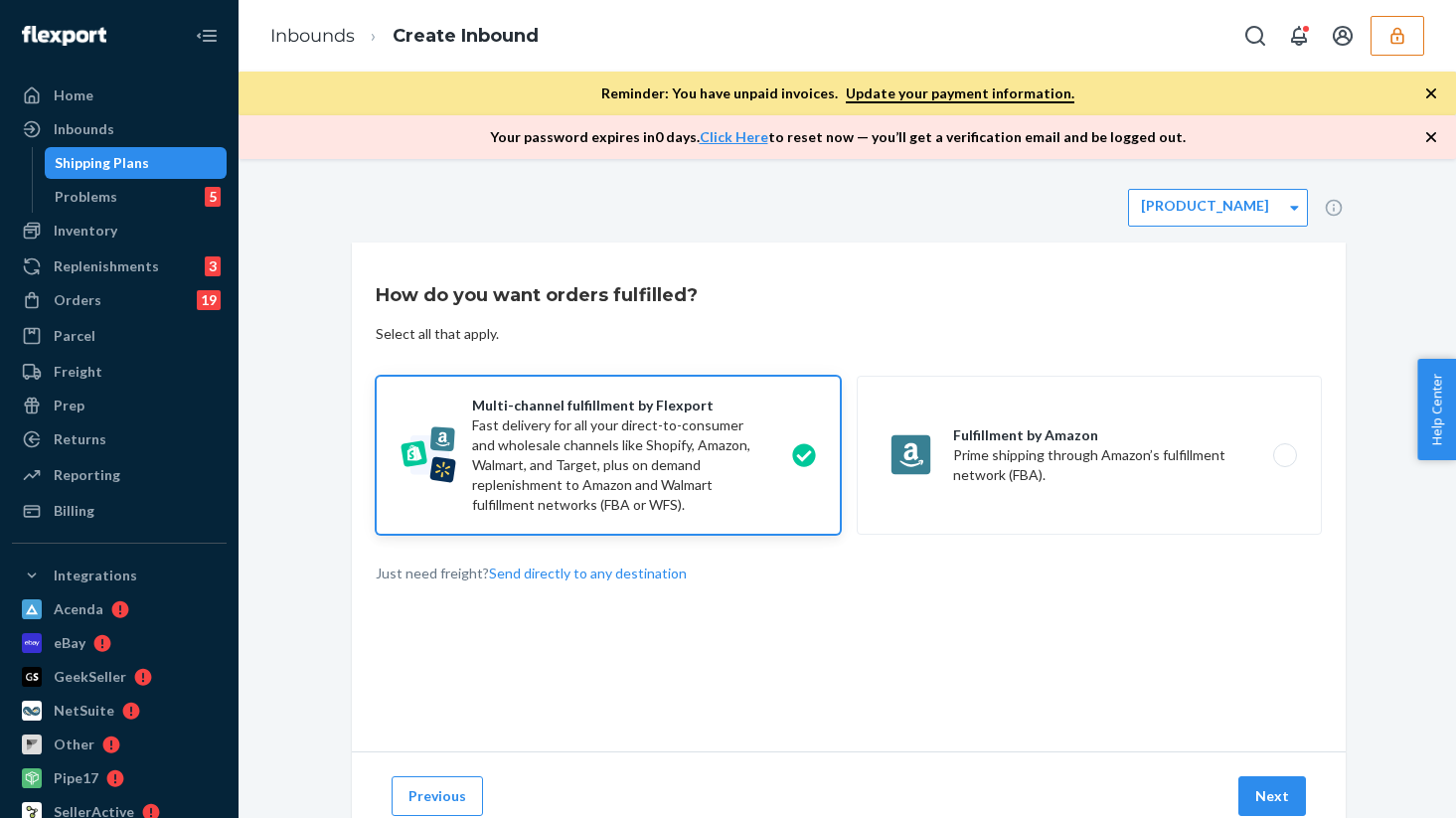 scroll, scrollTop: 168, scrollLeft: 0, axis: vertical 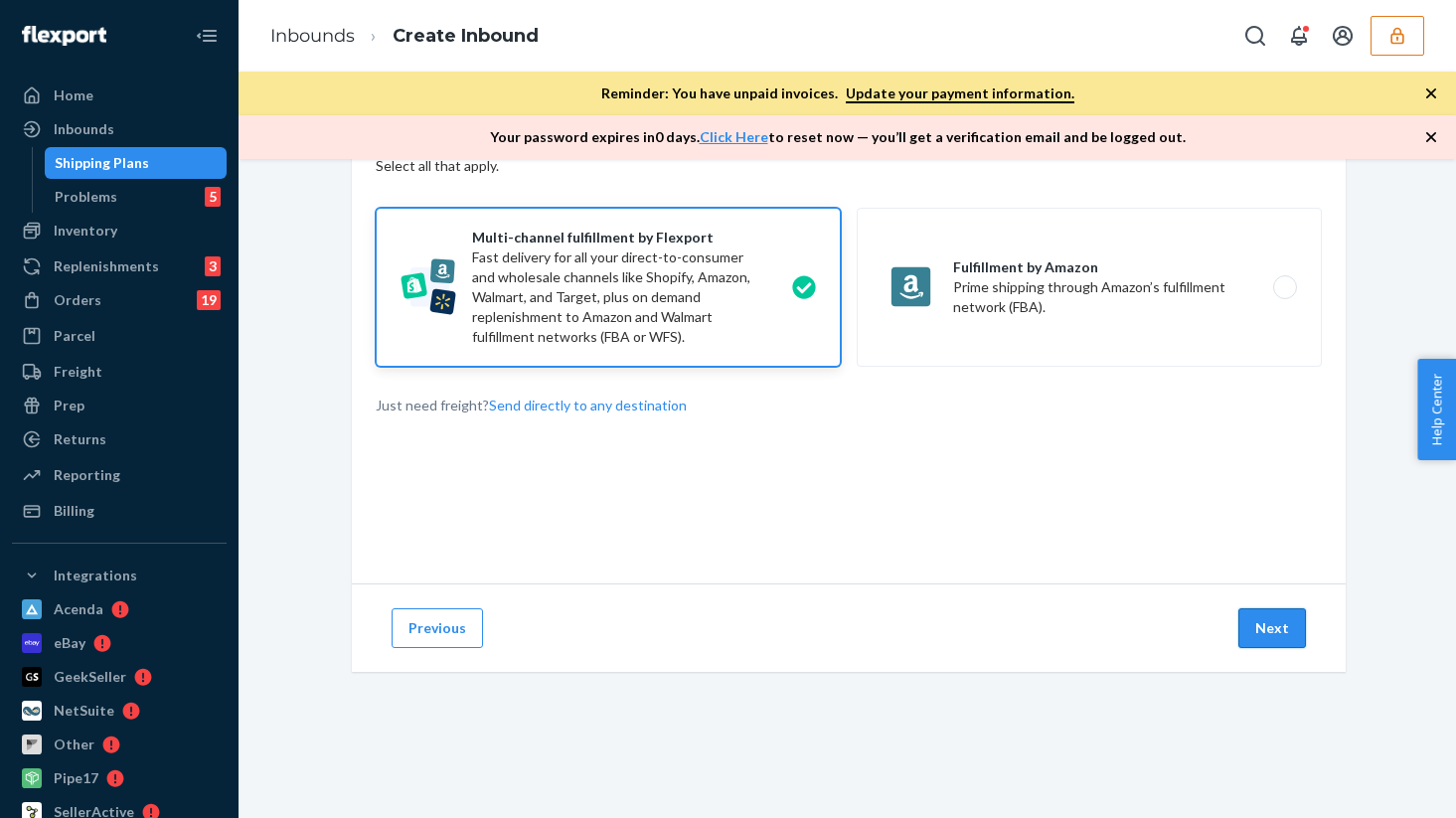 click on "Next" at bounding box center [1272, 628] 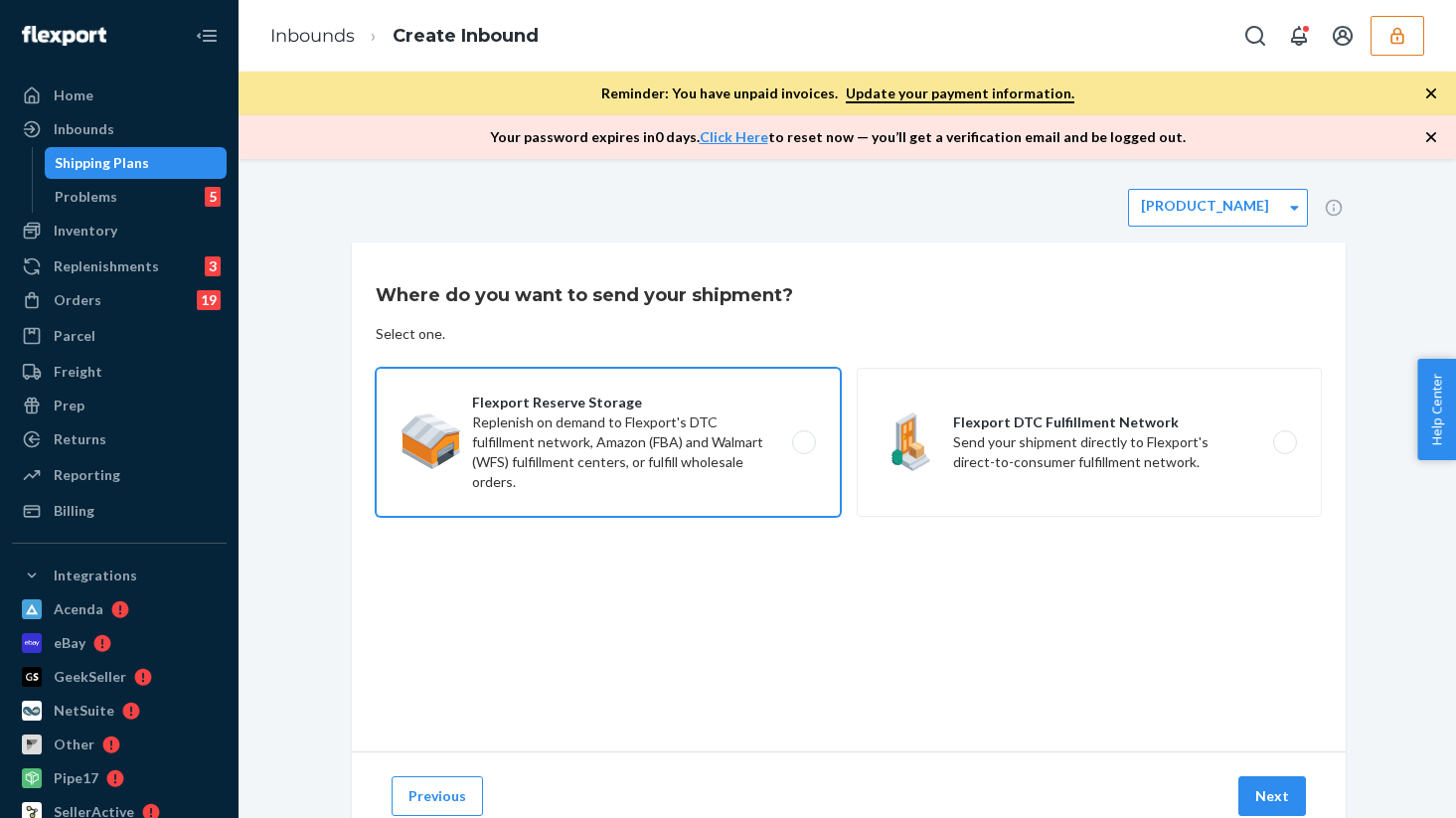 click on "Flexport Reserve Storage Replenish on demand to Flexport's DTC fulfillment network, Amazon (FBA) and Walmart (WFS) fulfillment centers, or fulfill wholesale orders." at bounding box center (608, 442) 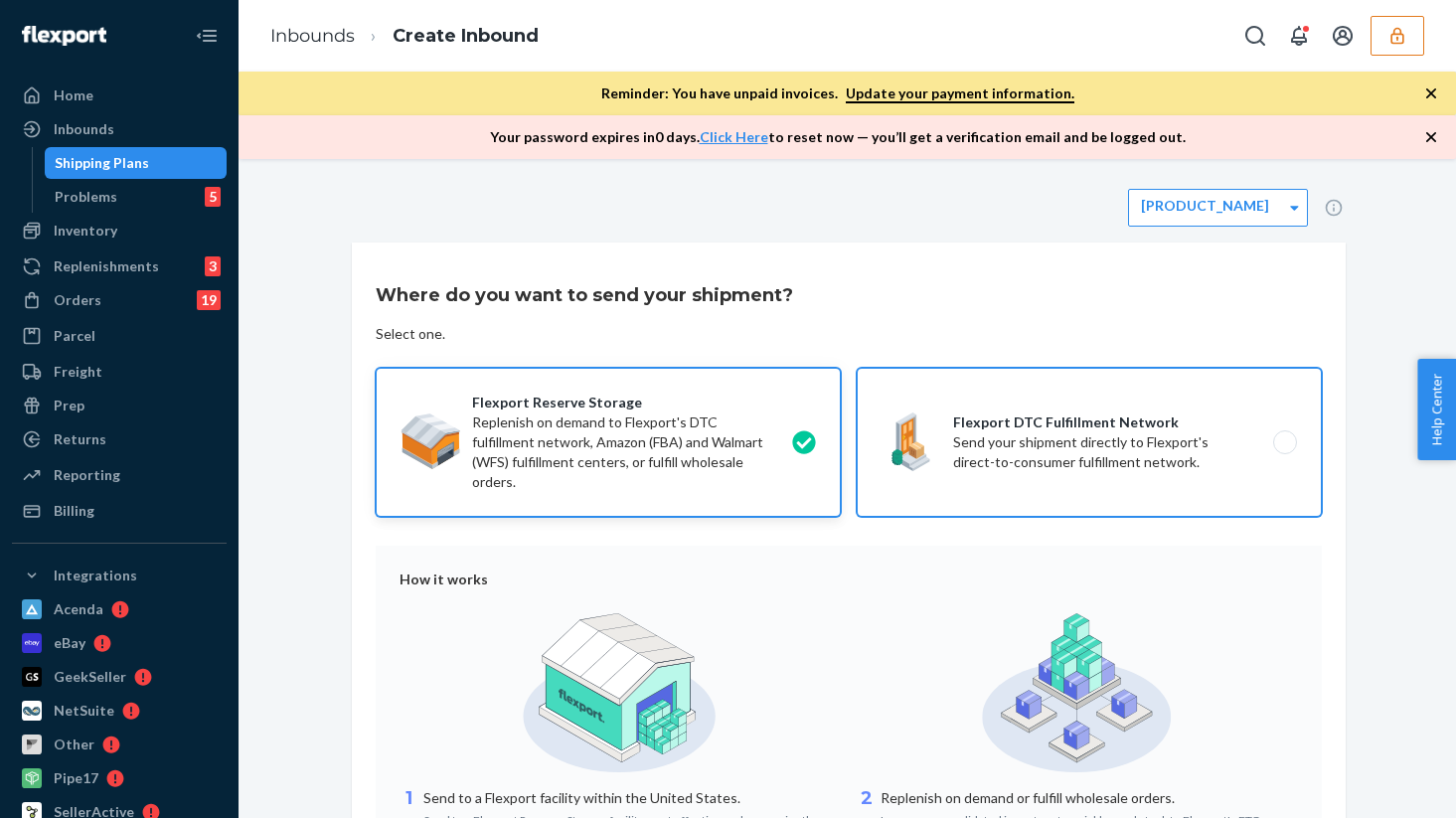 click on "Flexport DTC Fulfillment Network Send your shipment directly to Flexport's direct-to-consumer fulfillment network." at bounding box center [1089, 442] 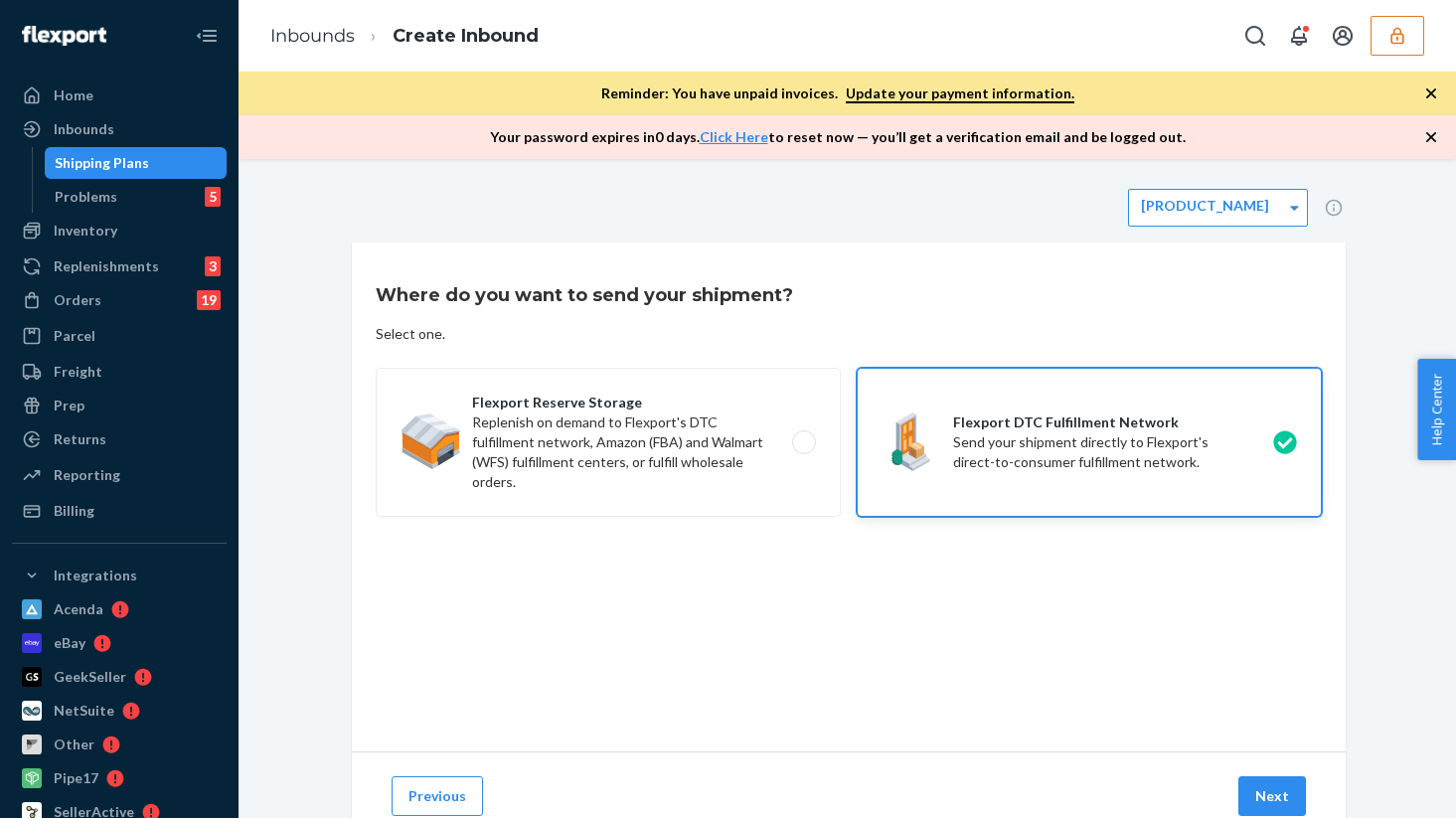 scroll, scrollTop: 168, scrollLeft: 0, axis: vertical 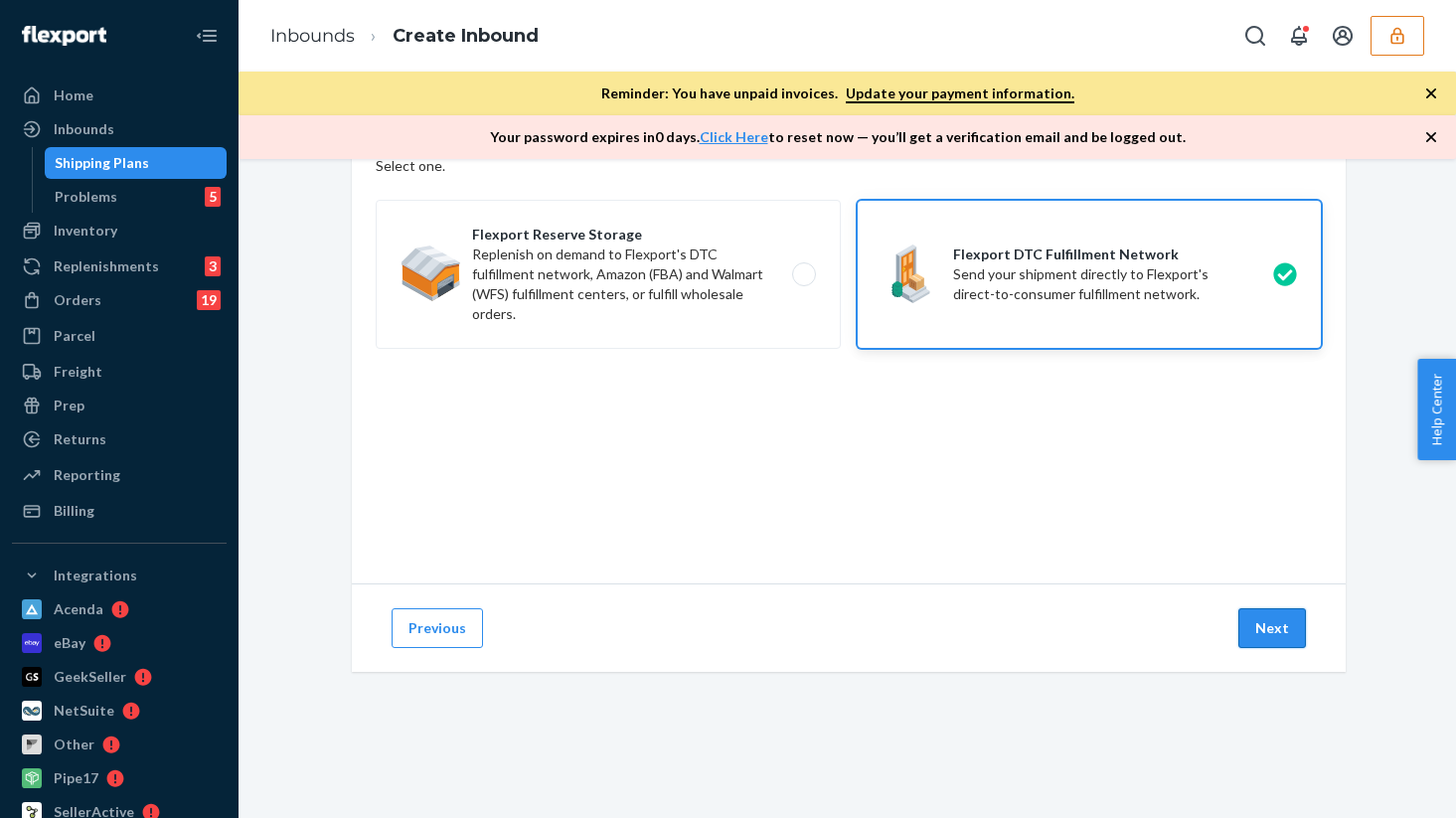click on "Next" at bounding box center [1272, 628] 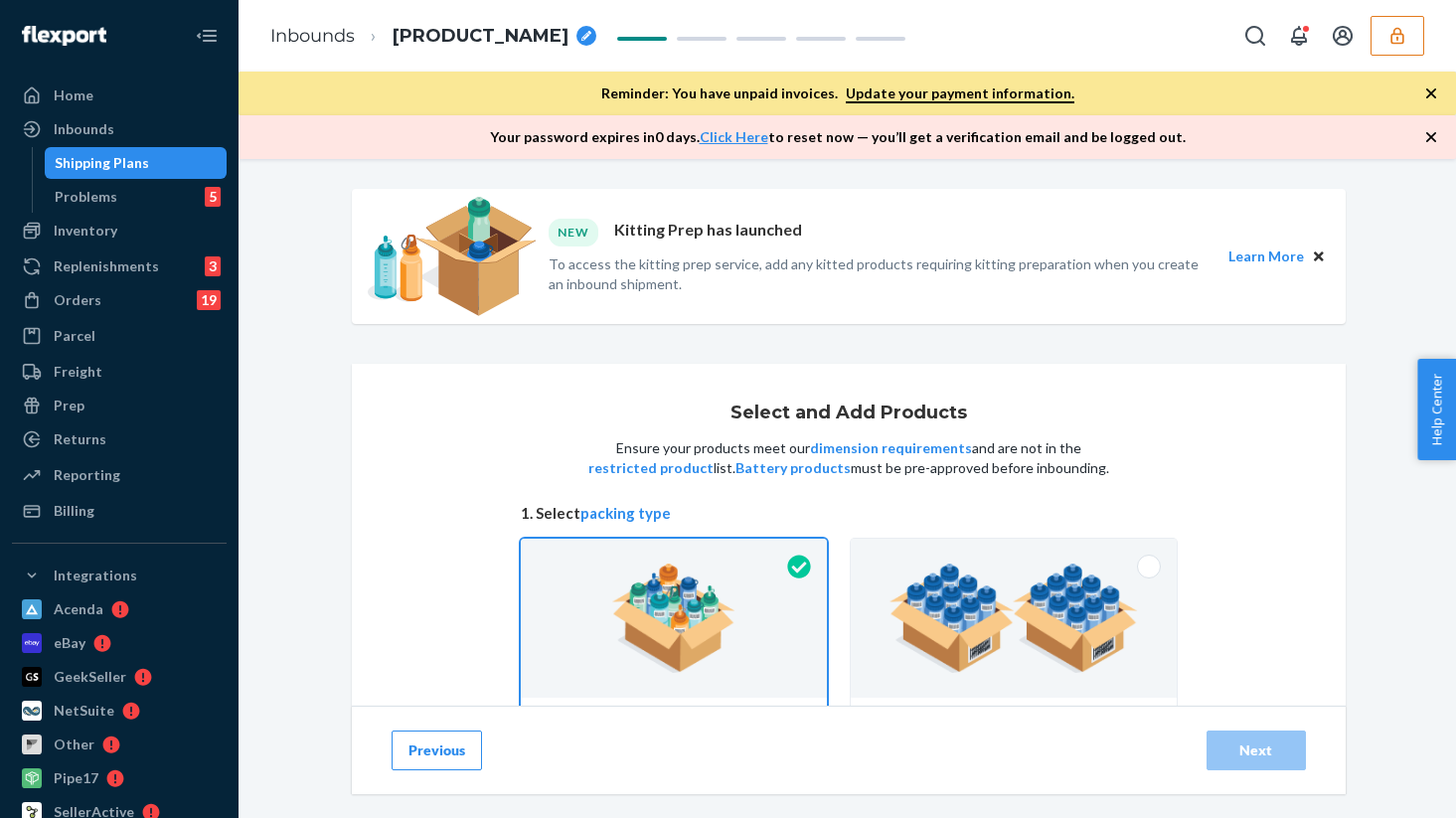 scroll, scrollTop: 246, scrollLeft: 0, axis: vertical 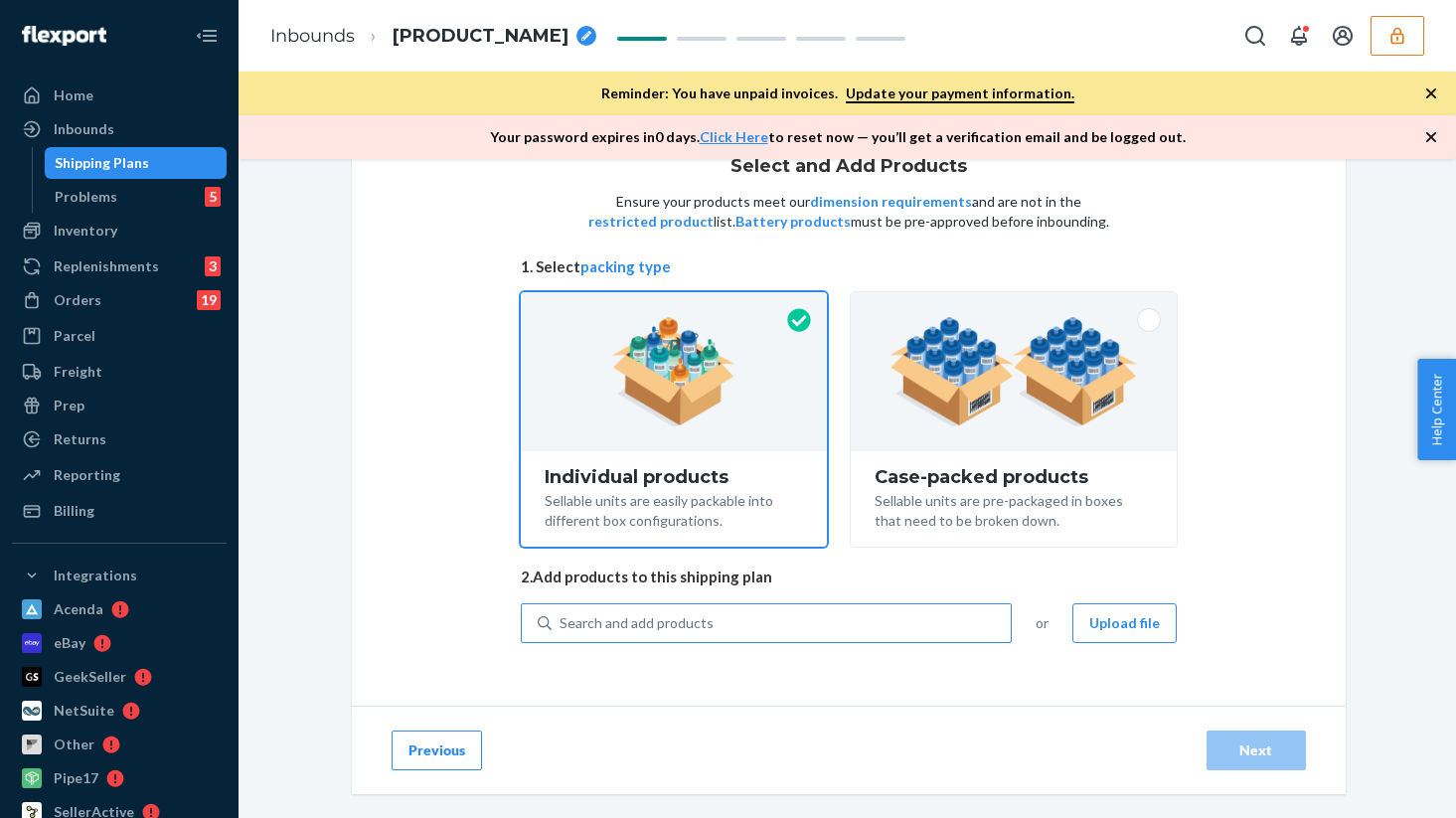click on "Search and add products" at bounding box center [636, 623] 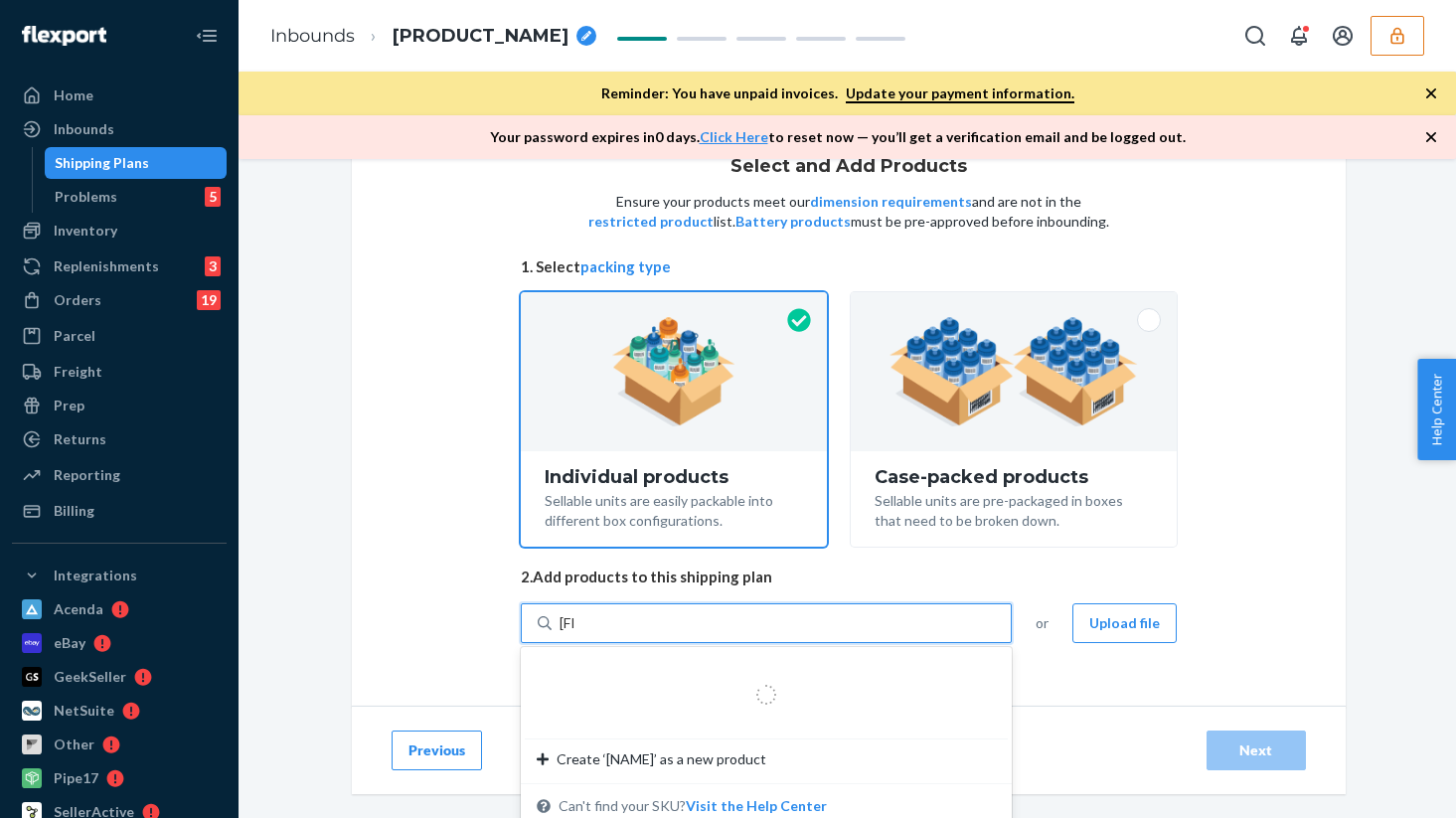 type on "[FIRST]" 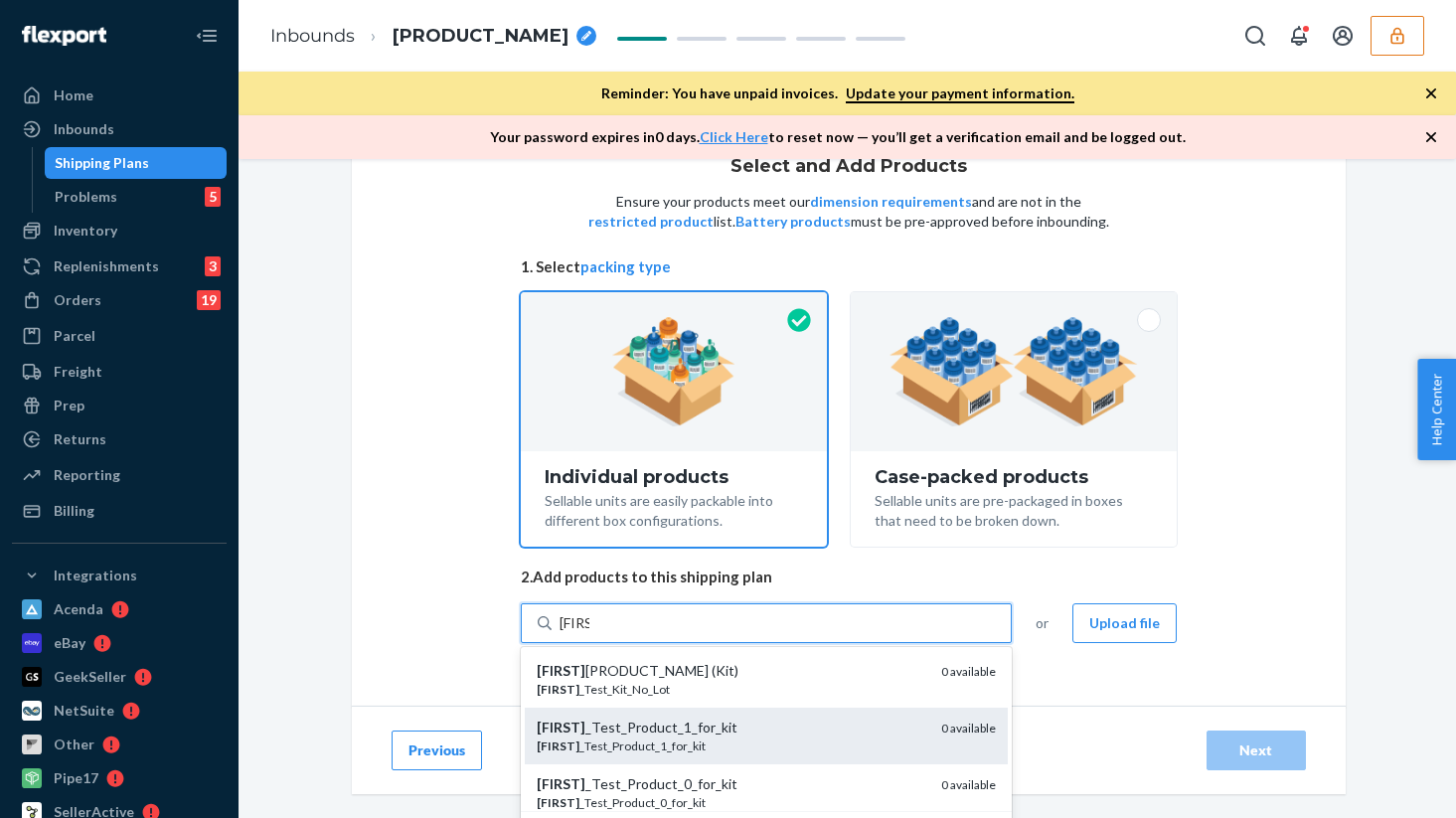 click on "[FIRST] [PRODUCT_NAME]" at bounding box center (730, 745) 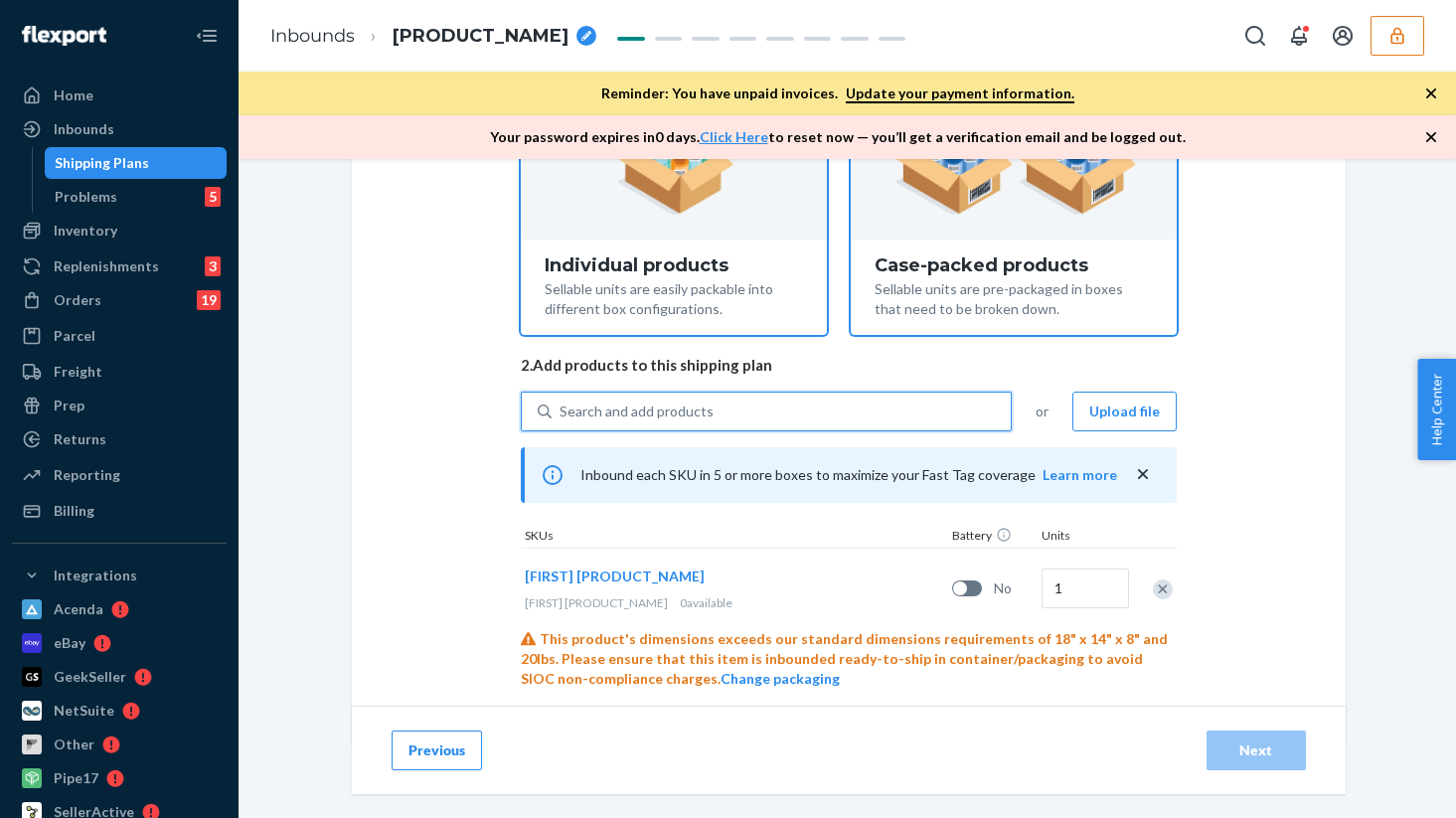 scroll, scrollTop: 497, scrollLeft: 0, axis: vertical 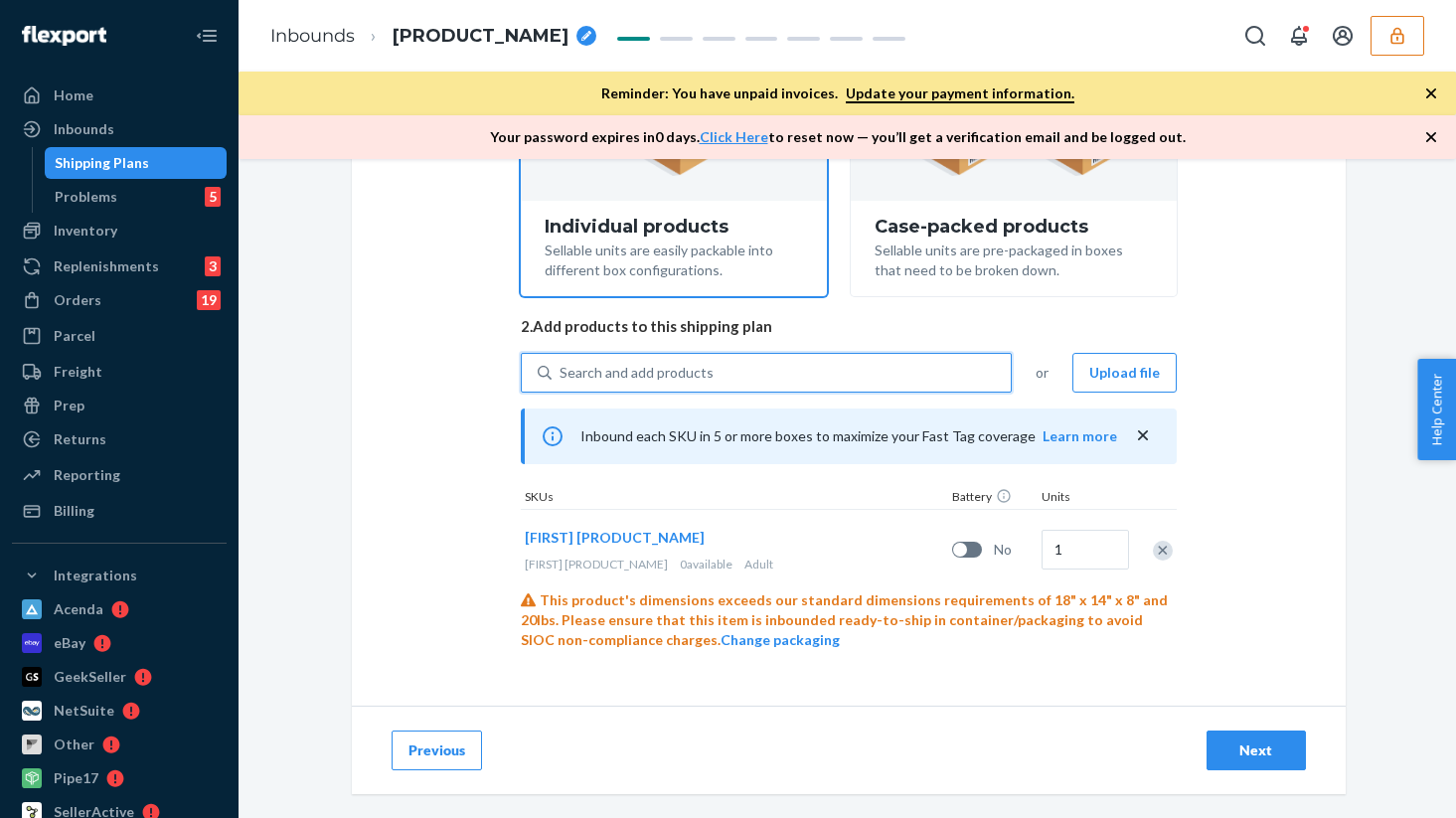 click on "Next" at bounding box center (1256, 750) 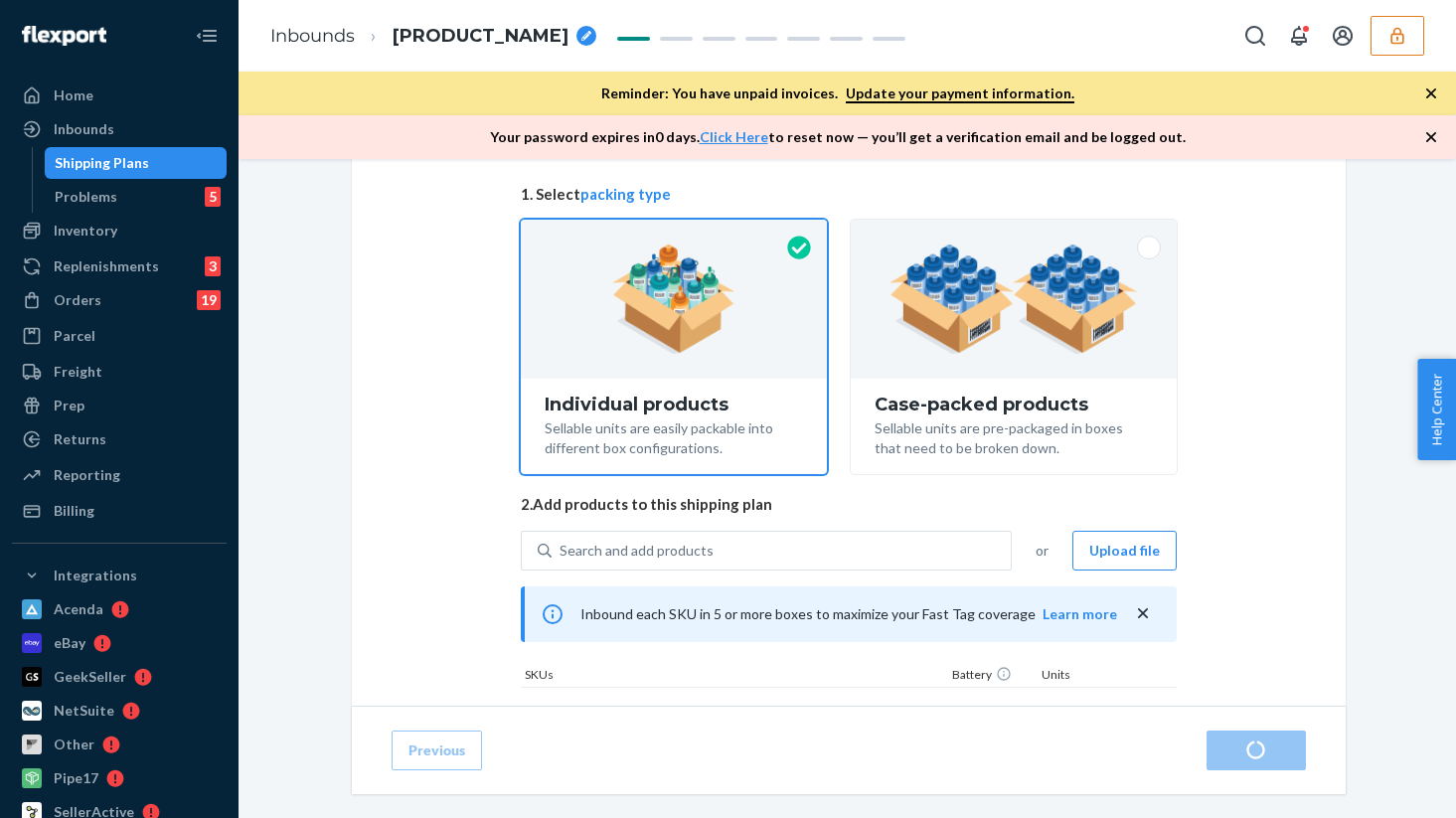 scroll, scrollTop: 497, scrollLeft: 0, axis: vertical 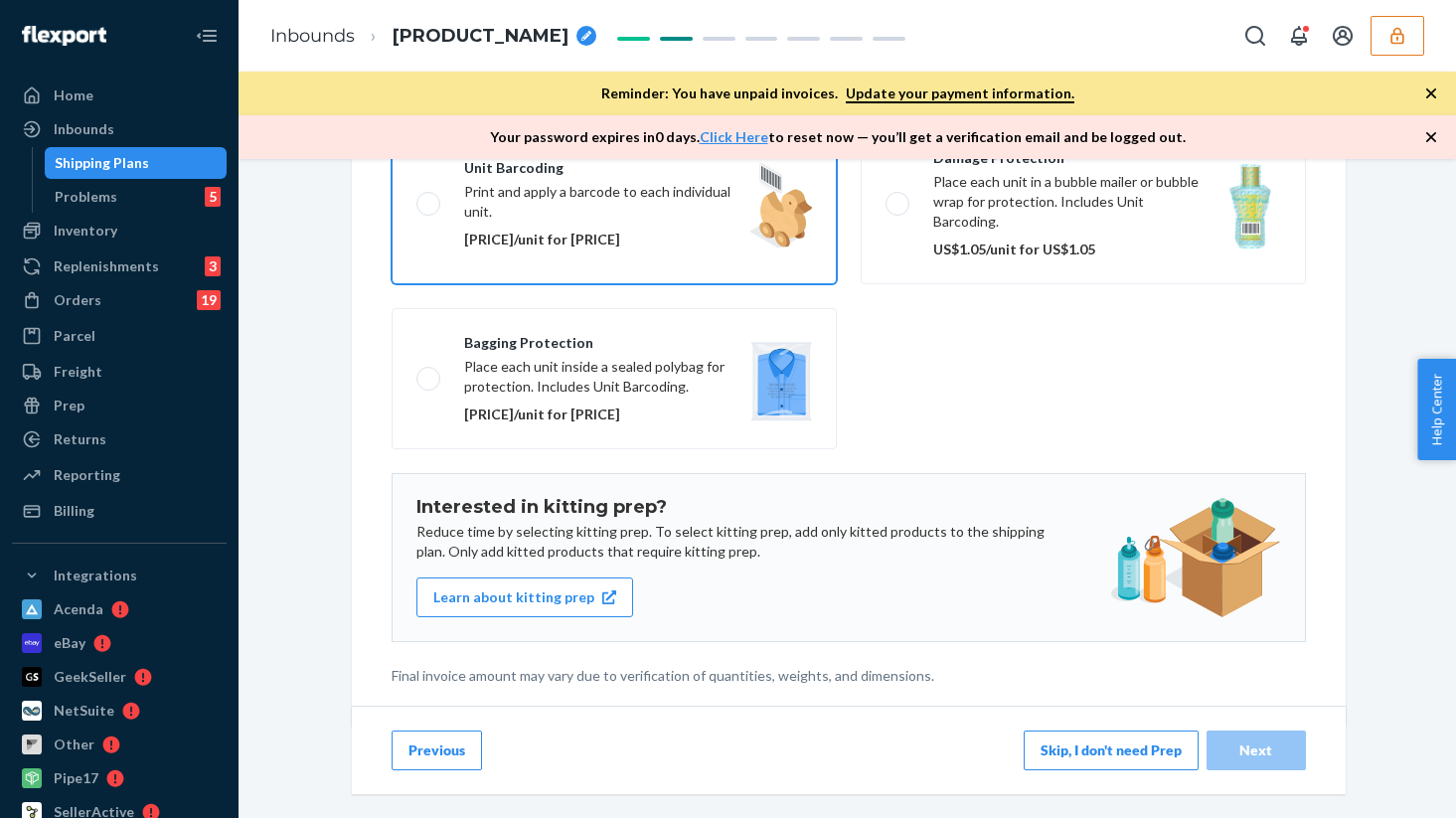 click on "Unit barcoding Print and apply a barcode to each individual unit. [PRICE]/unit for [PRICE]" at bounding box center [614, 204] 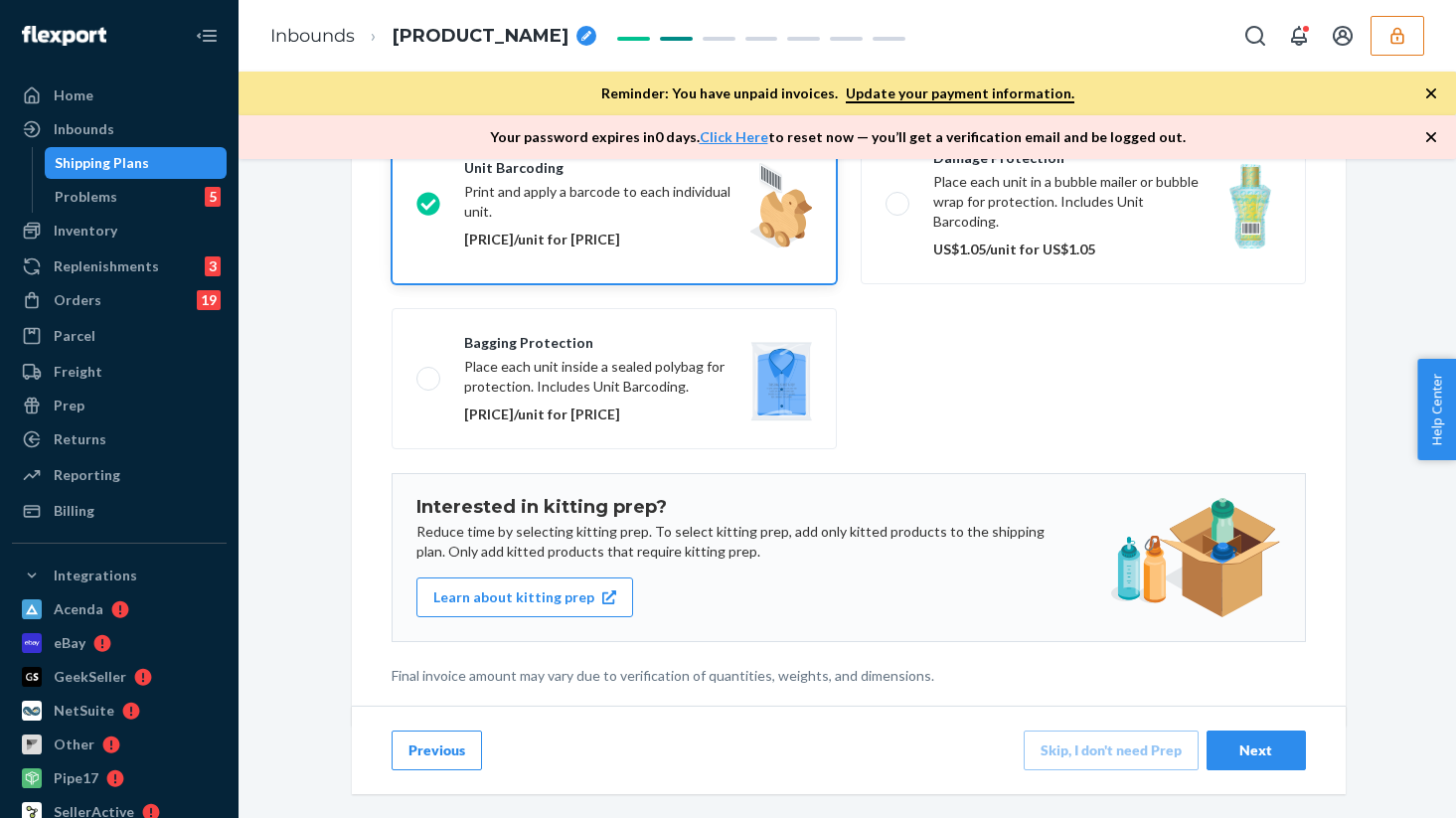 click on "Next" at bounding box center [1256, 750] 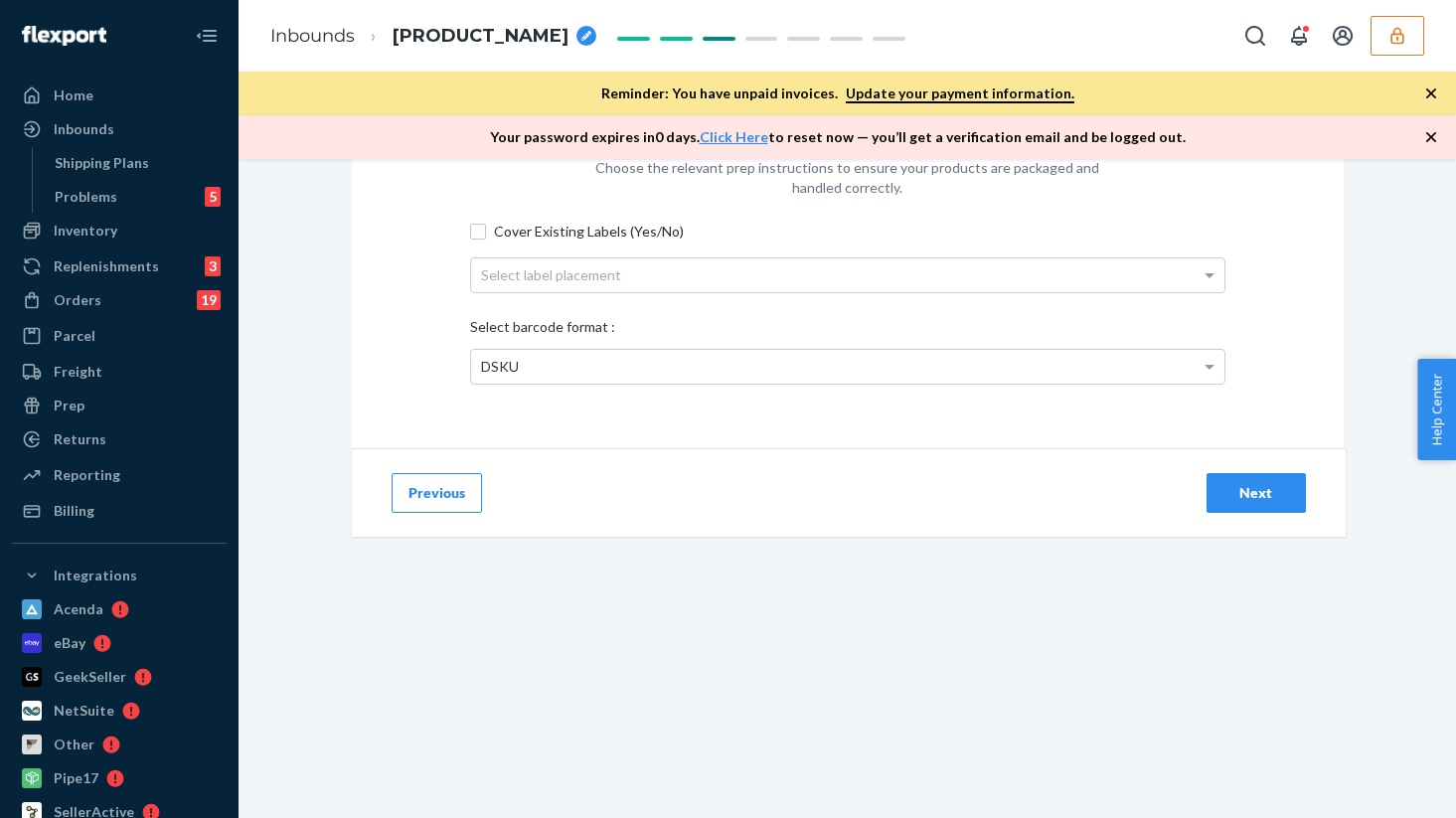 scroll, scrollTop: 0, scrollLeft: 0, axis: both 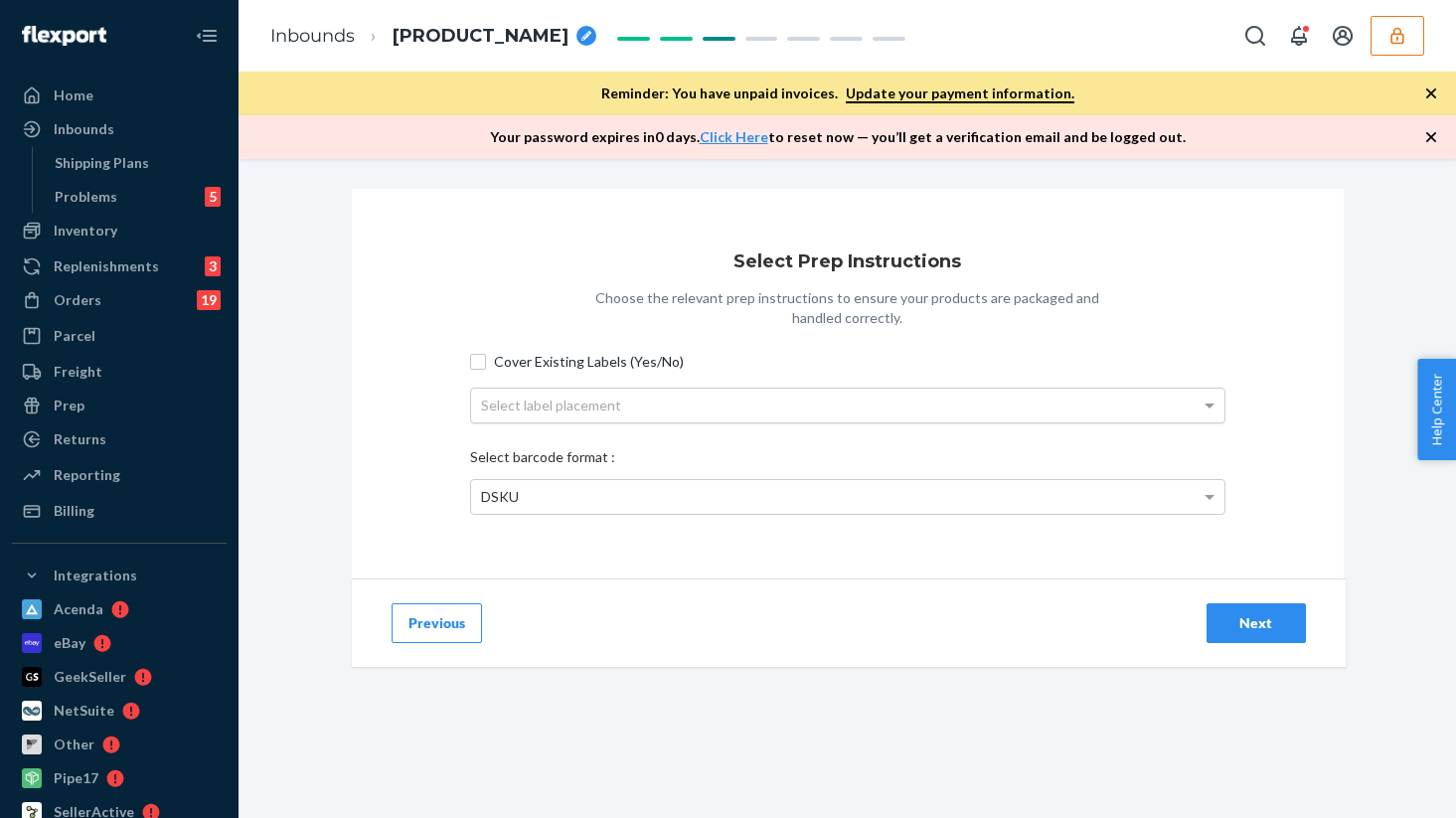 click on "Select label placement" at bounding box center (848, 406) 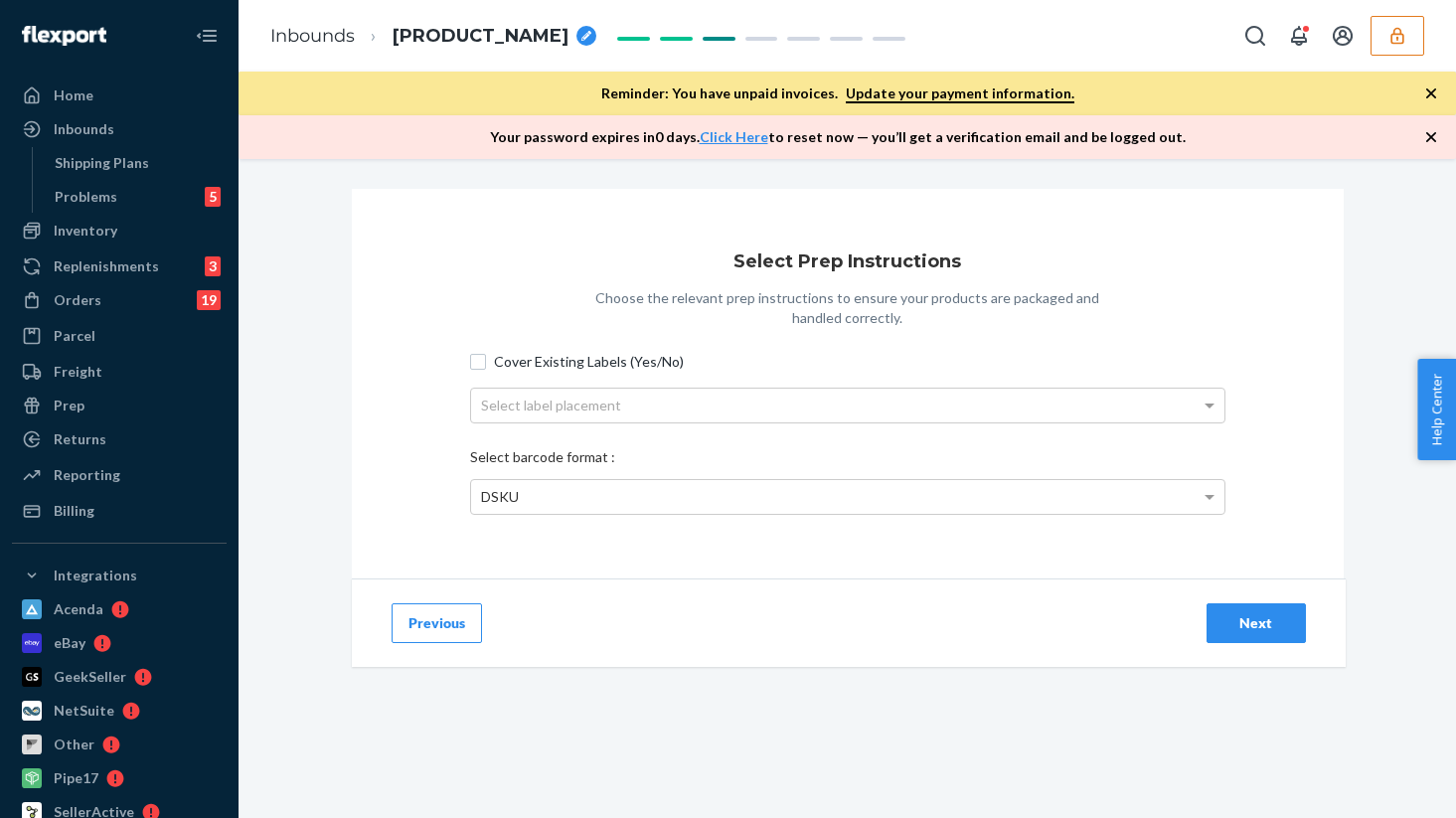 click on "Cover Existing Labels (Yes/No) Select label placement" at bounding box center [848, 388] 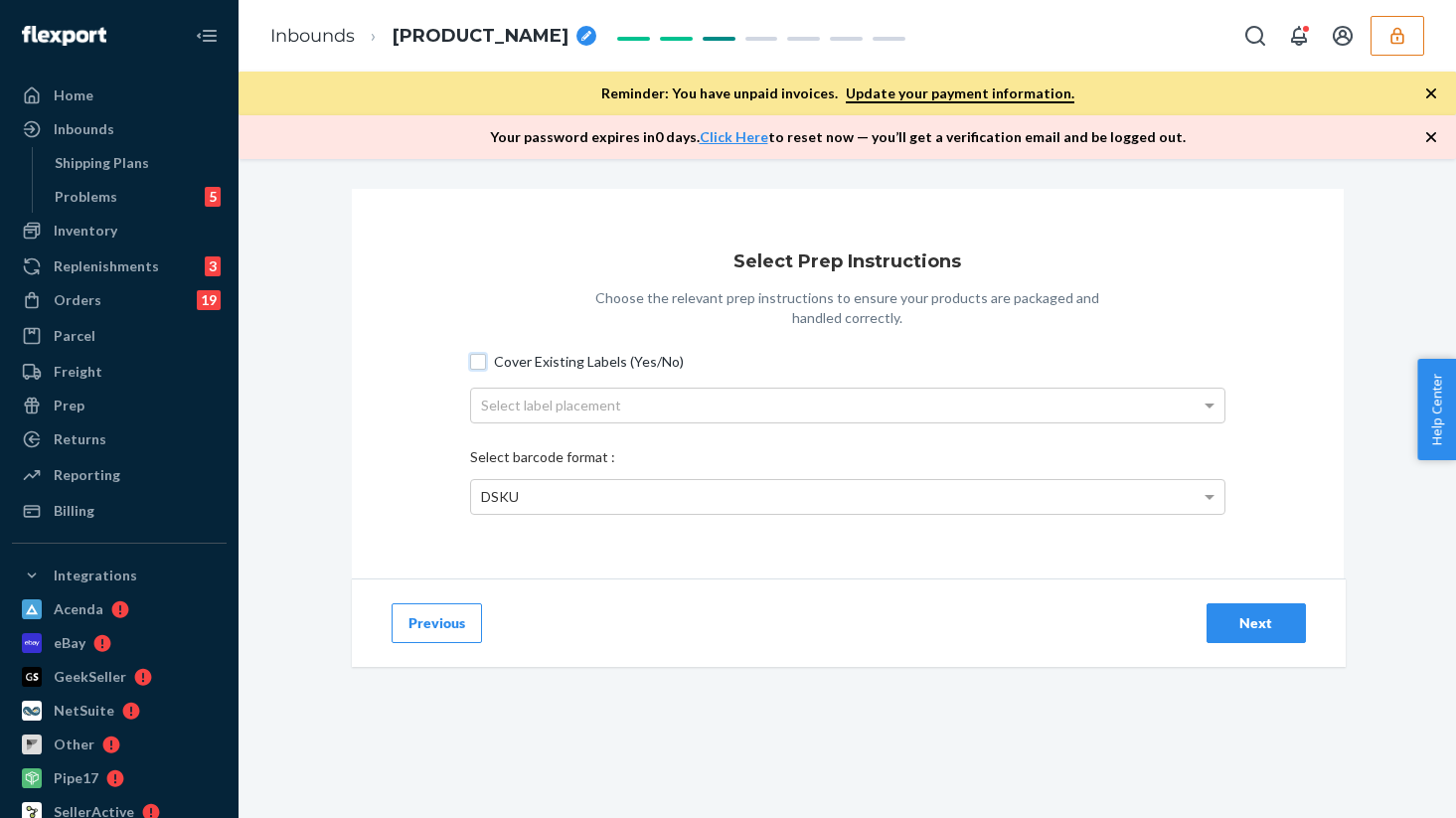 click on "Cover Existing Labels (Yes/No)" at bounding box center [478, 362] 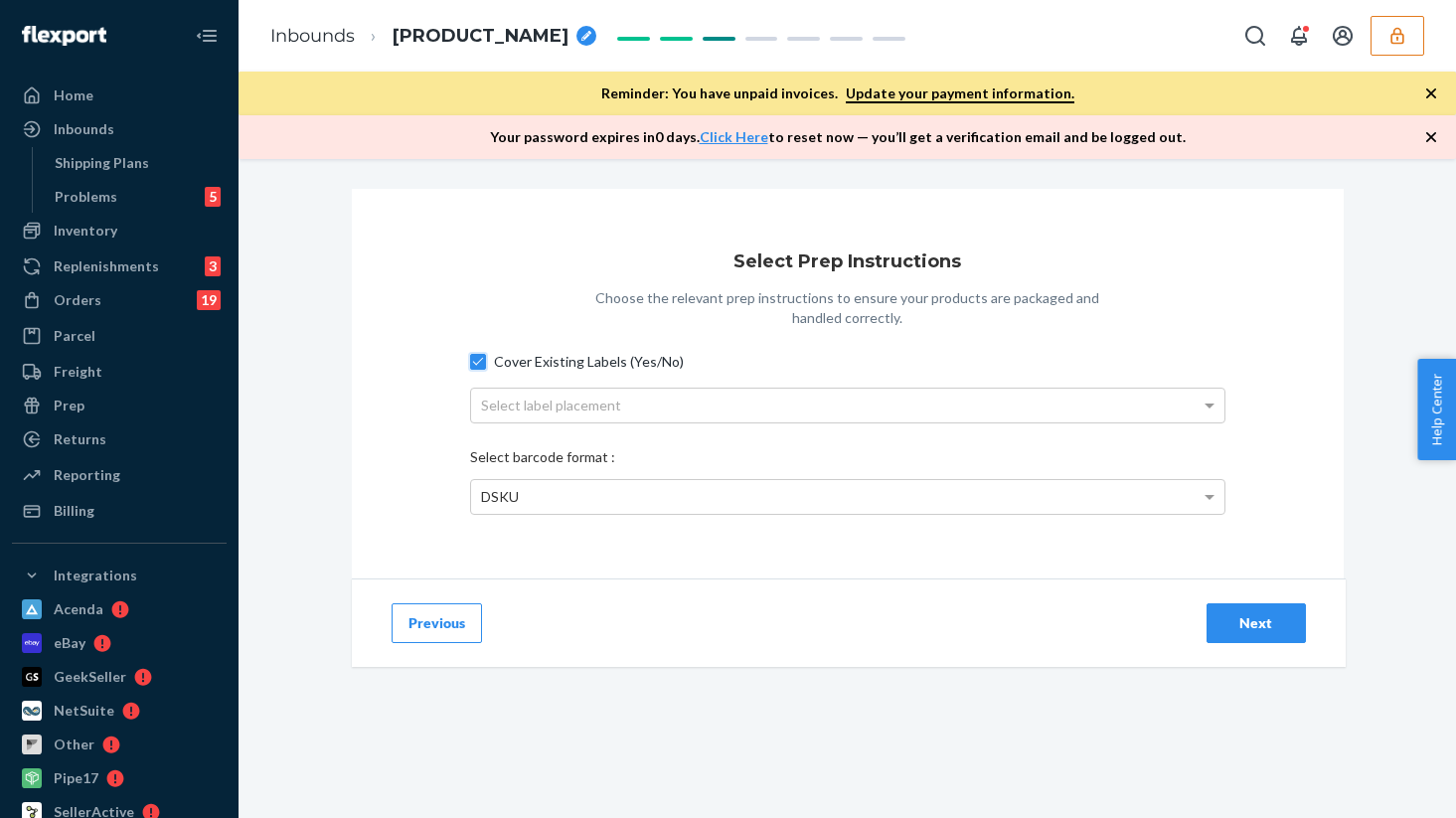 checkbox on "true" 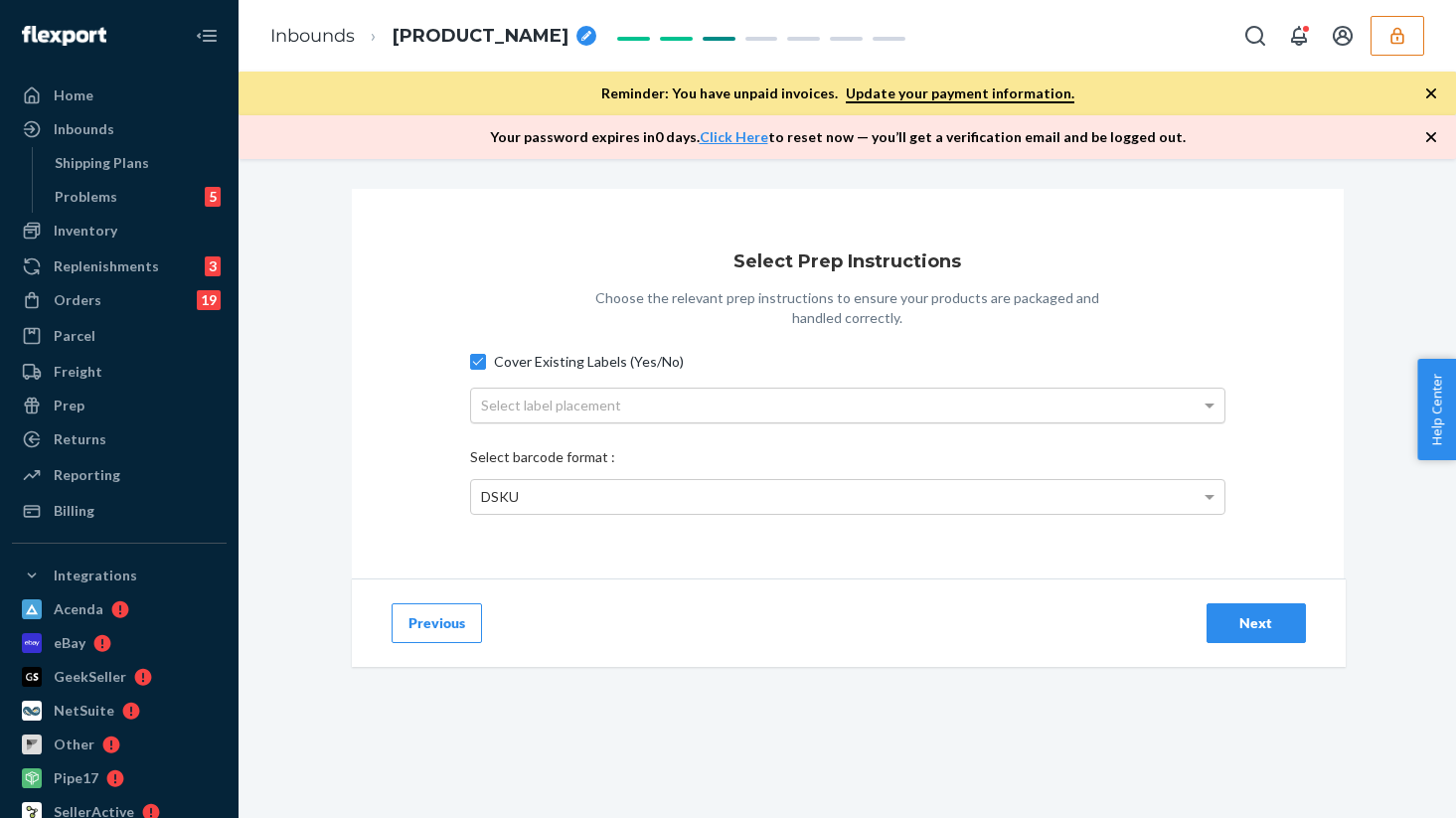 click on "Select label placement" at bounding box center [848, 406] 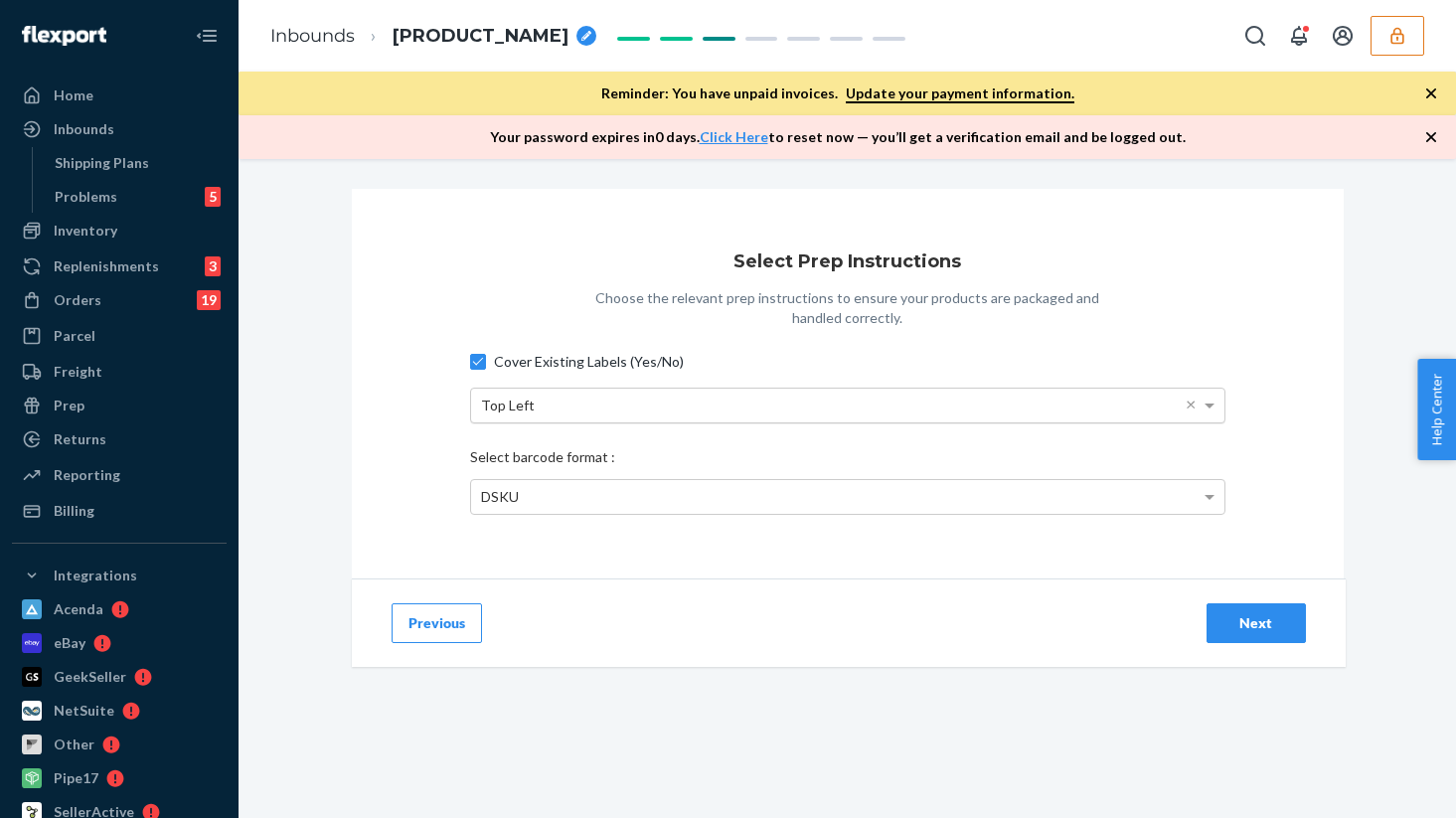 click on "Next" at bounding box center [1256, 623] 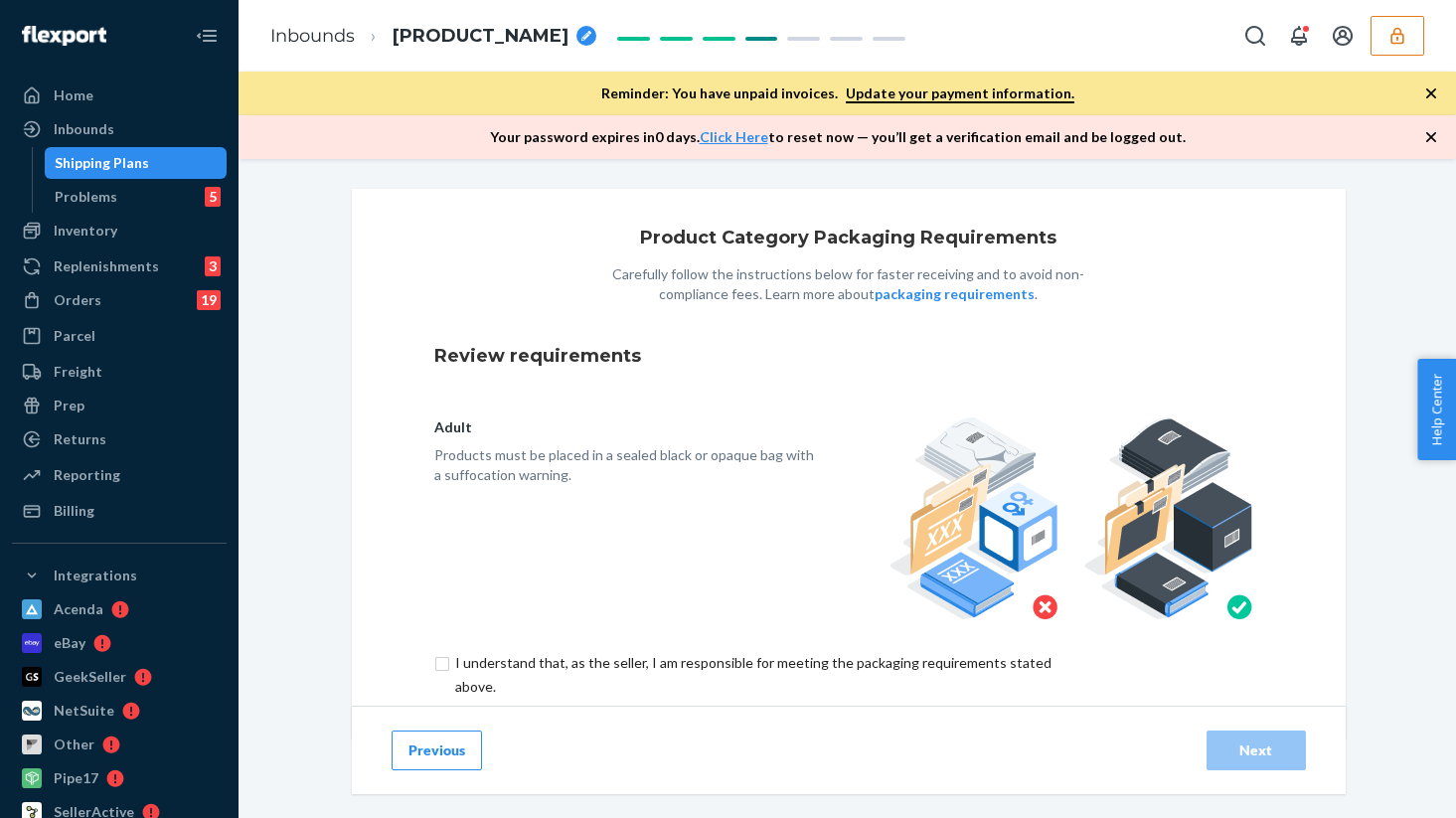 scroll, scrollTop: 130, scrollLeft: 0, axis: vertical 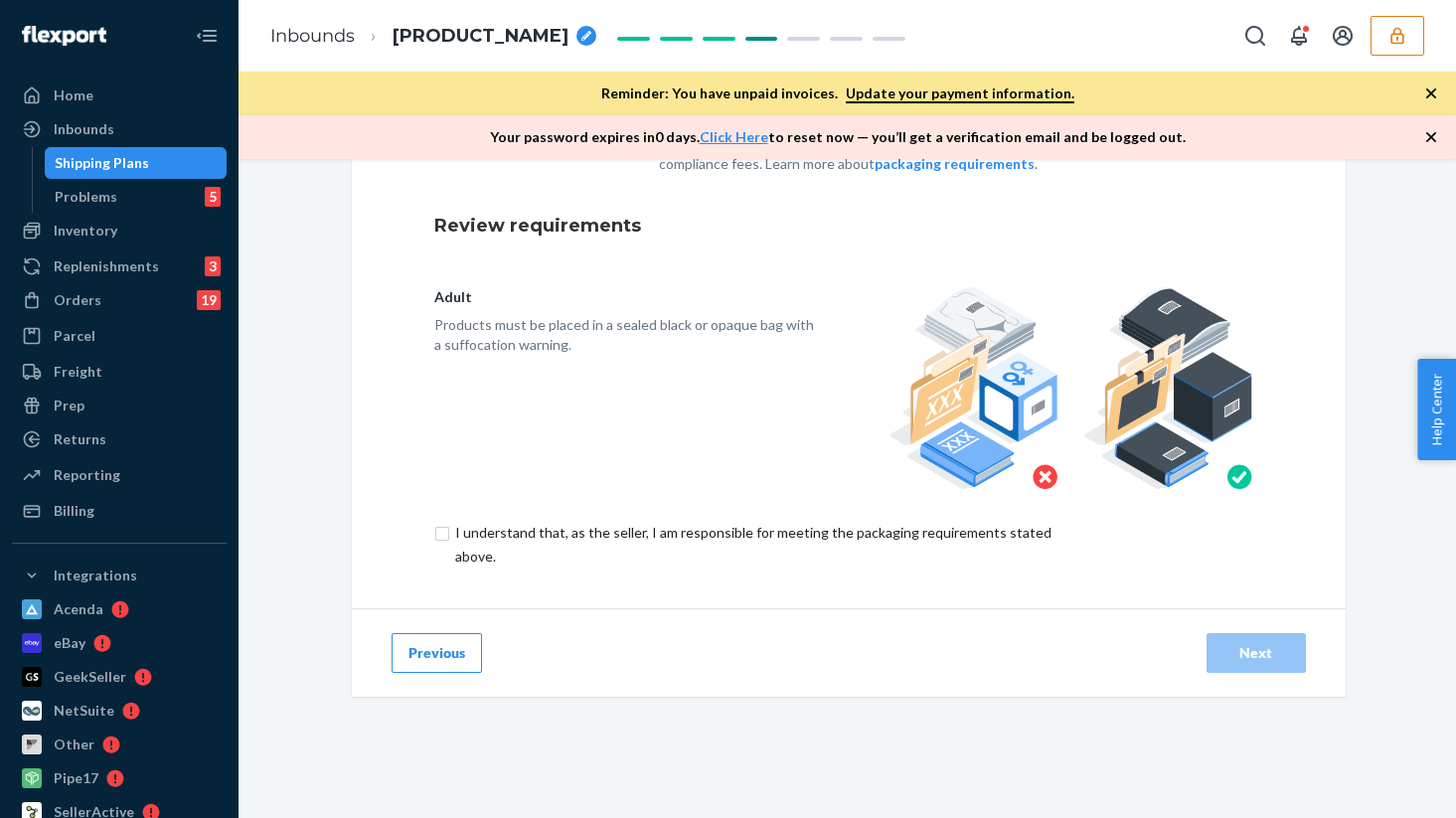 click at bounding box center (764, 545) 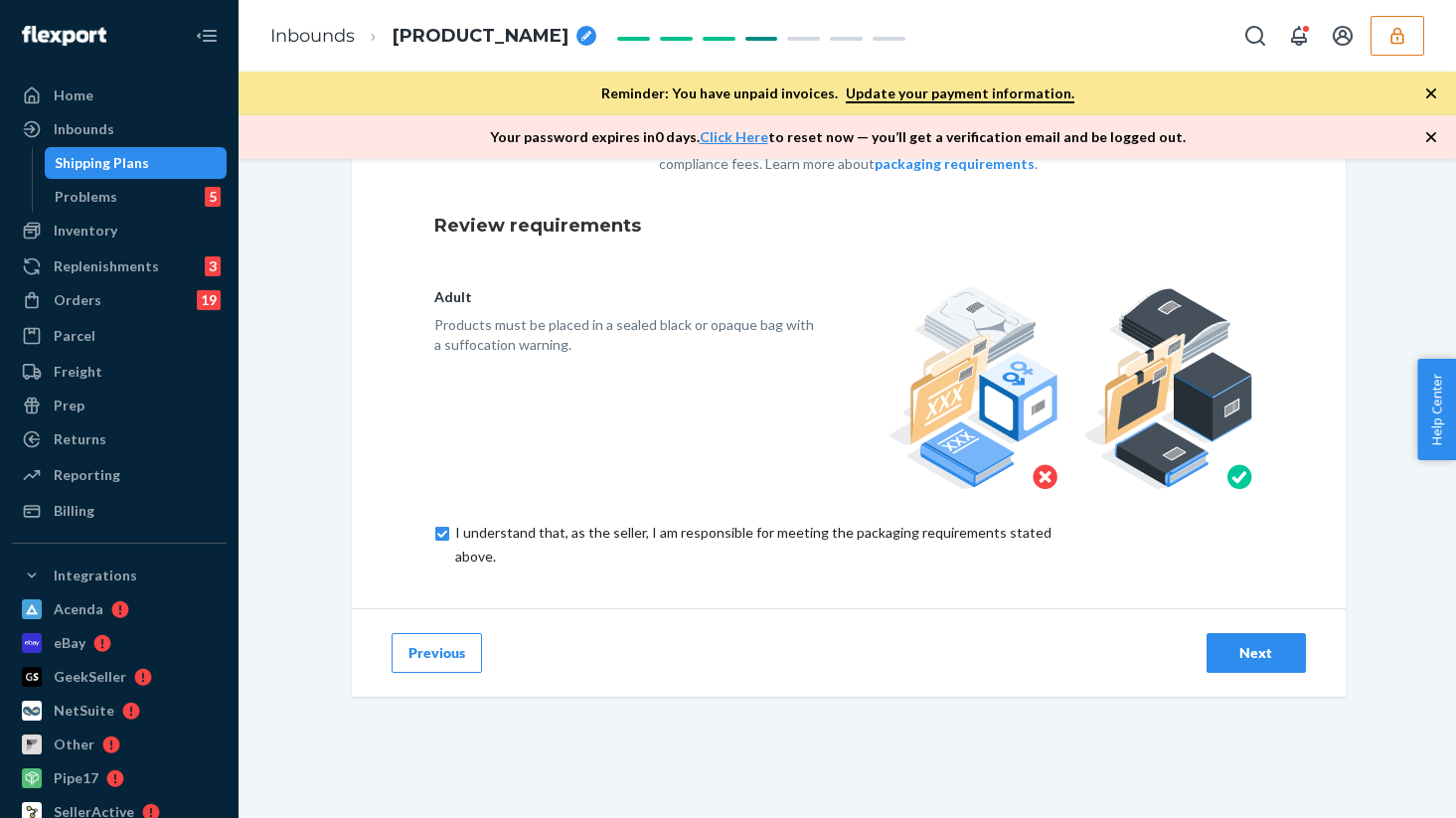 click on "Next" at bounding box center (1256, 653) 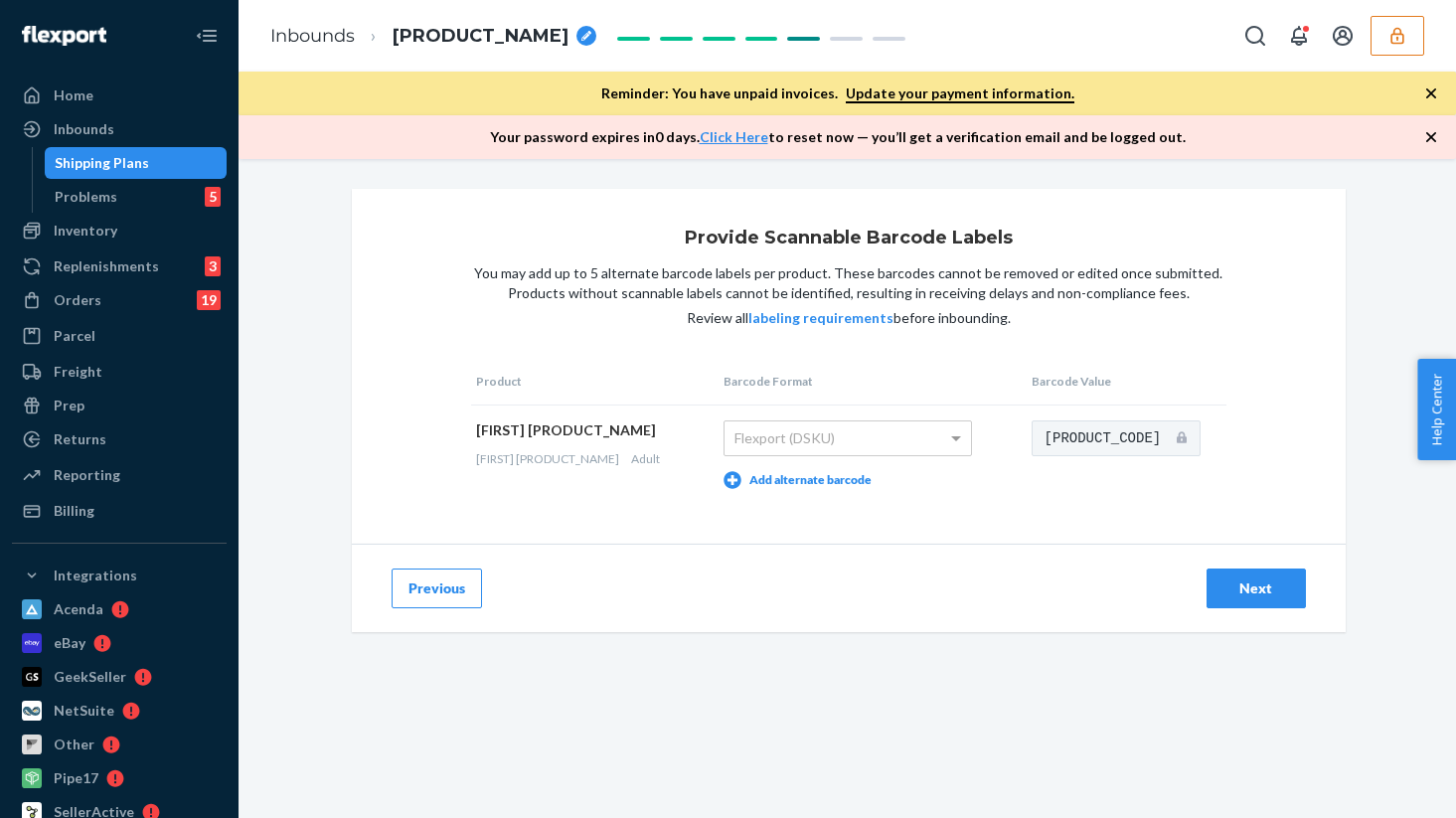 click on "Next" at bounding box center [1256, 588] 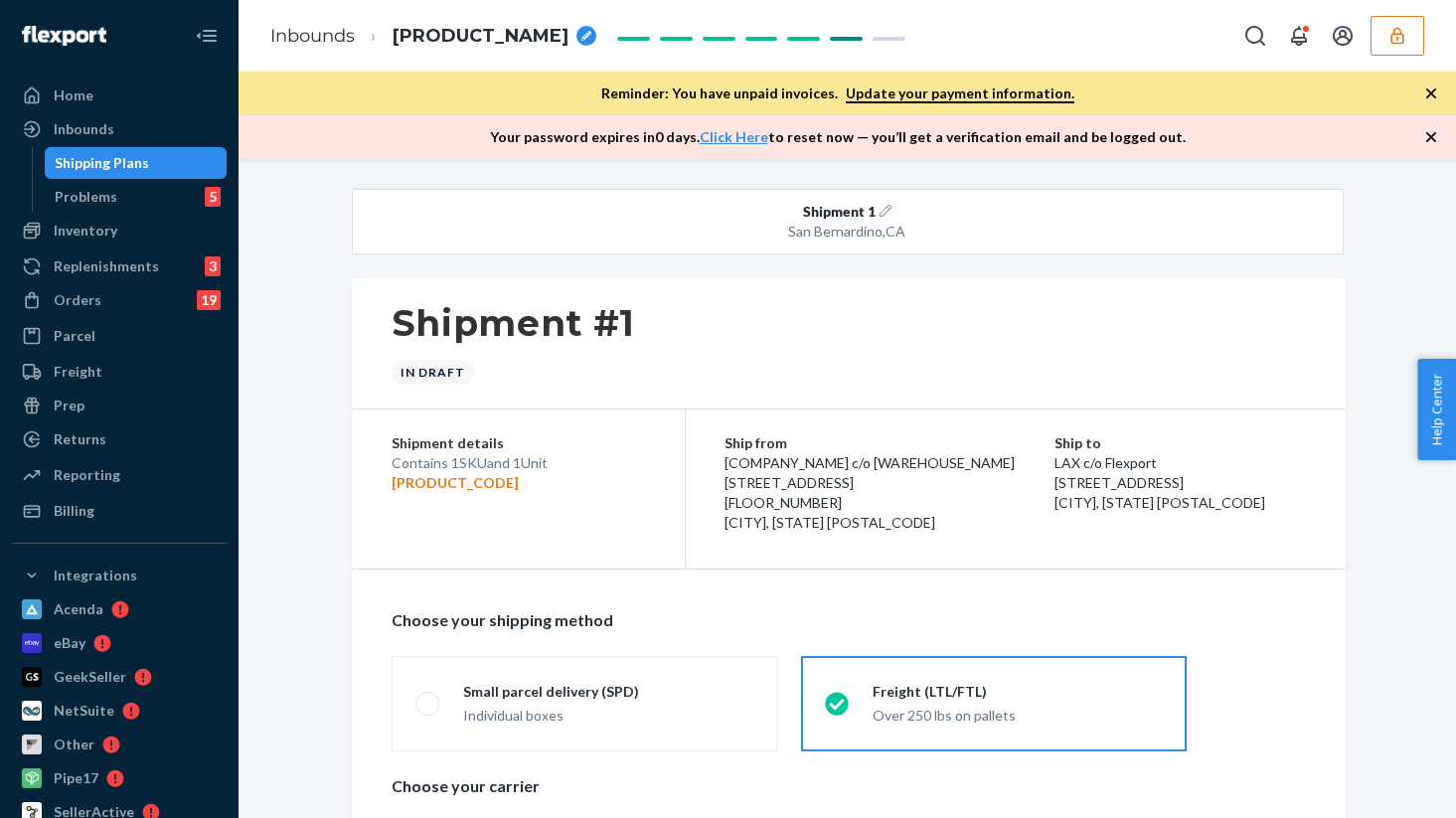 radio on "true" 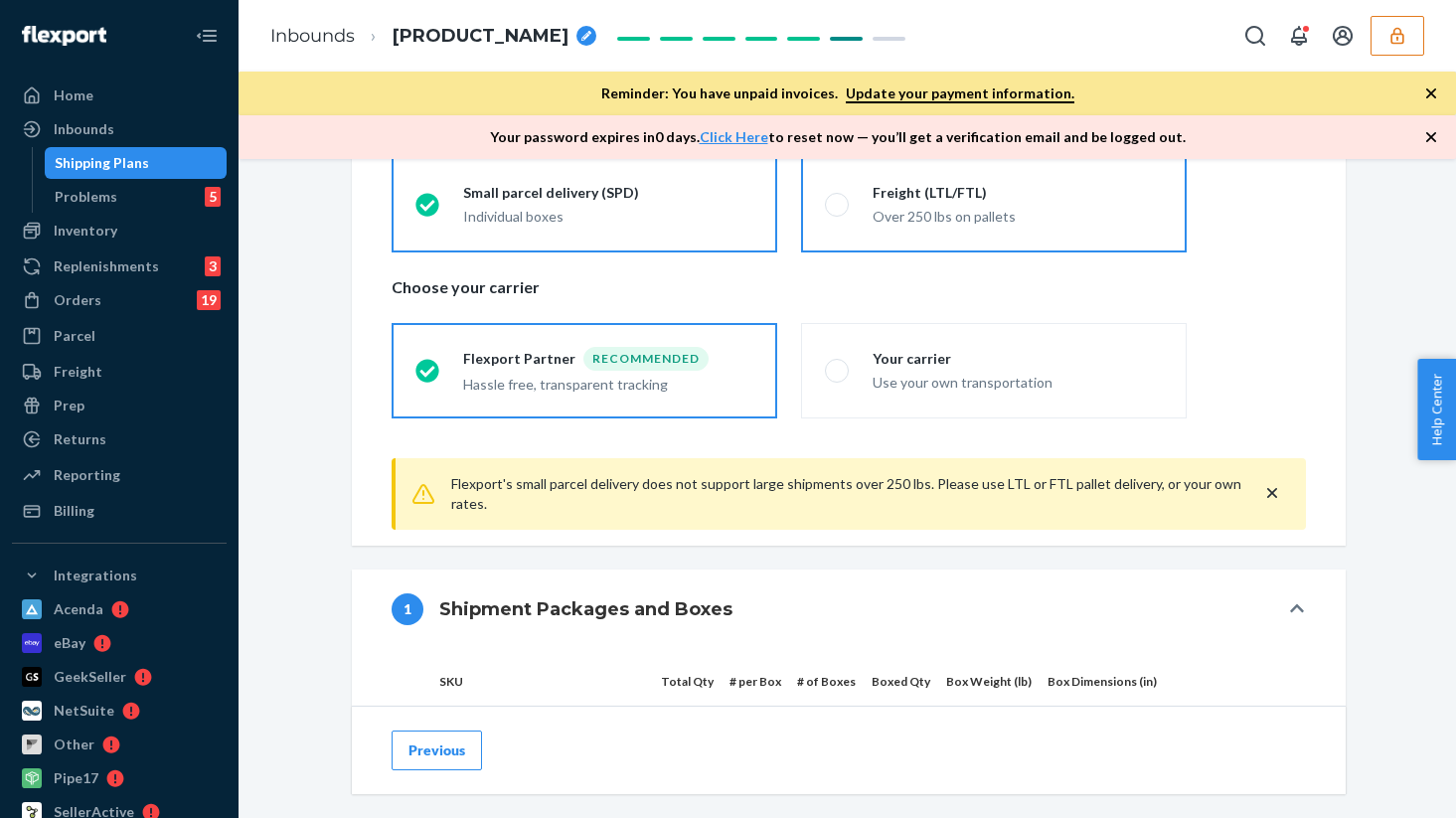 scroll, scrollTop: 469, scrollLeft: 0, axis: vertical 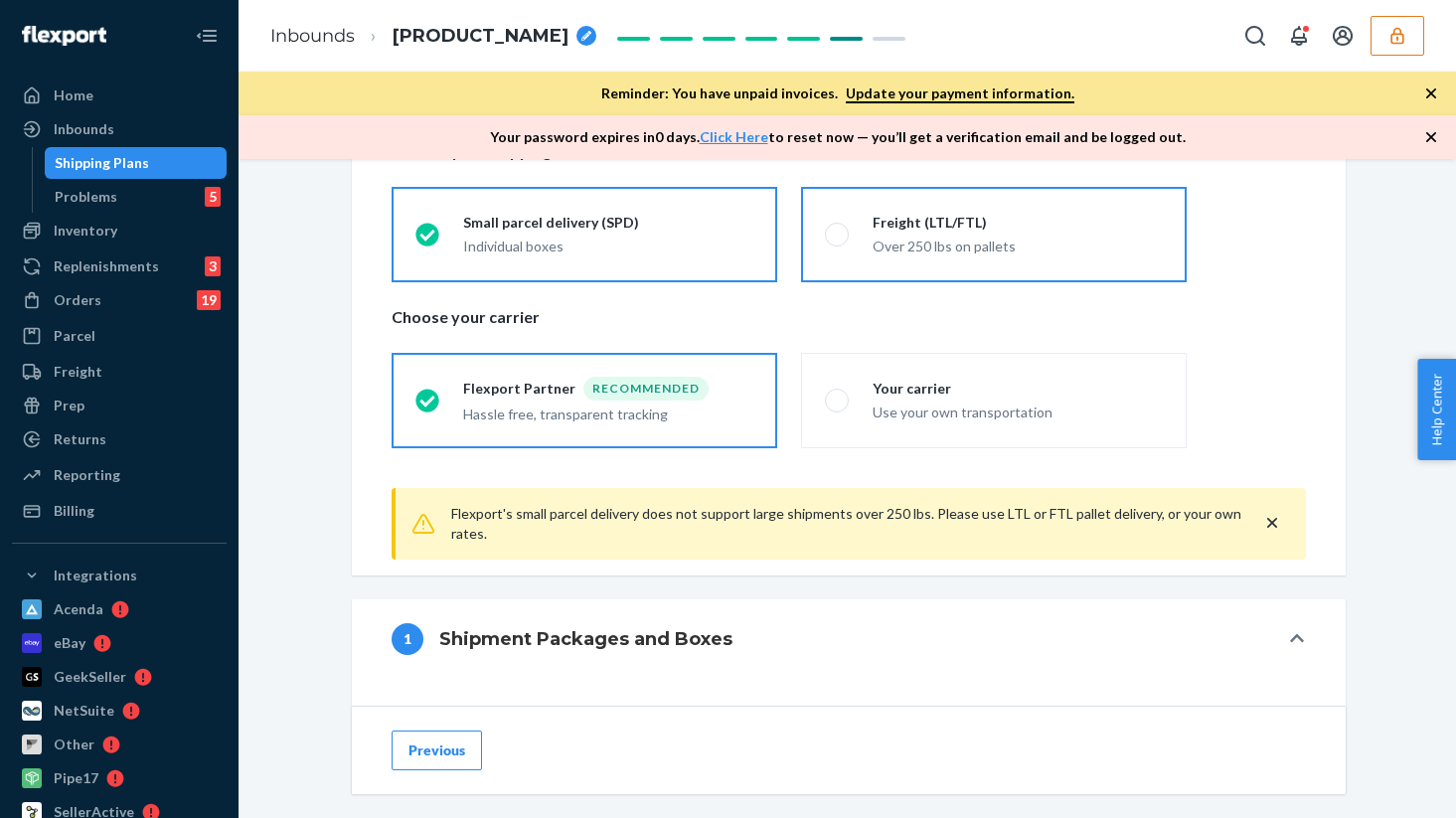 click on "Freight (LTL/FTL) Over 250 lbs on pallets" at bounding box center [994, 235] 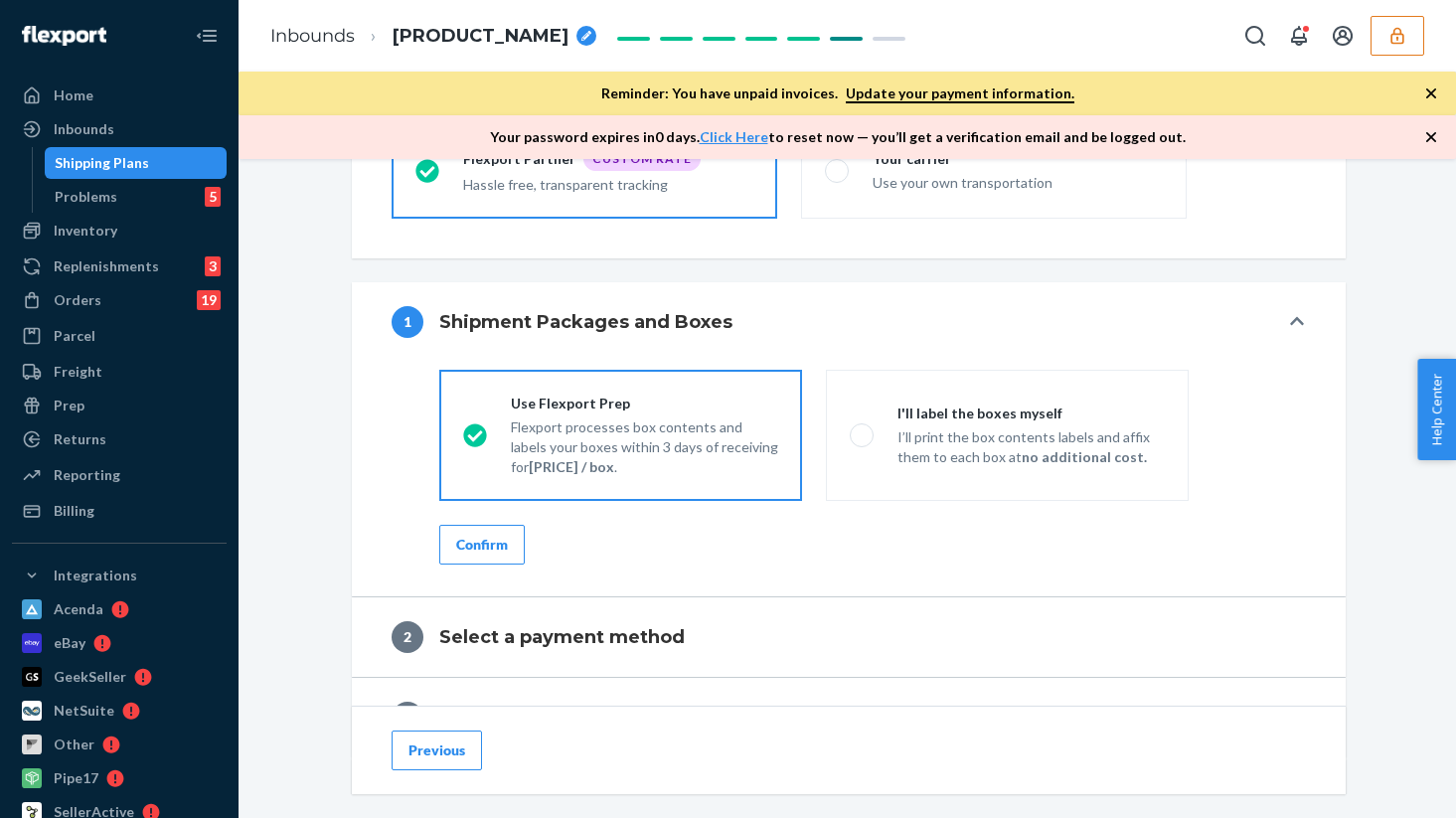 scroll, scrollTop: 743, scrollLeft: 0, axis: vertical 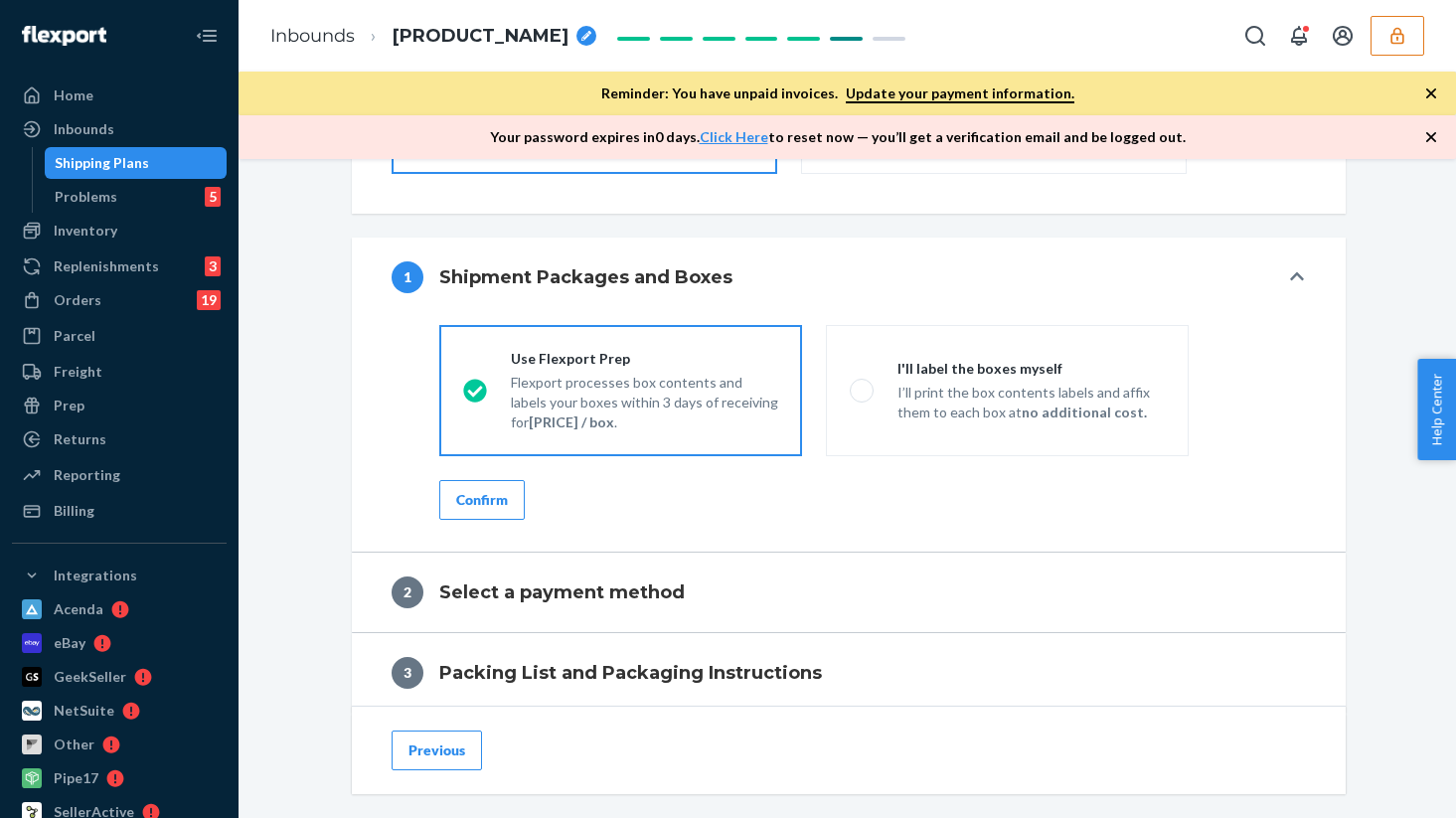 click on "Confirm" at bounding box center [482, 500] 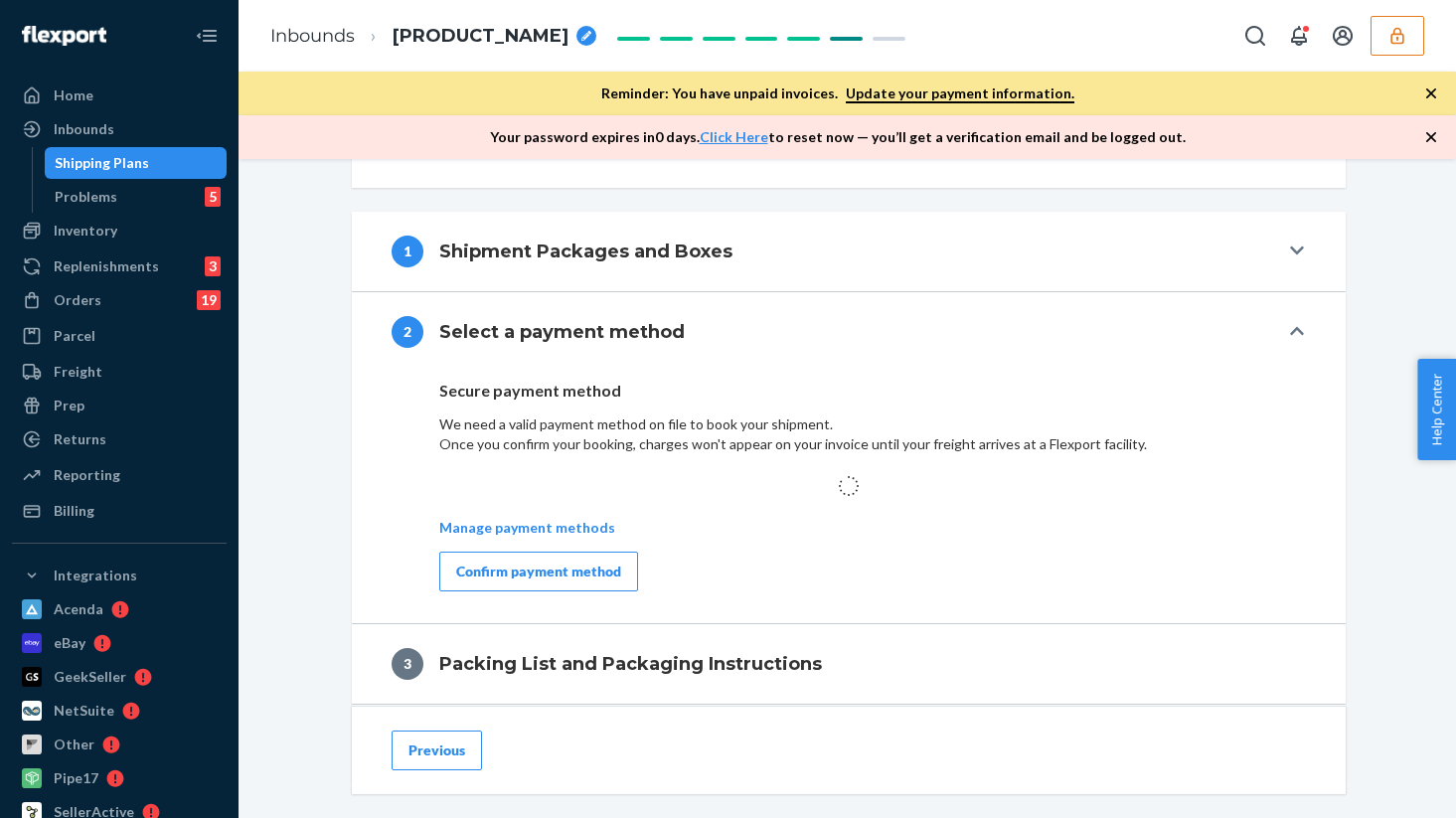 scroll, scrollTop: 771, scrollLeft: 0, axis: vertical 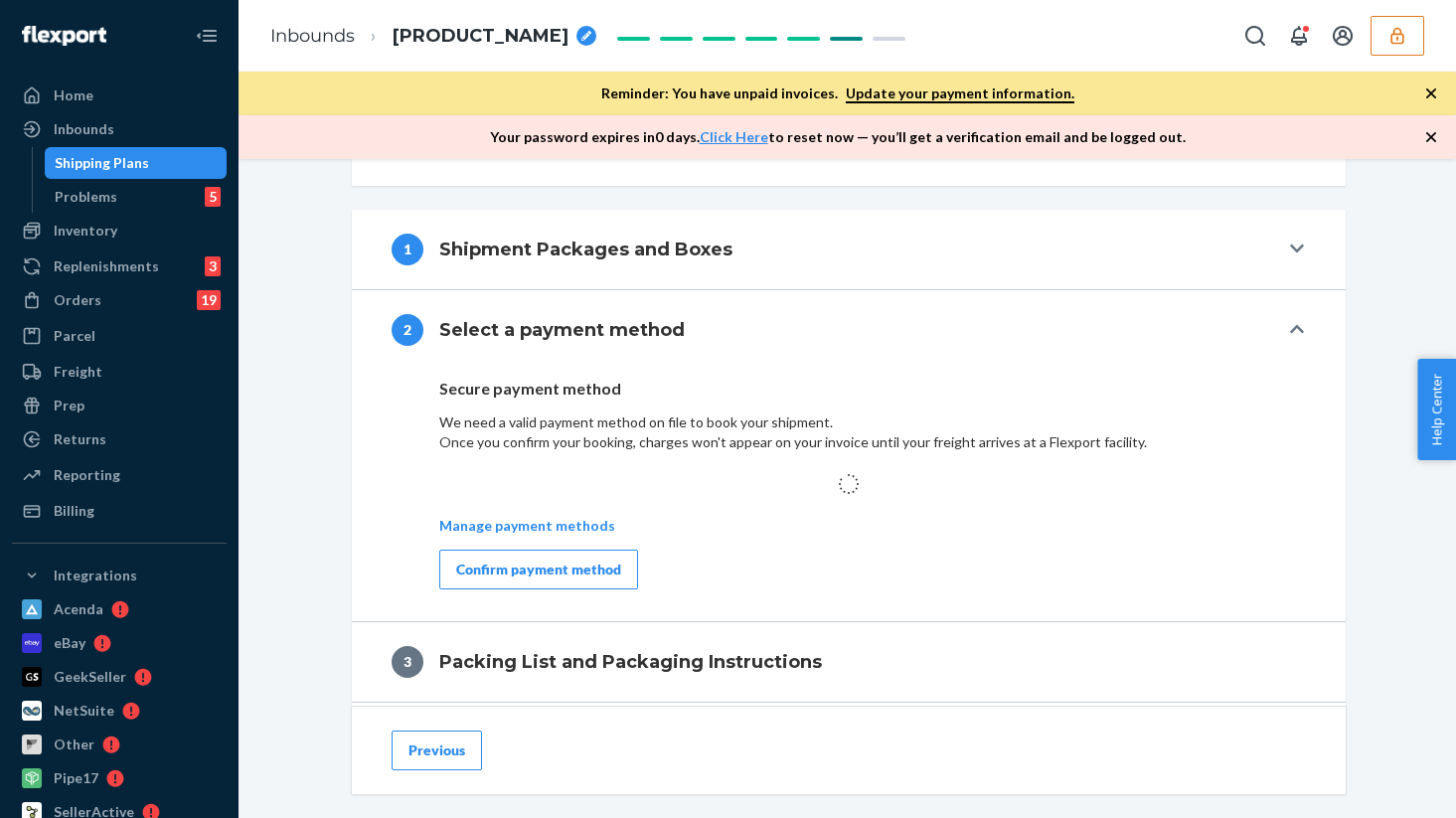 click on "Manage payment methods" at bounding box center (849, 513) 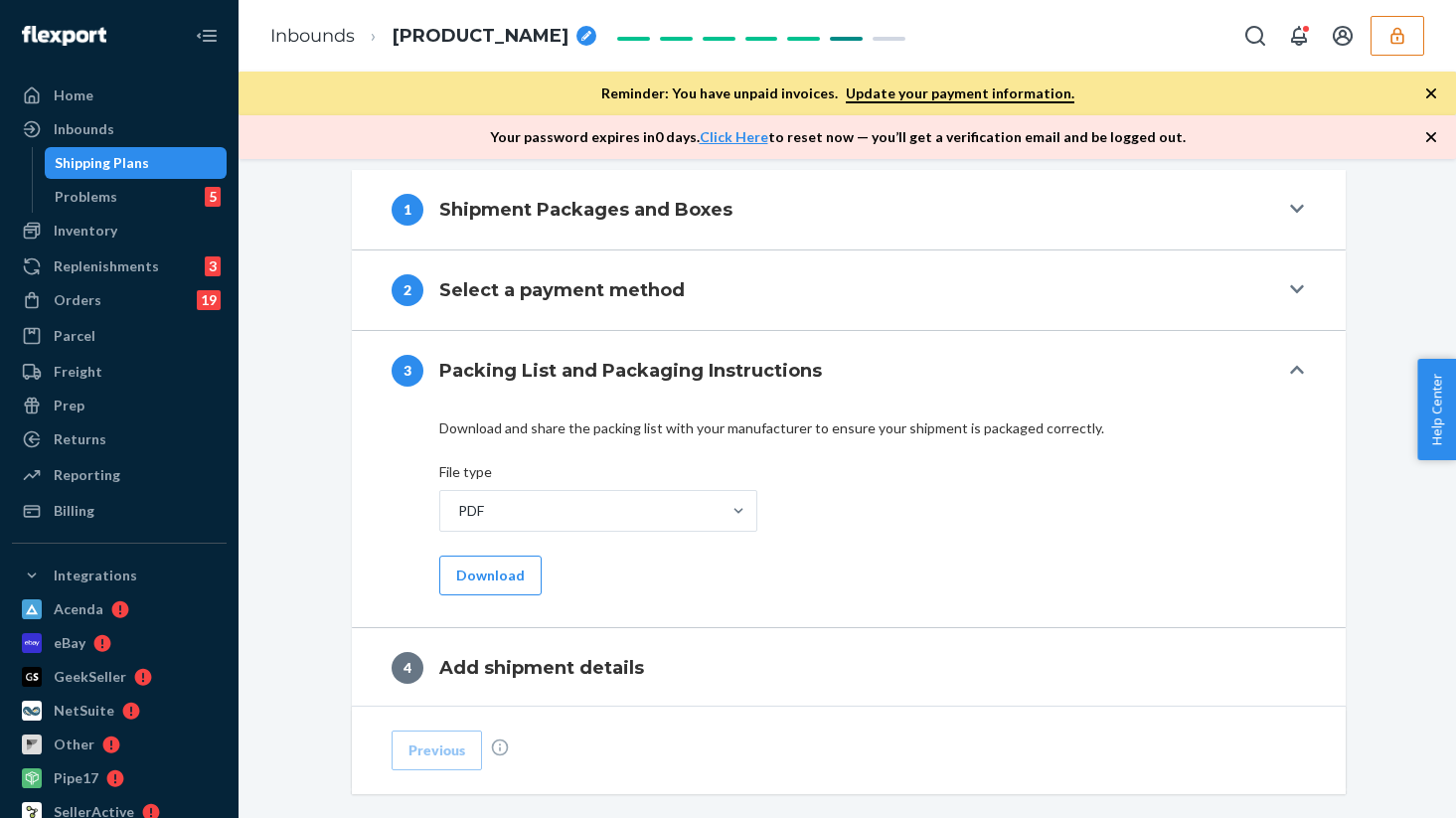 scroll, scrollTop: 816, scrollLeft: 0, axis: vertical 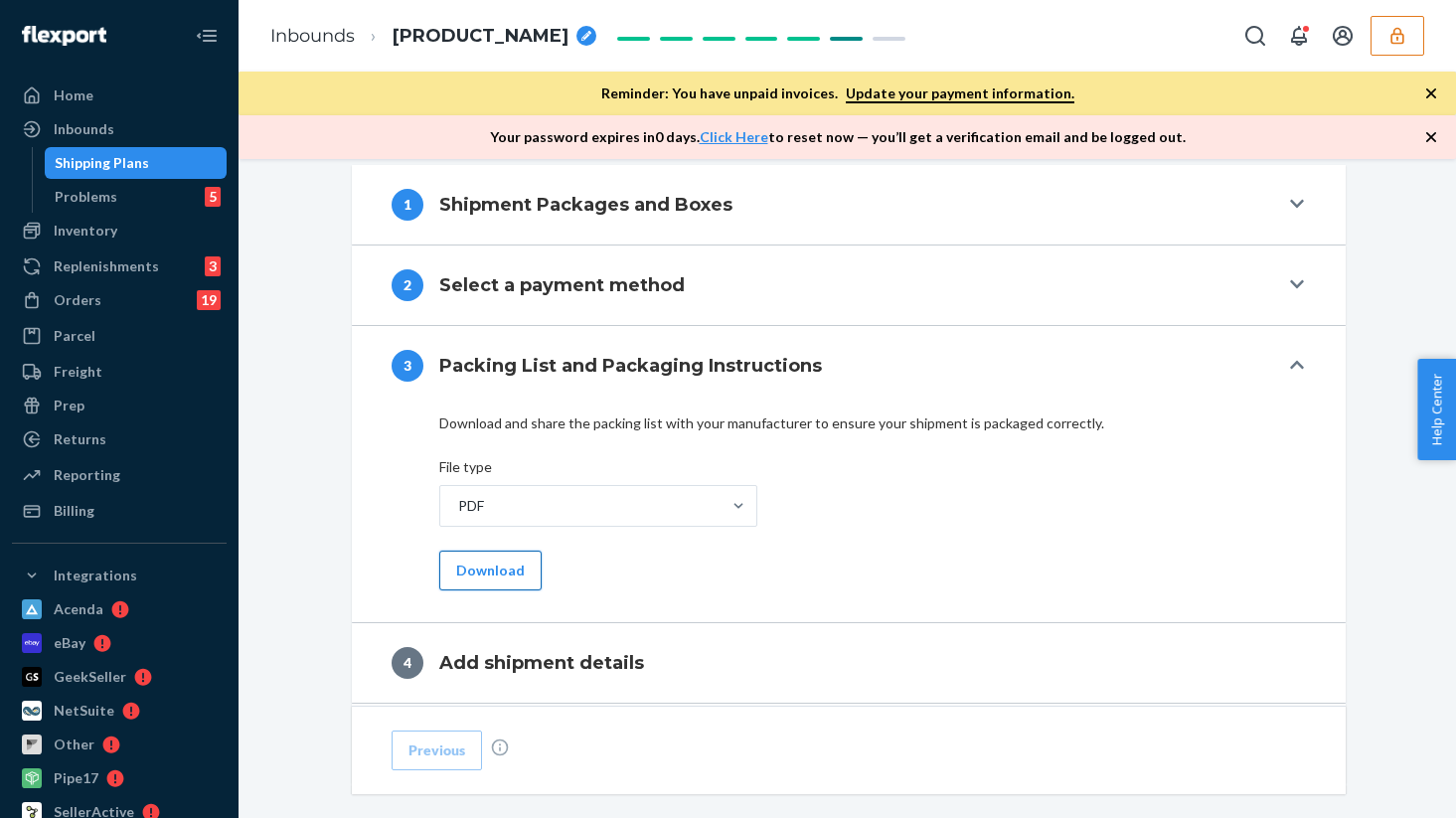 click on "Download" at bounding box center [490, 571] 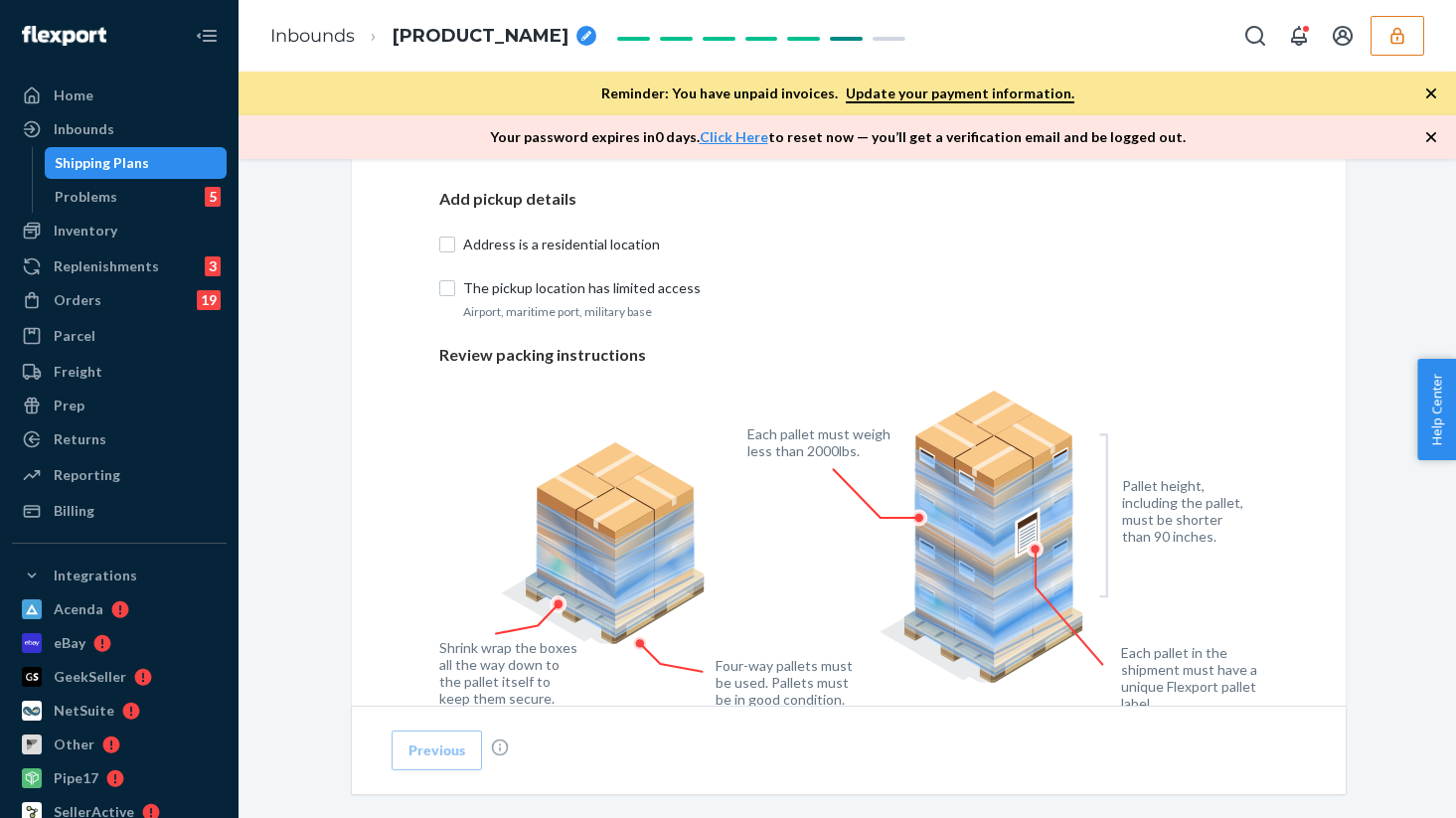 scroll, scrollTop: 1123, scrollLeft: 0, axis: vertical 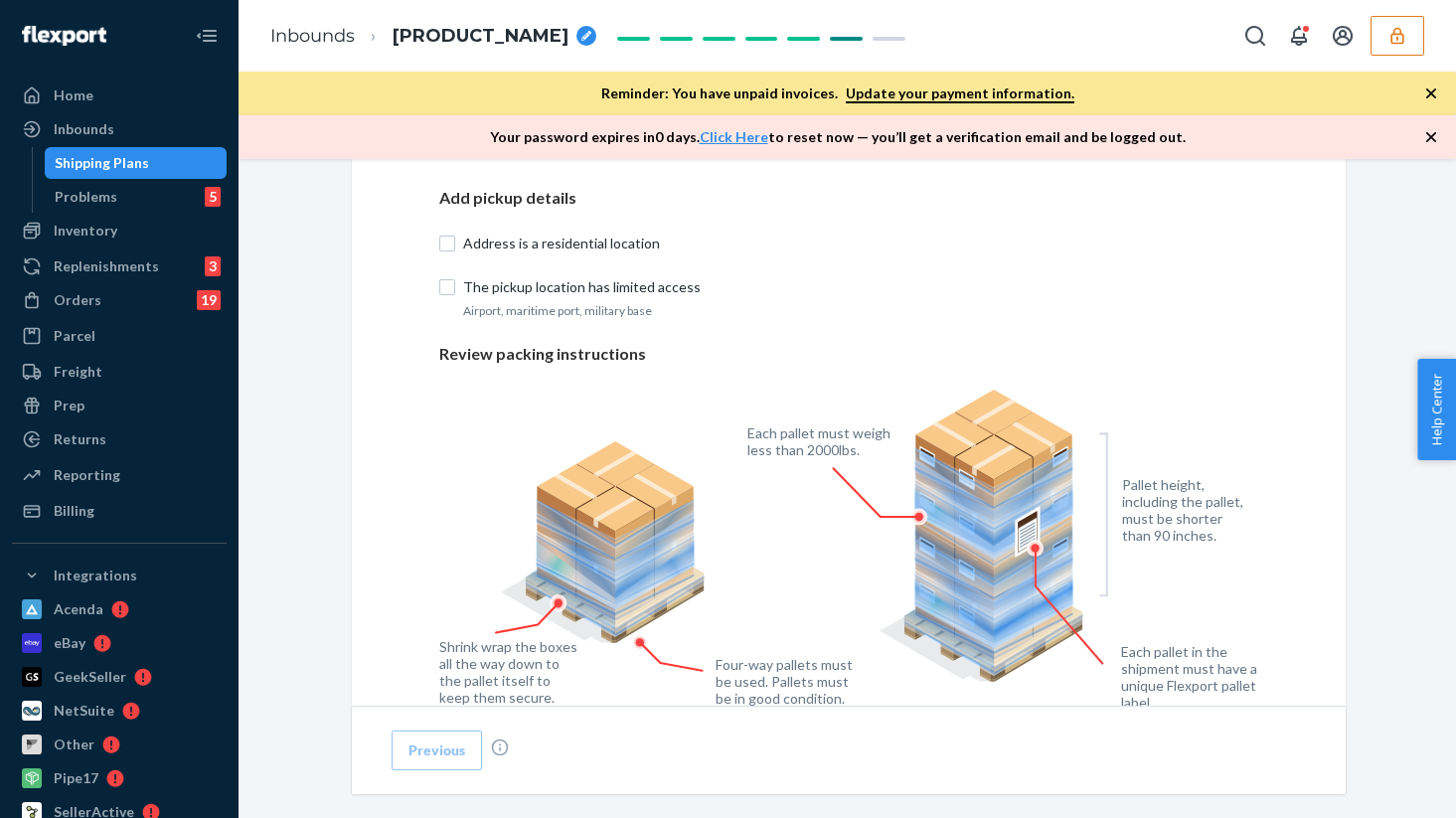 click on "Address is a residential location" at bounding box center [861, 244] 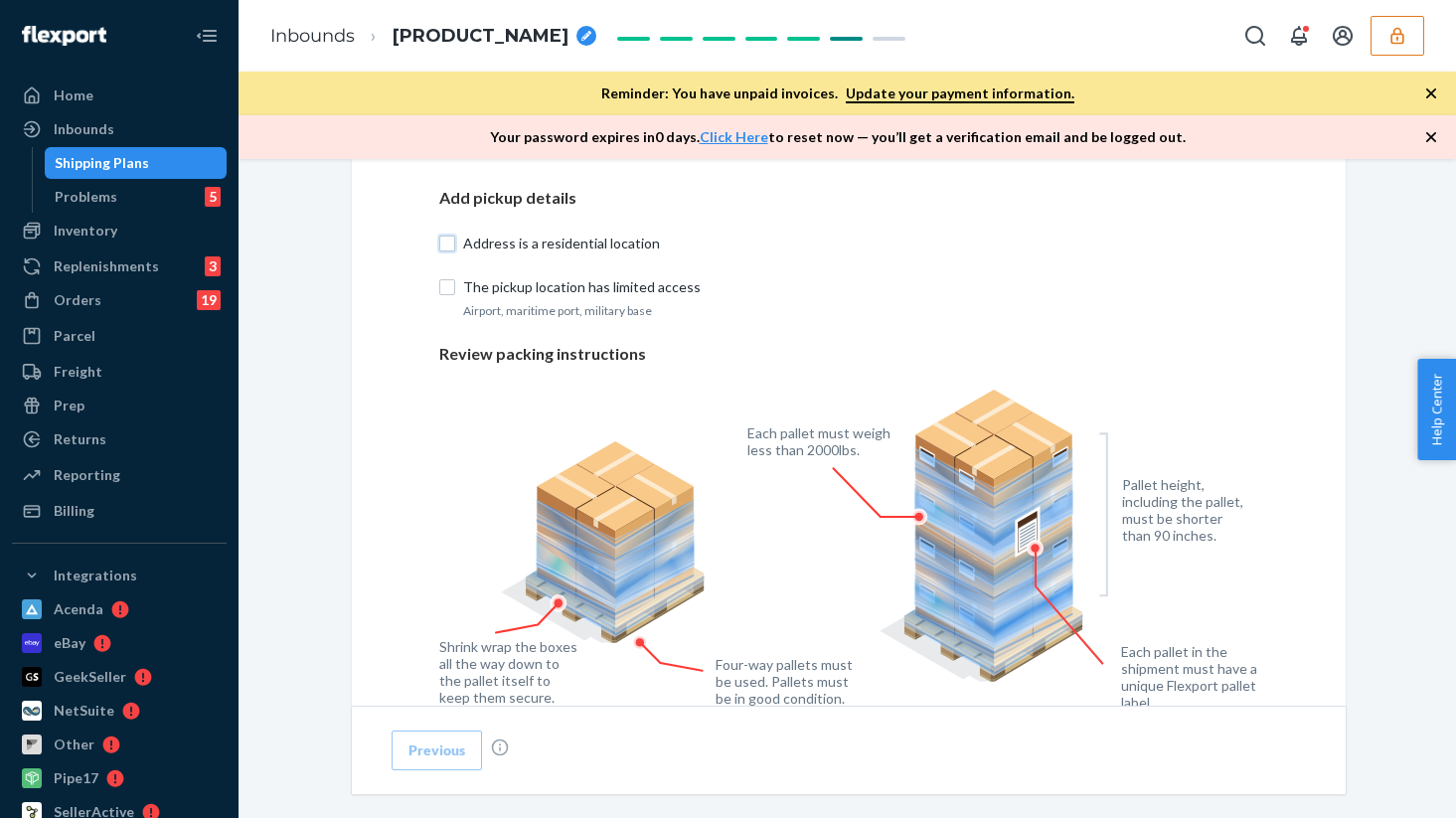 click on "Address is a residential location" at bounding box center (447, 244) 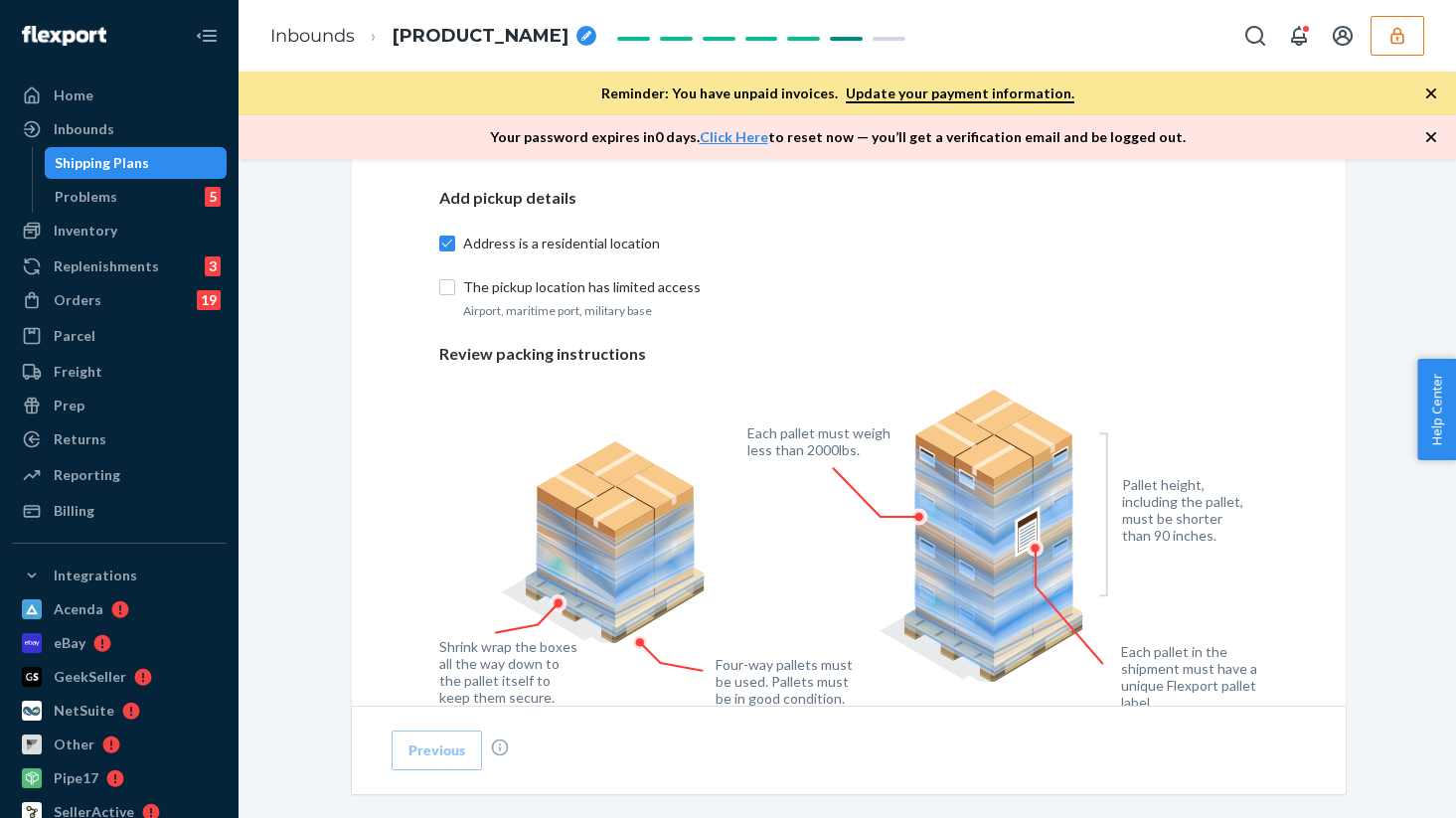 click on "The pickup location has limited access" at bounding box center [849, 287] 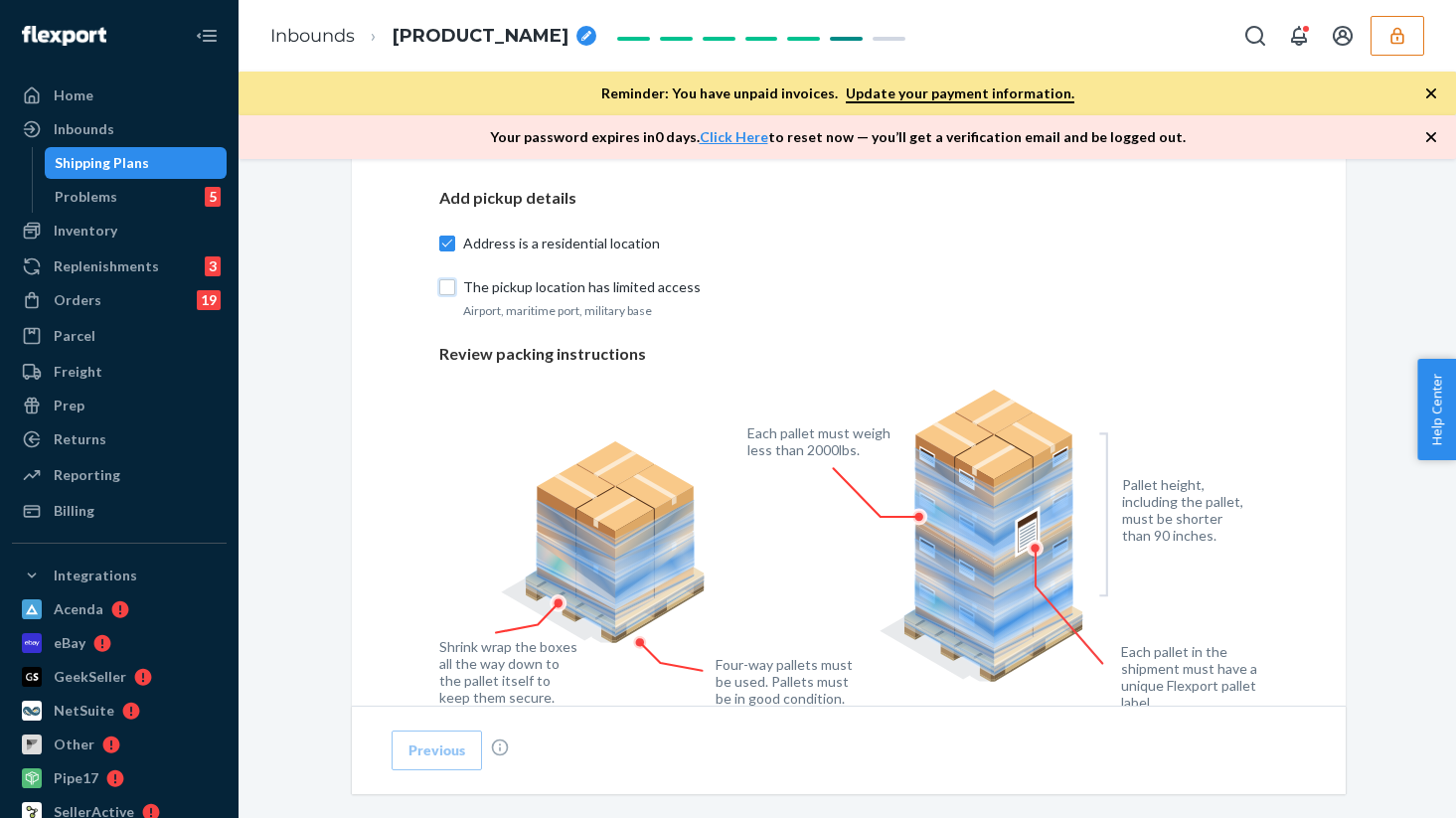 click on "The pickup location has limited access" at bounding box center (447, 287) 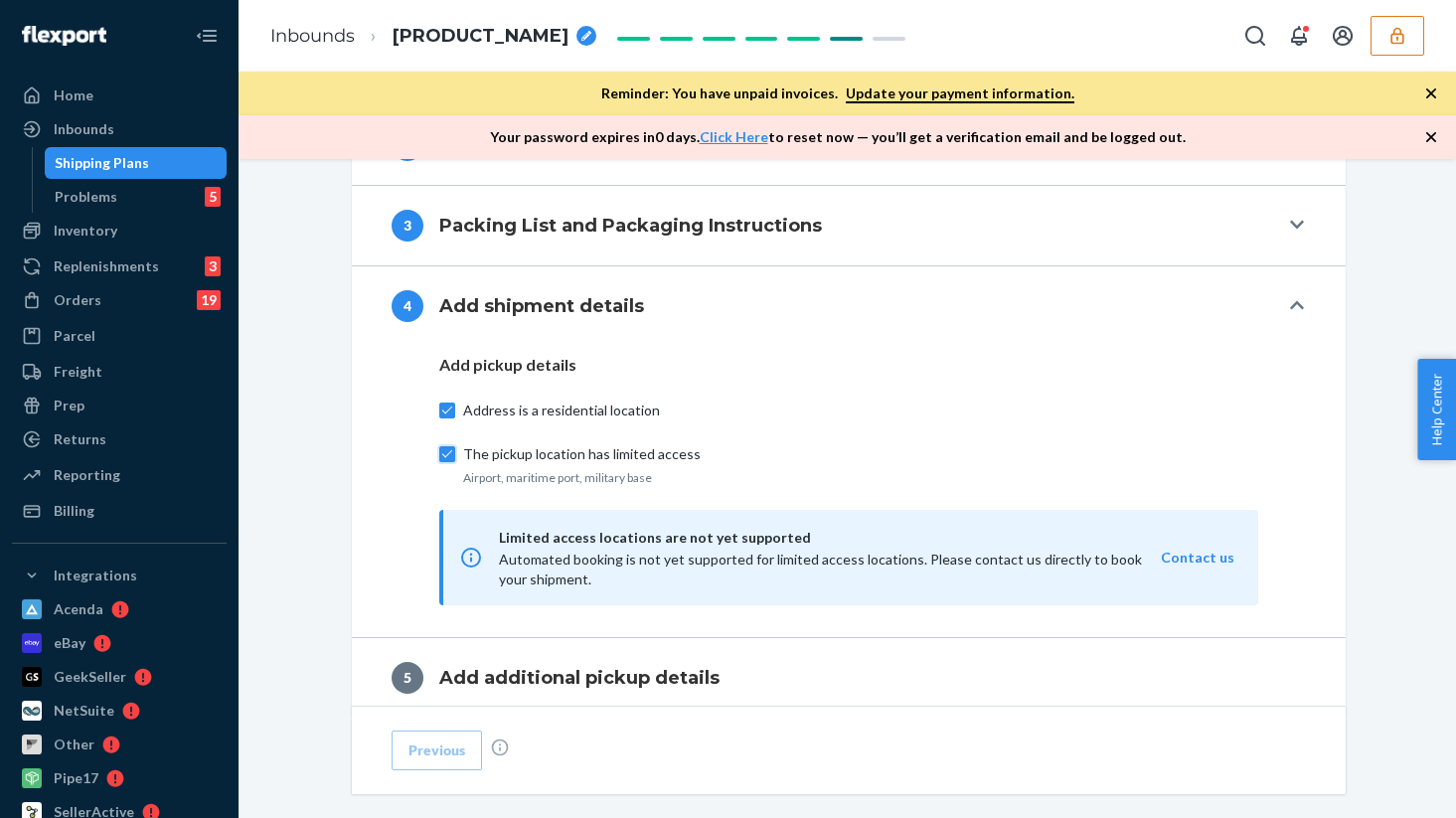 scroll, scrollTop: 954, scrollLeft: 0, axis: vertical 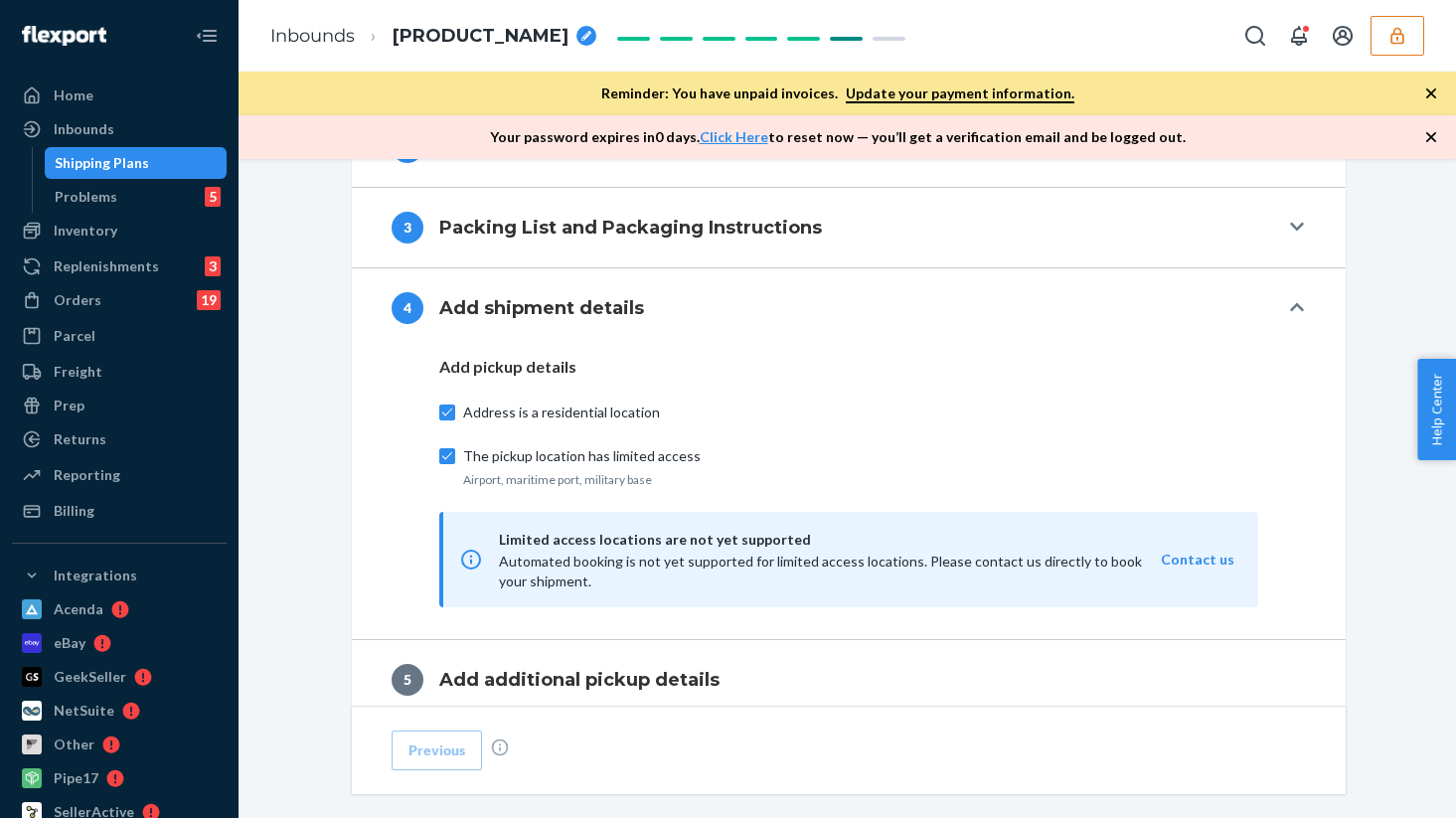 click on "[NUMBER] Add shipment details" at bounding box center (835, 308) 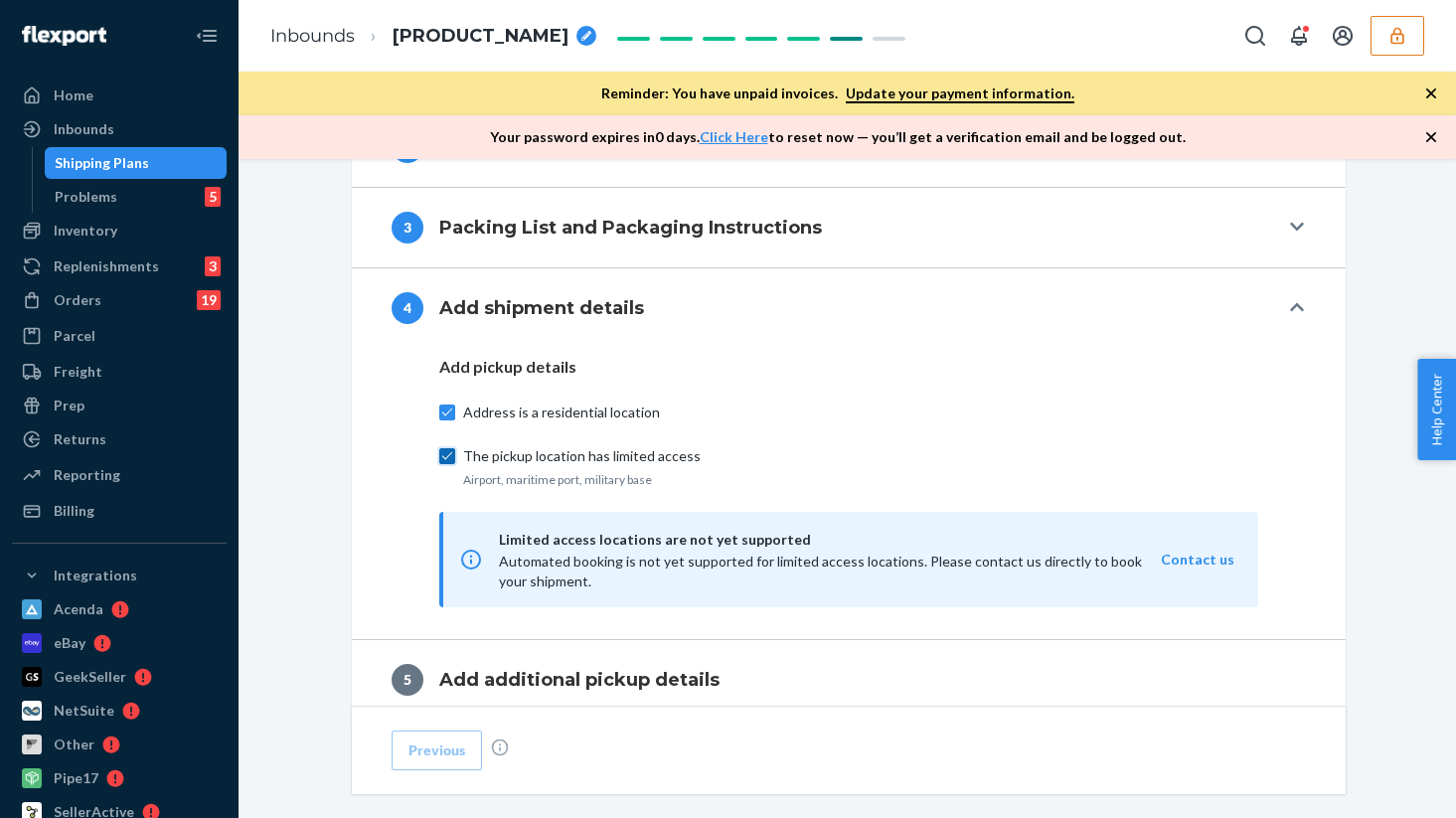 click on "The pickup location has limited access" at bounding box center (447, 456) 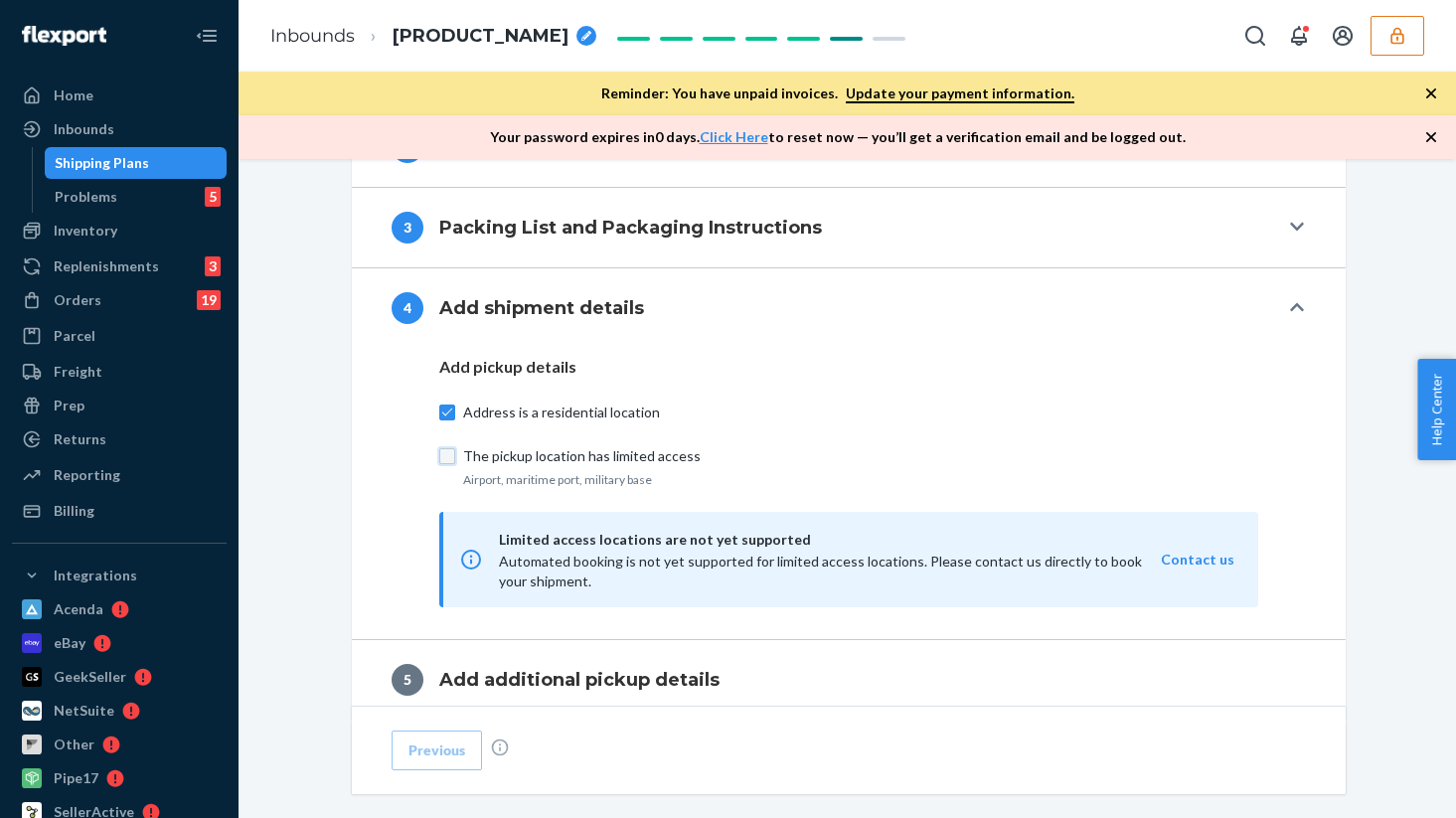 checkbox on "false" 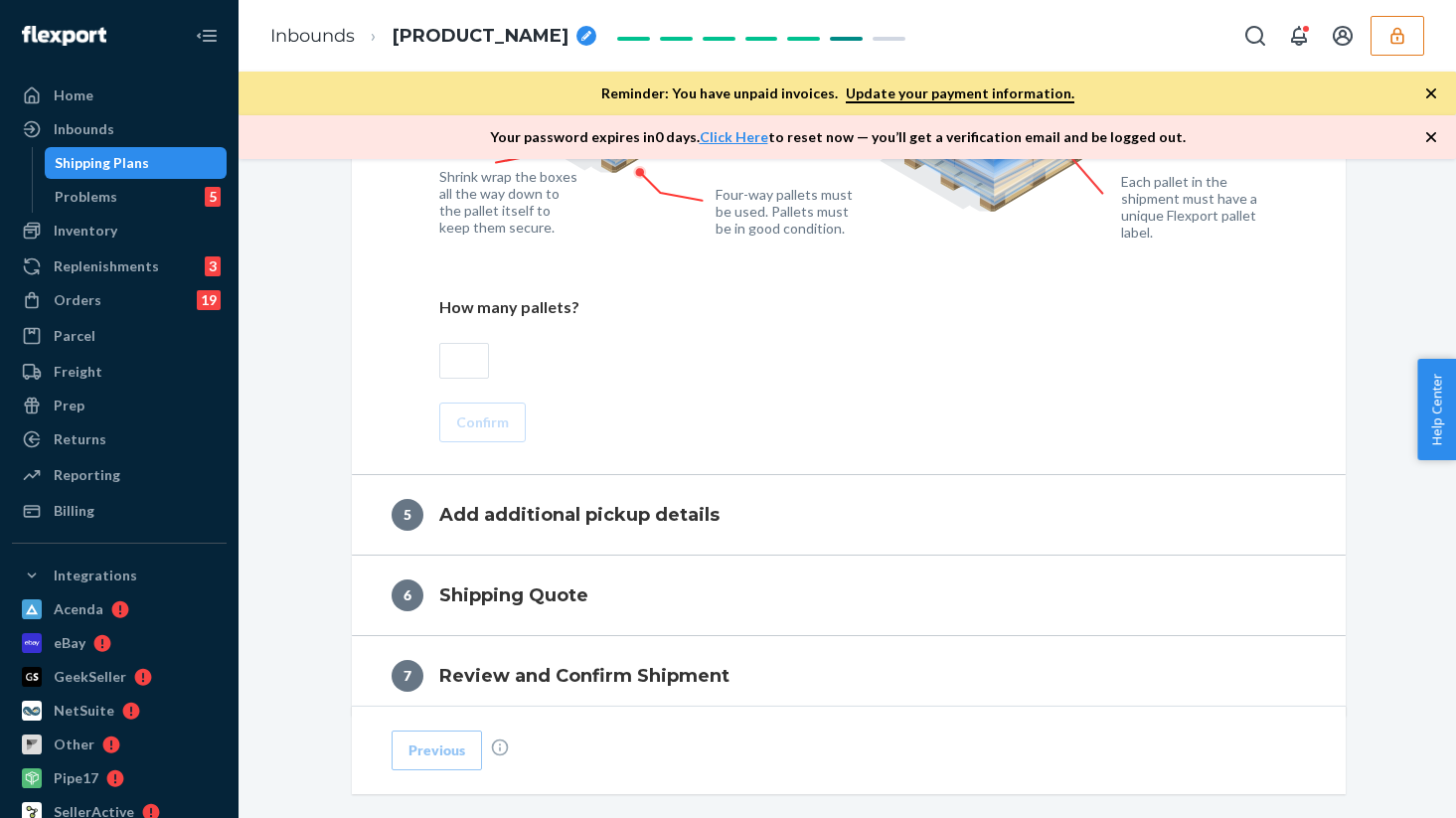 scroll, scrollTop: 1588, scrollLeft: 0, axis: vertical 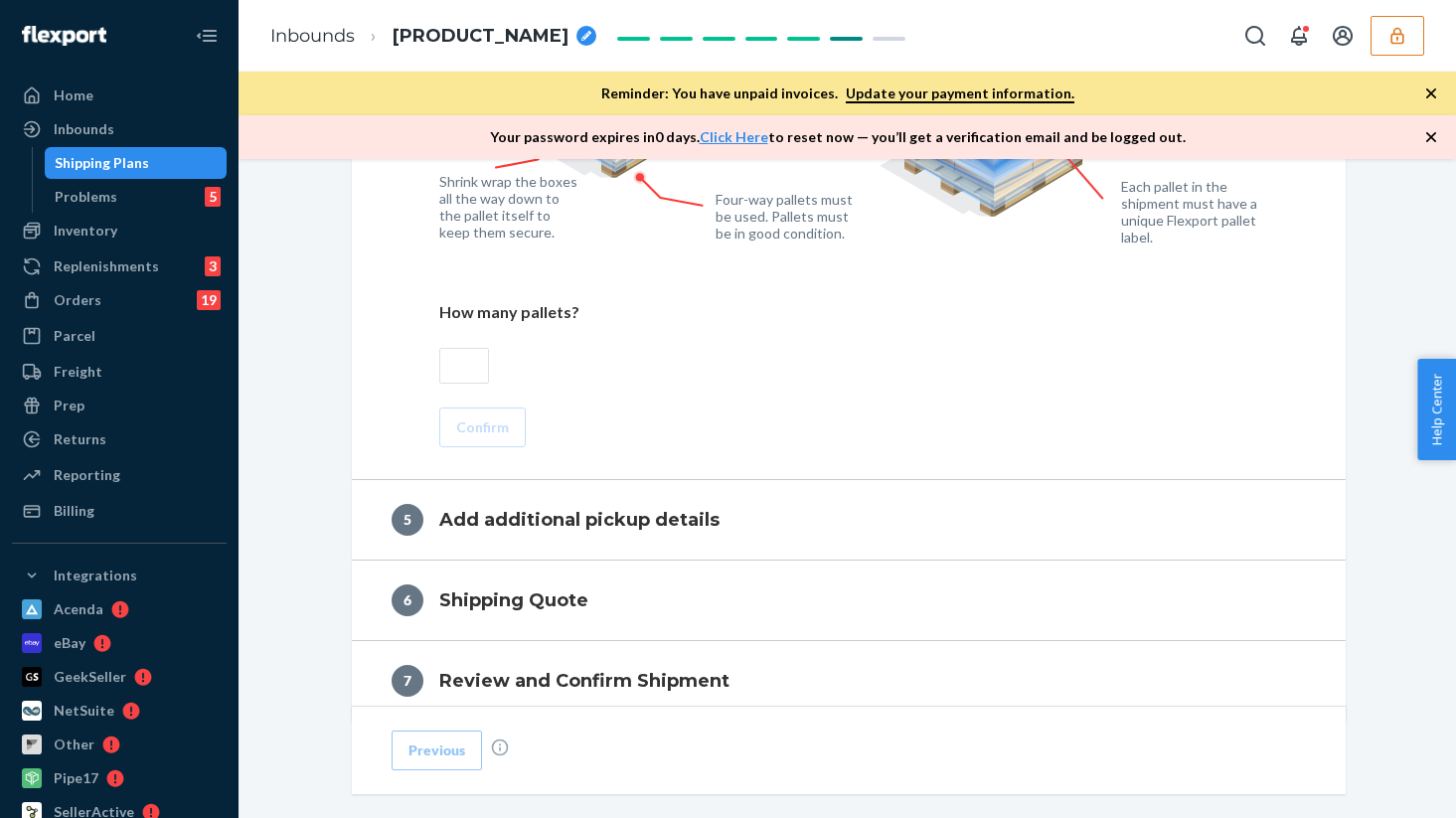 click at bounding box center (464, 366) 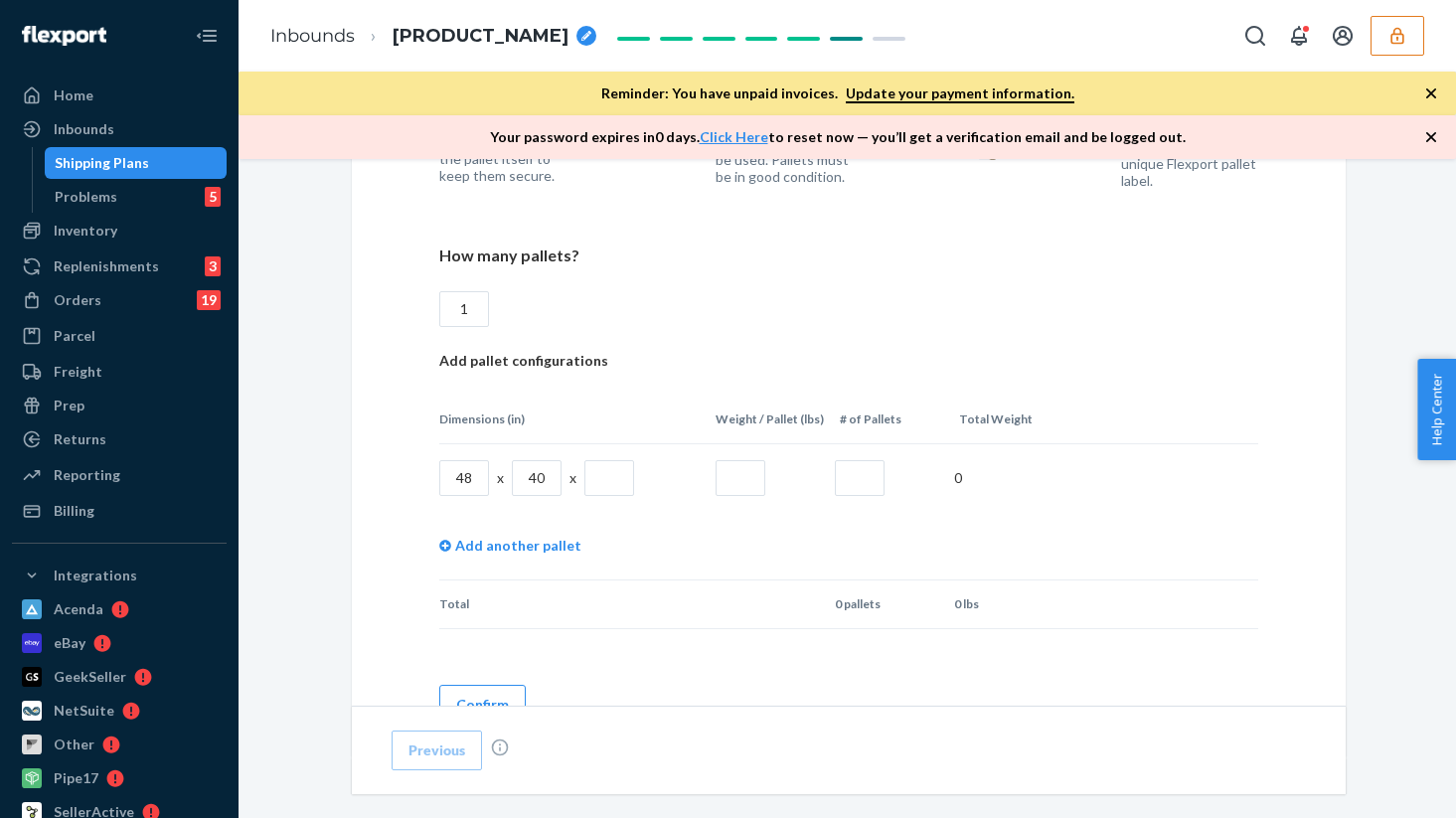 scroll, scrollTop: 1655, scrollLeft: 0, axis: vertical 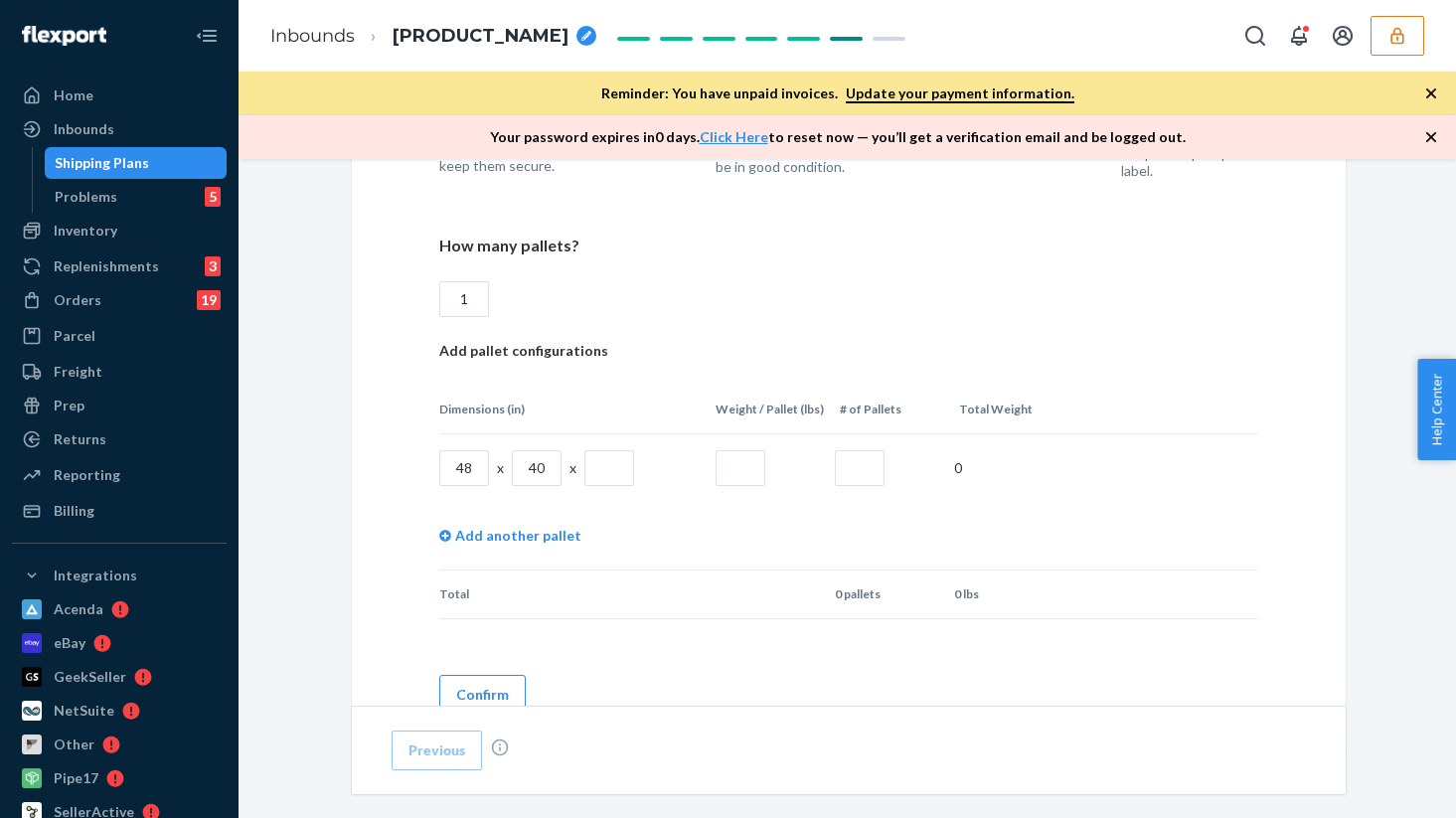 type on "1" 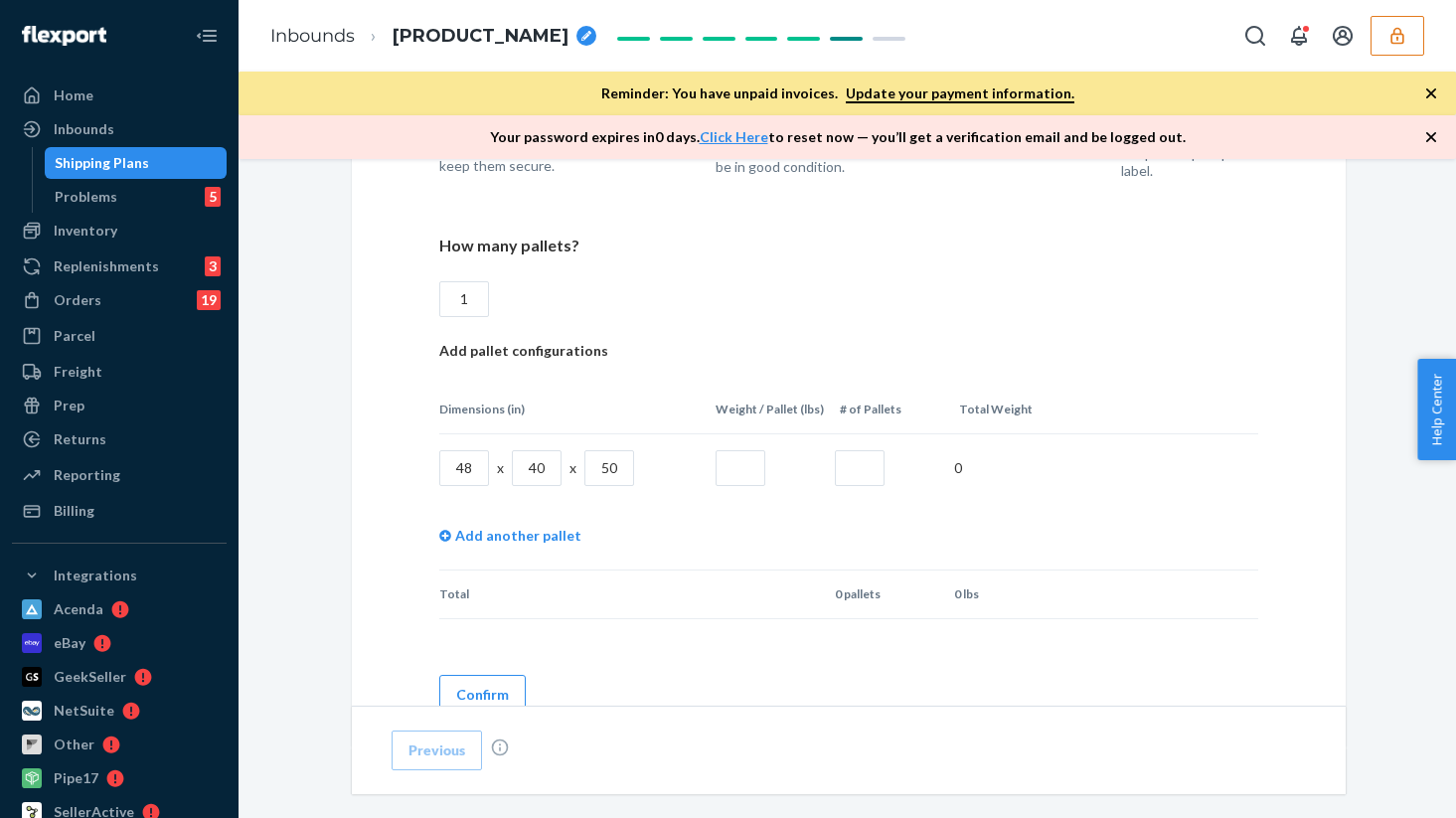 click at bounding box center [740, 468] 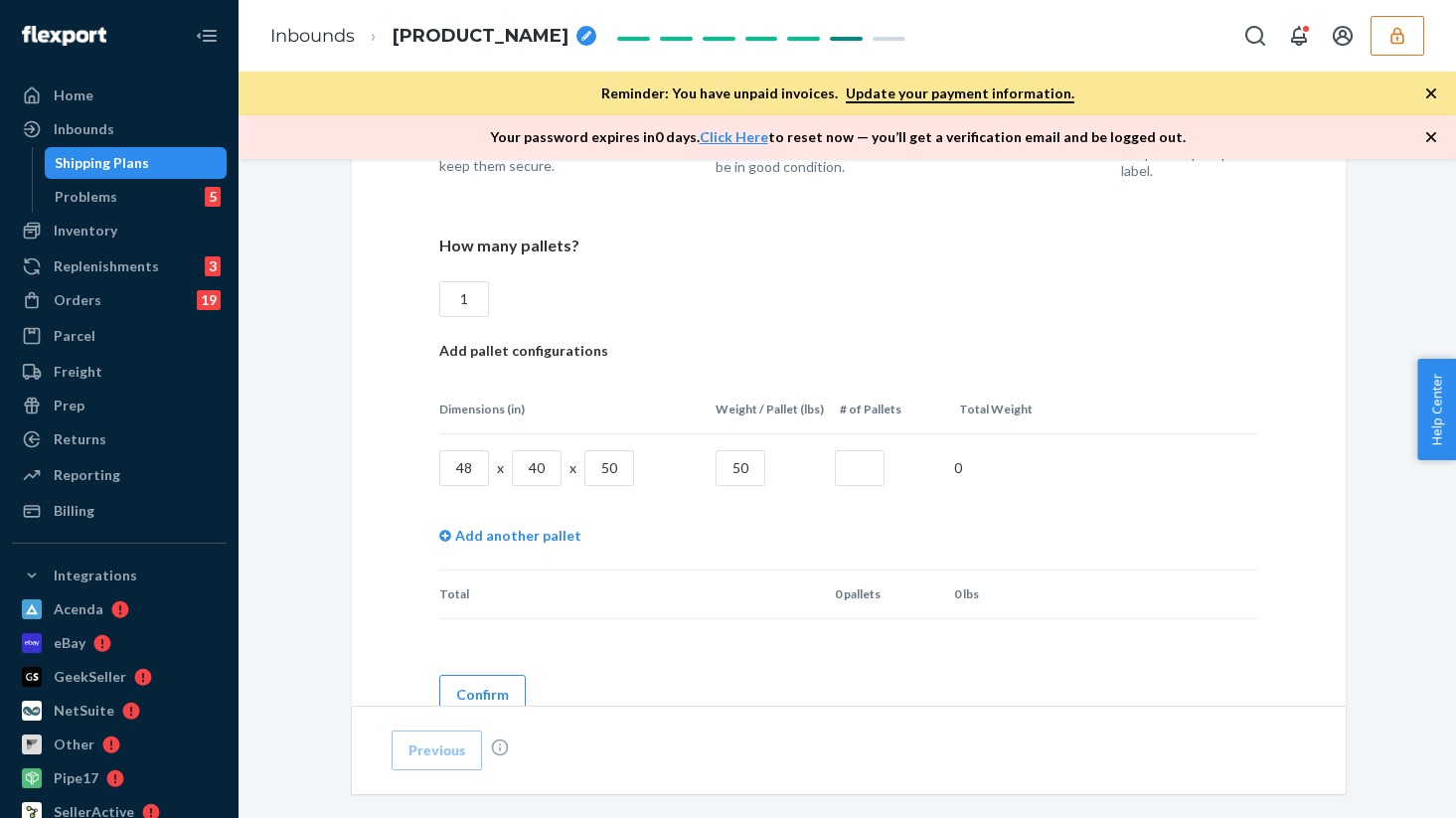 click at bounding box center [860, 468] 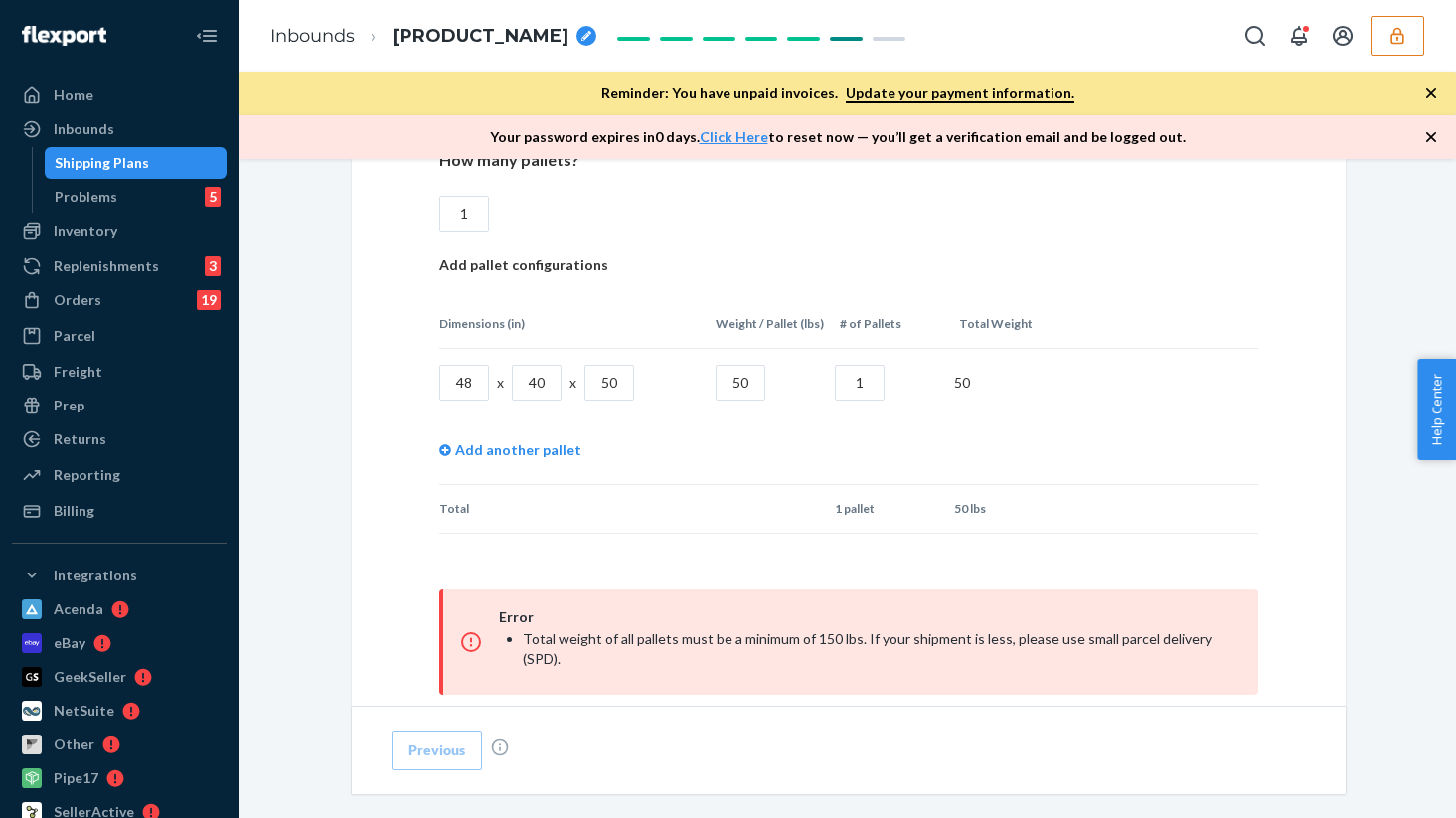 scroll, scrollTop: 1735, scrollLeft: 0, axis: vertical 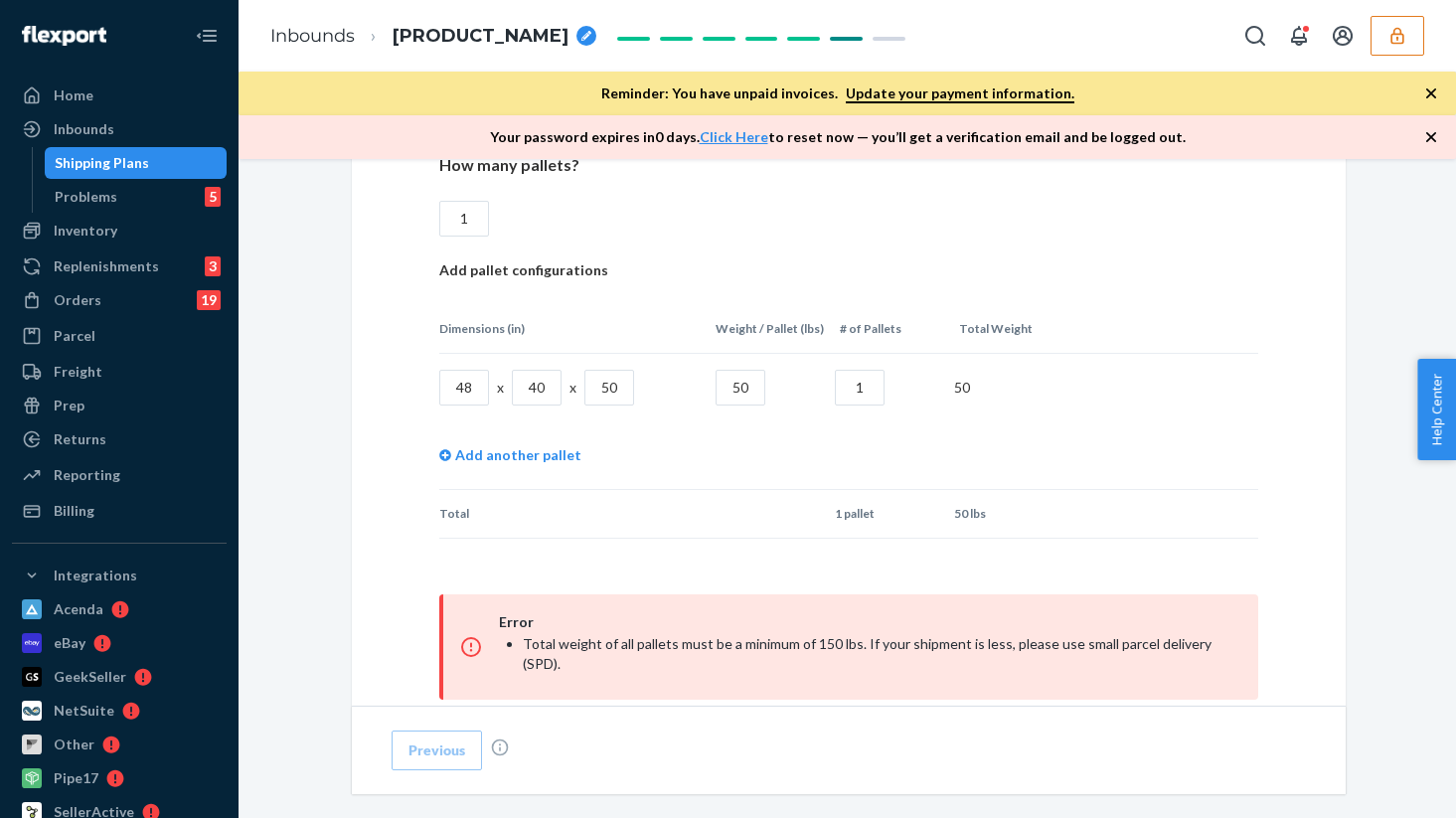 click on "50" at bounding box center [740, 388] 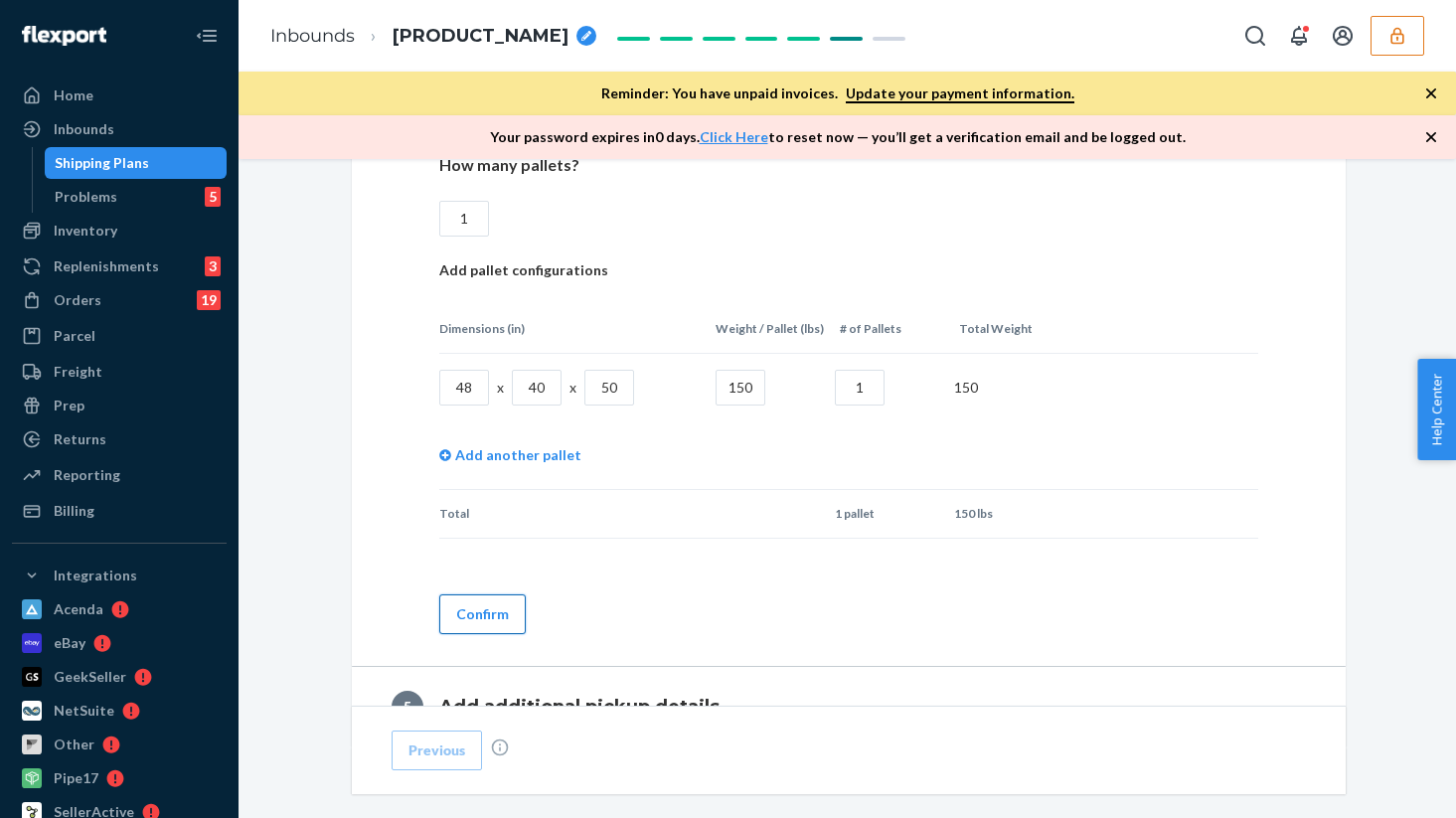 type on "150" 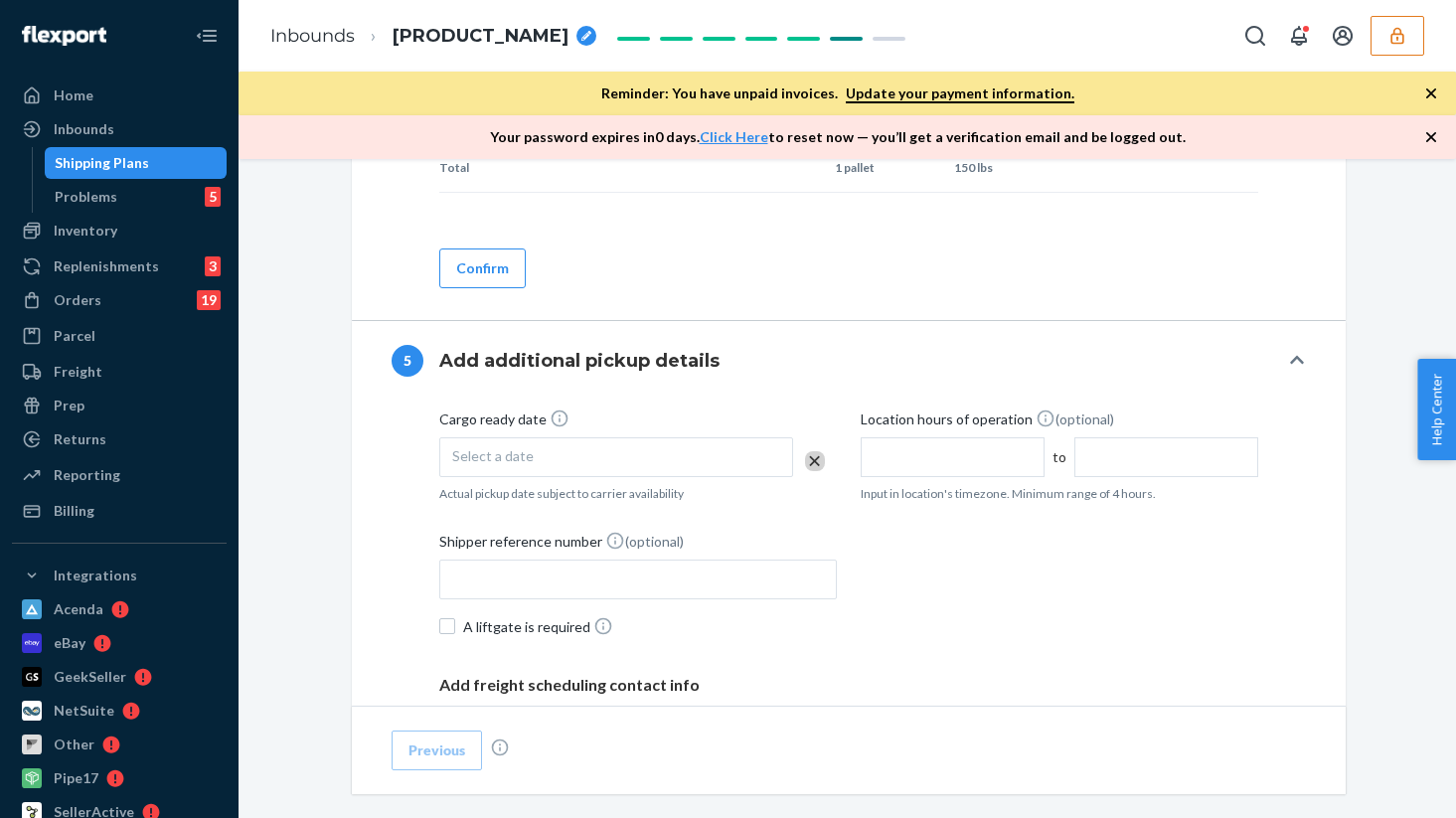 scroll, scrollTop: 2103, scrollLeft: 0, axis: vertical 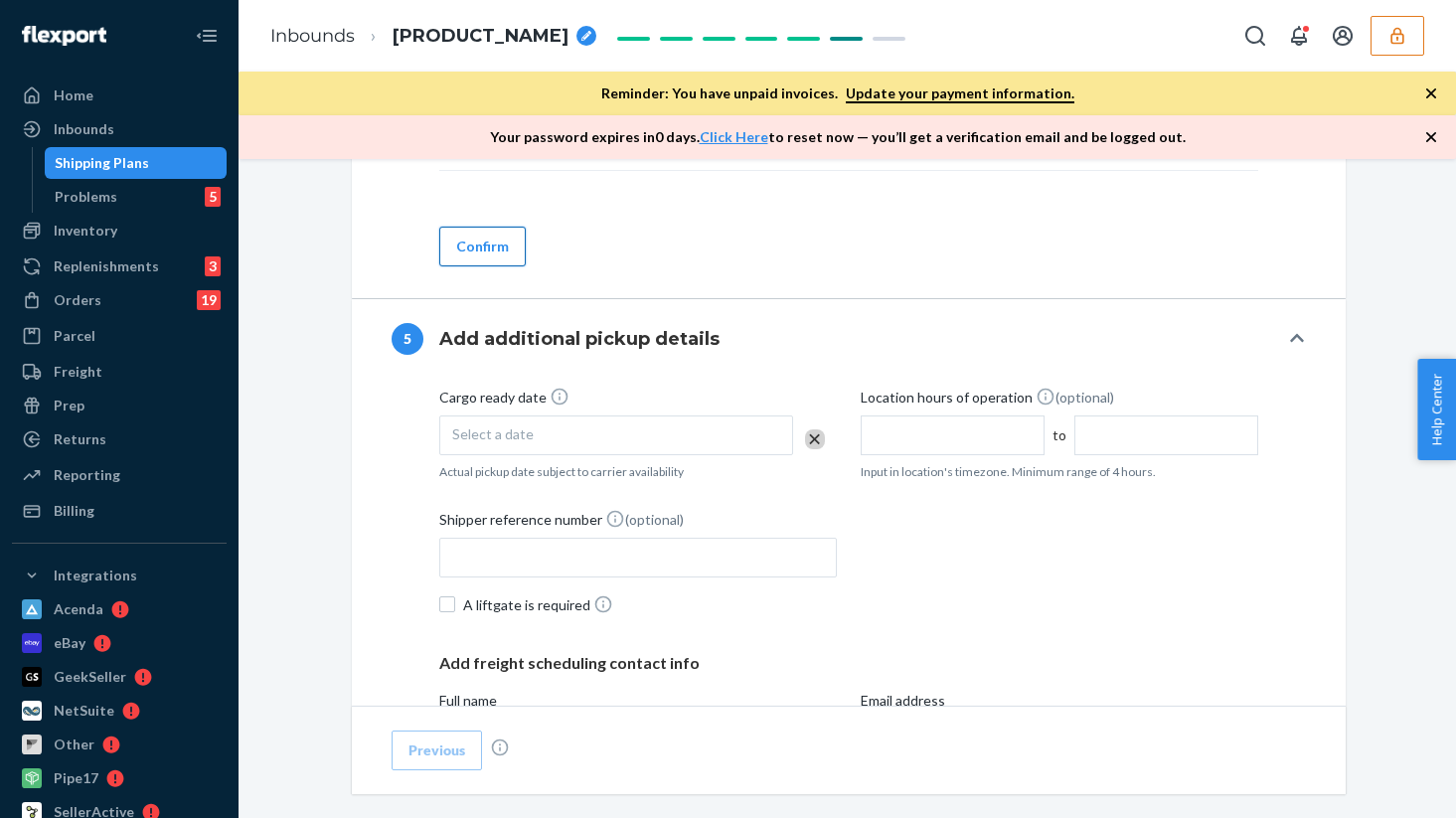 click on "Confirm" at bounding box center (482, 246) 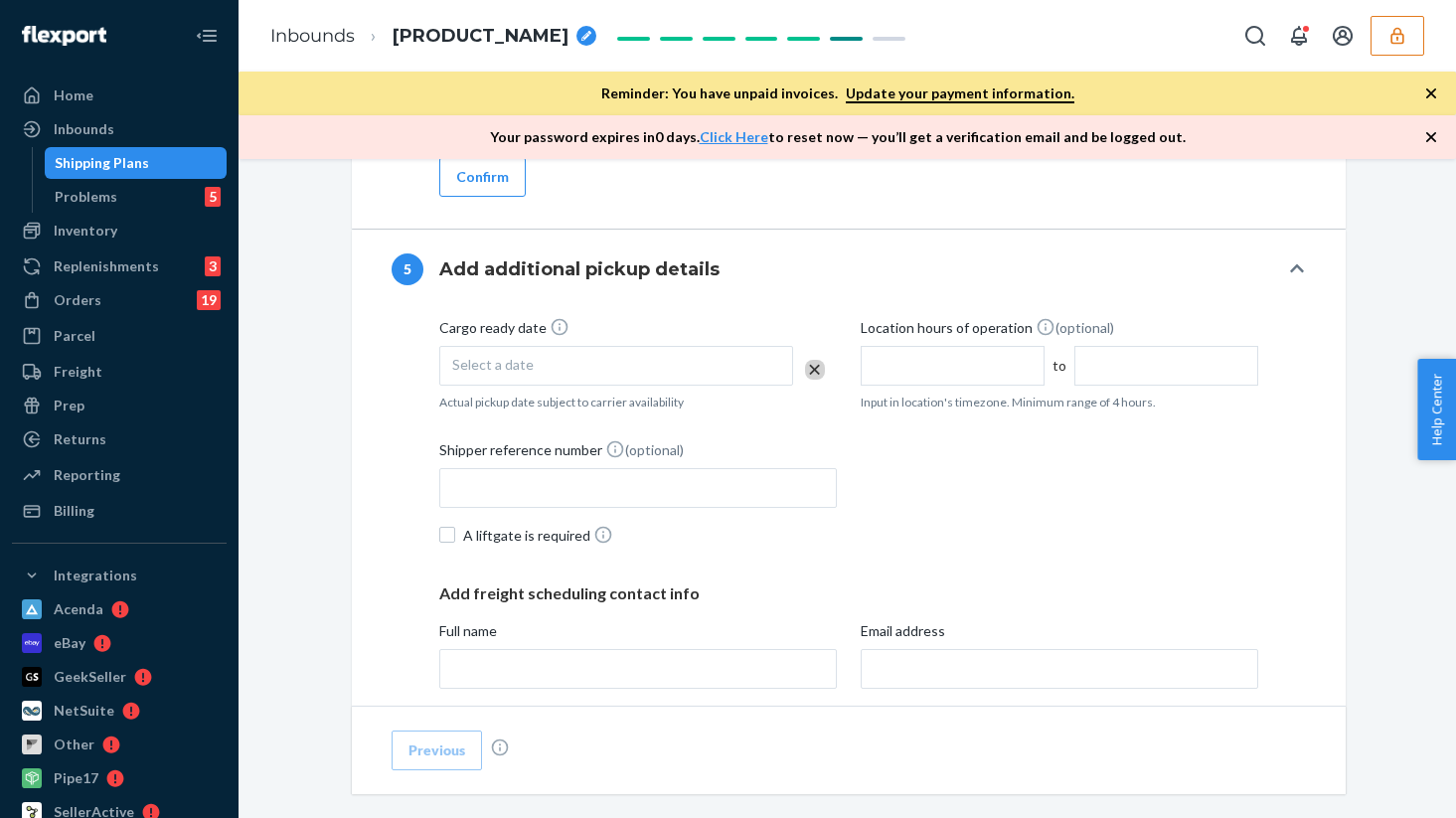 scroll, scrollTop: 2170, scrollLeft: 0, axis: vertical 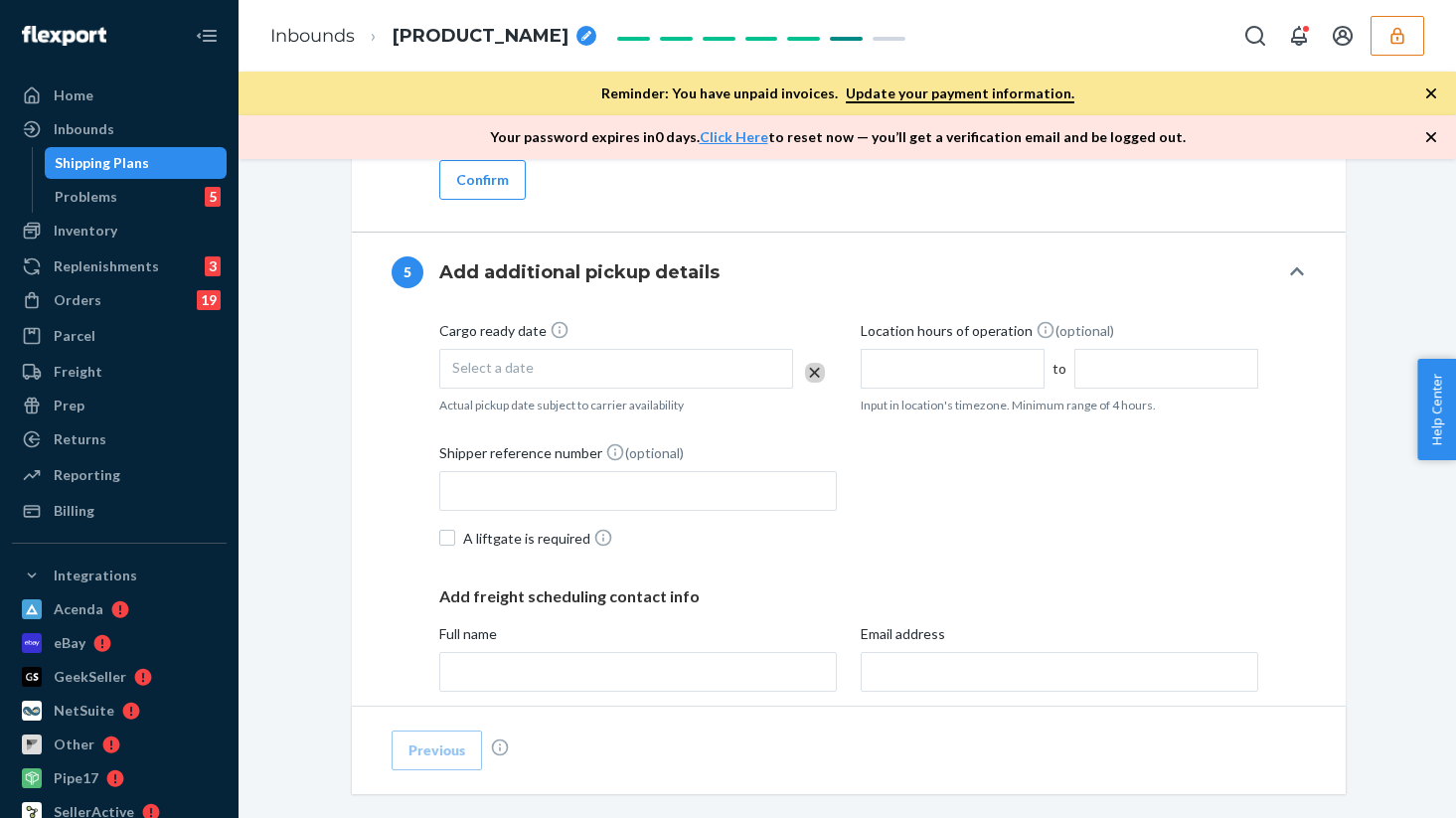 click on "Select a date" at bounding box center (616, 369) 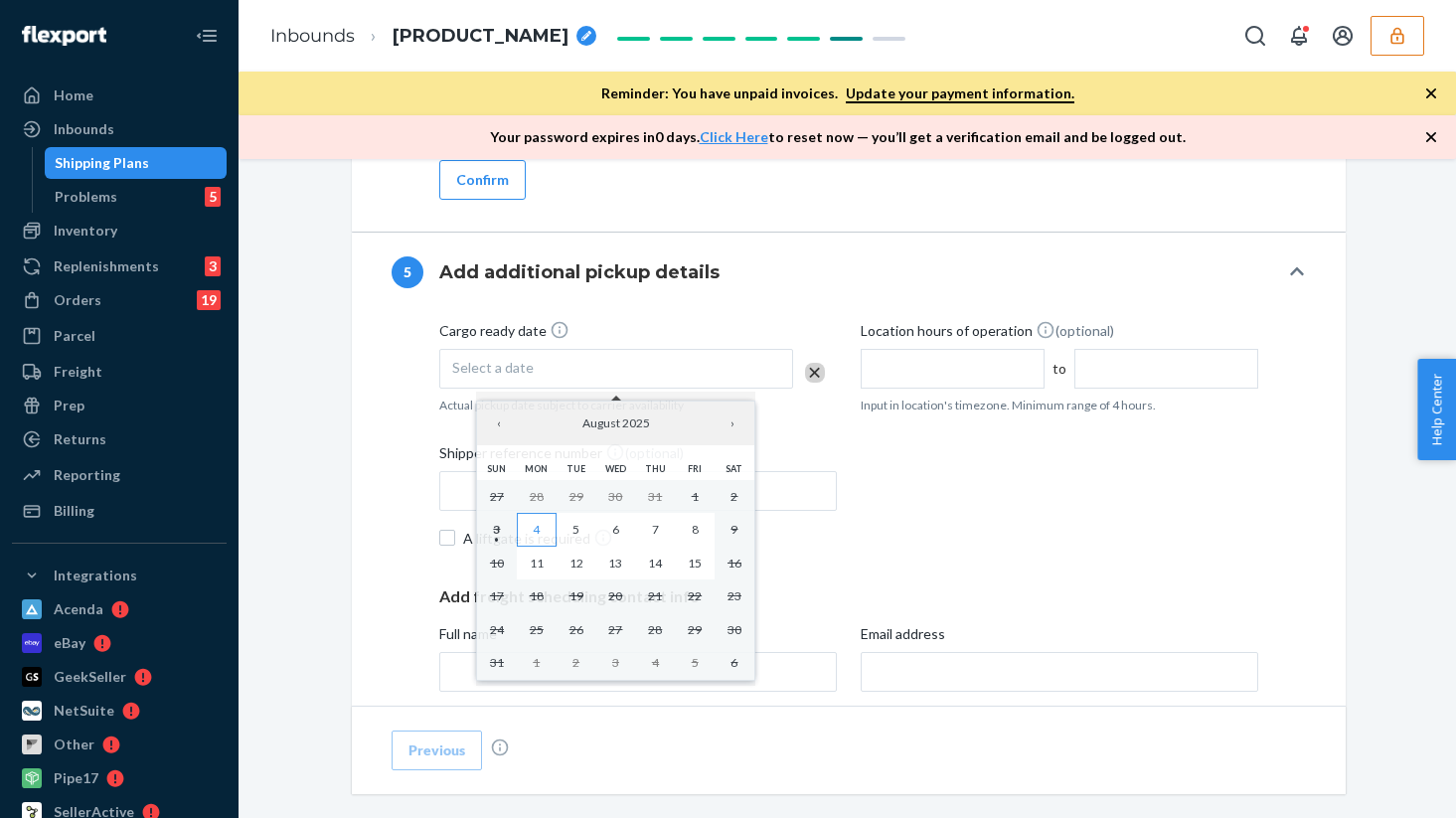 click on "4" at bounding box center [537, 530] 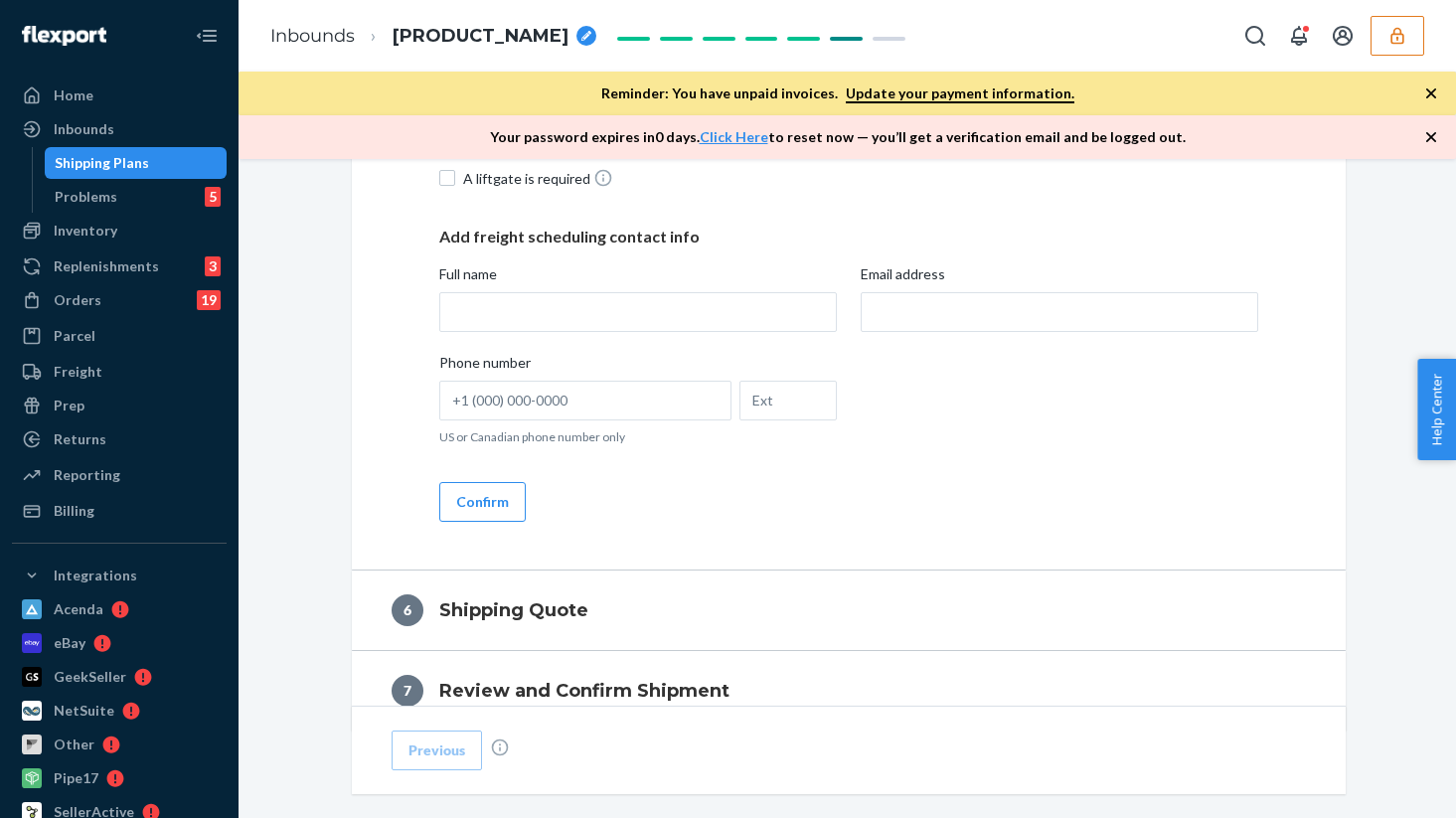 scroll, scrollTop: 2536, scrollLeft: 0, axis: vertical 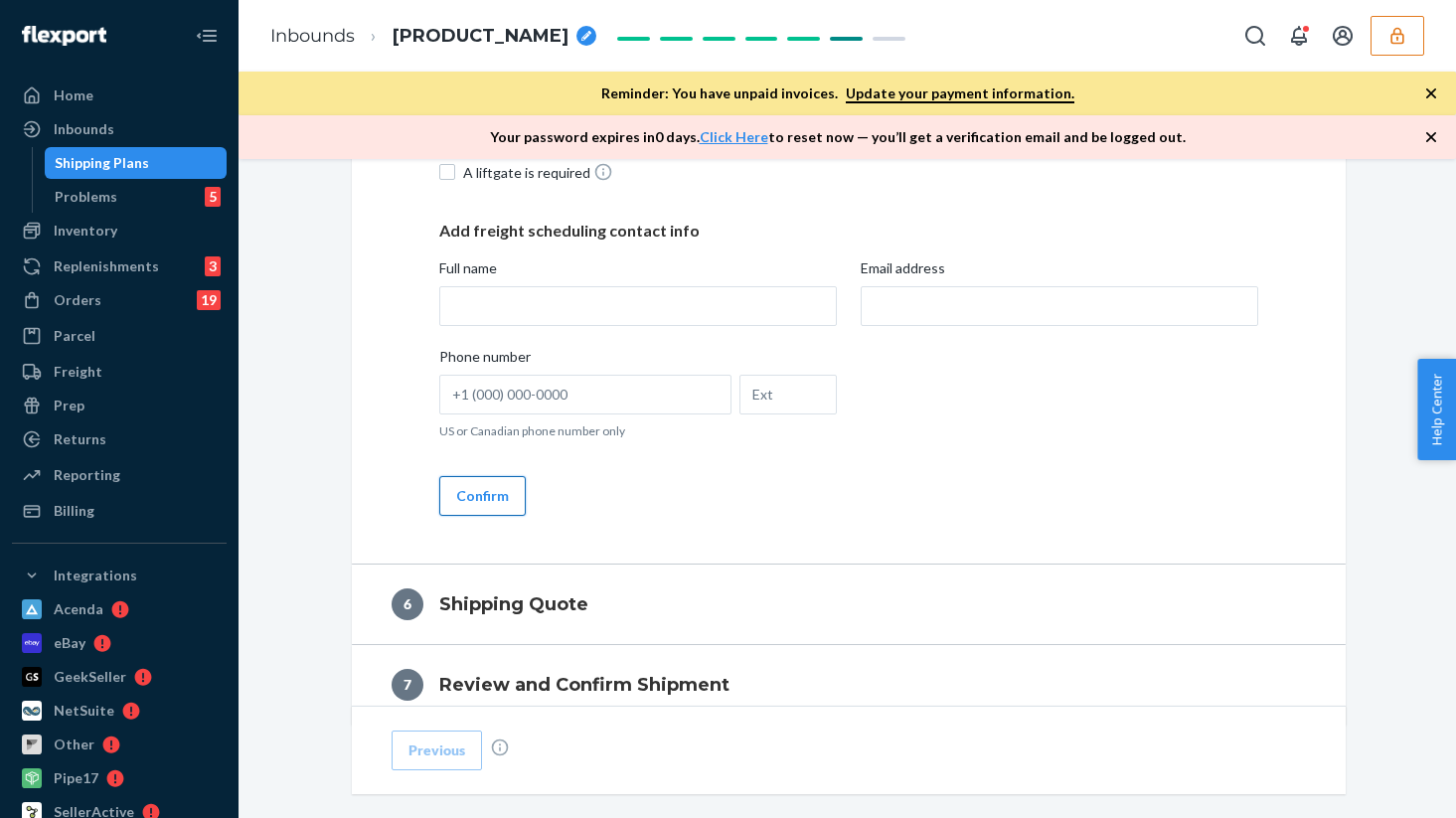 click on "Confirm" at bounding box center (482, 496) 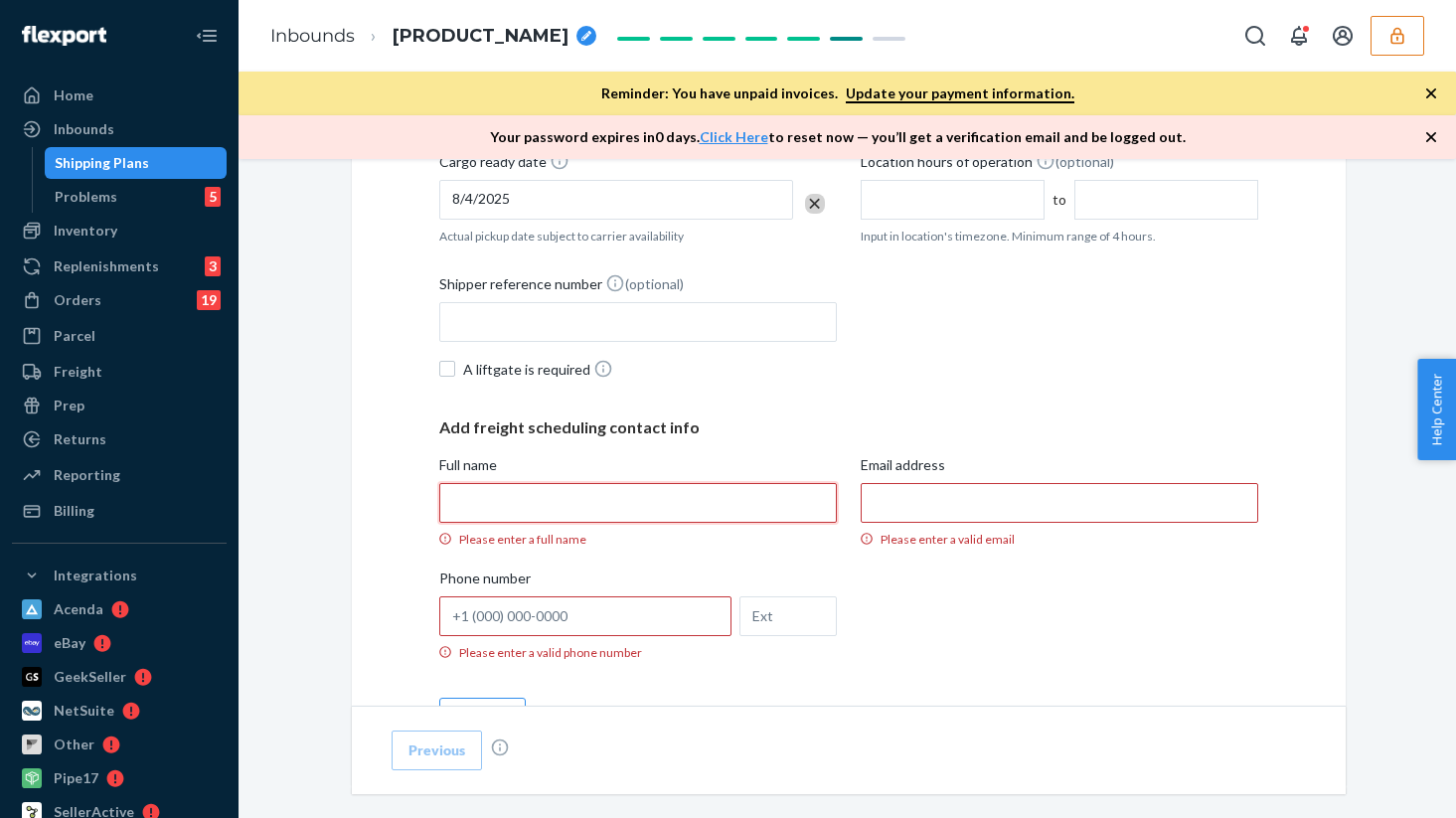scroll, scrollTop: 2364, scrollLeft: 0, axis: vertical 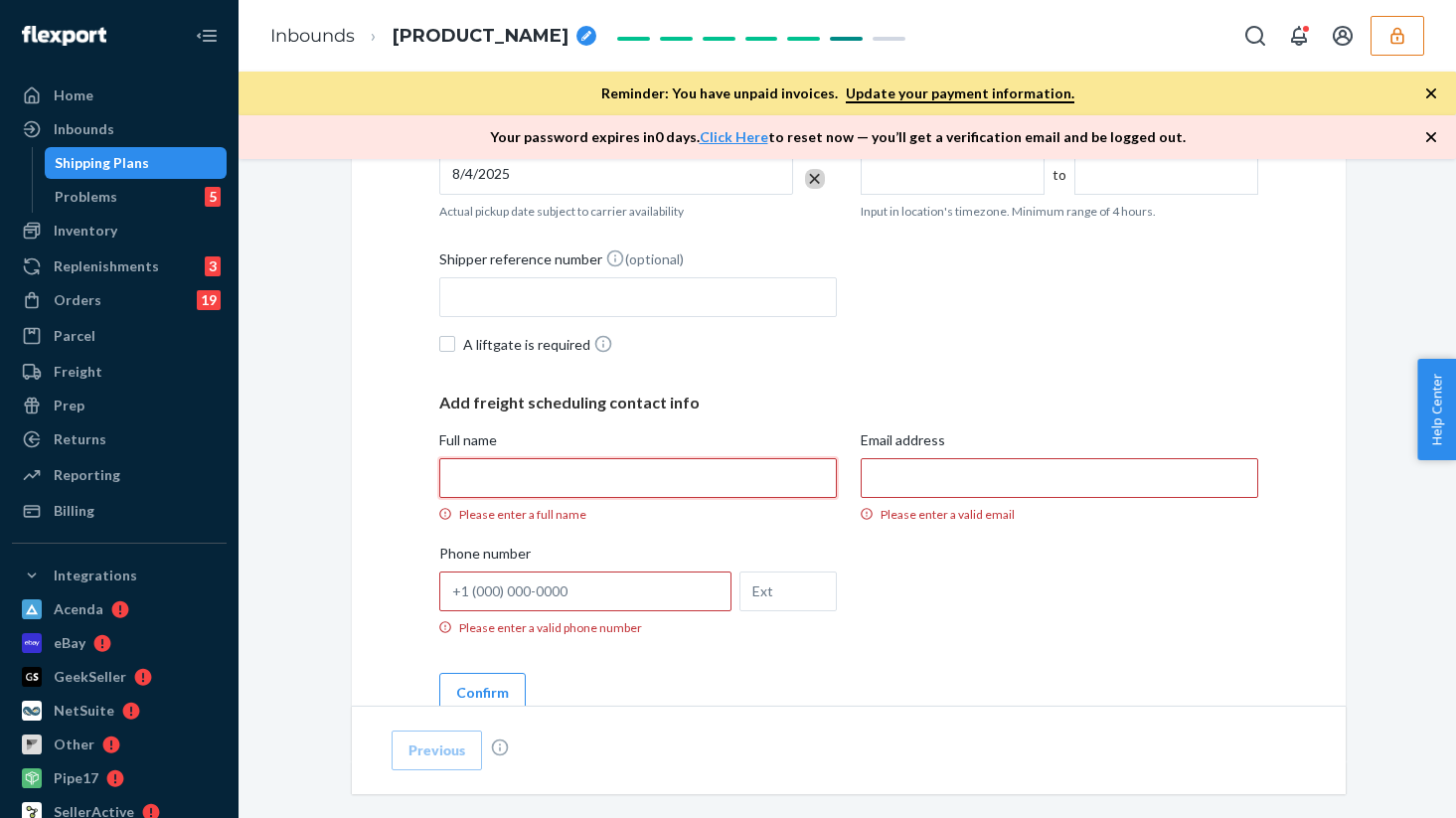 click on "Full name   Please enter a full name" at bounding box center [638, 478] 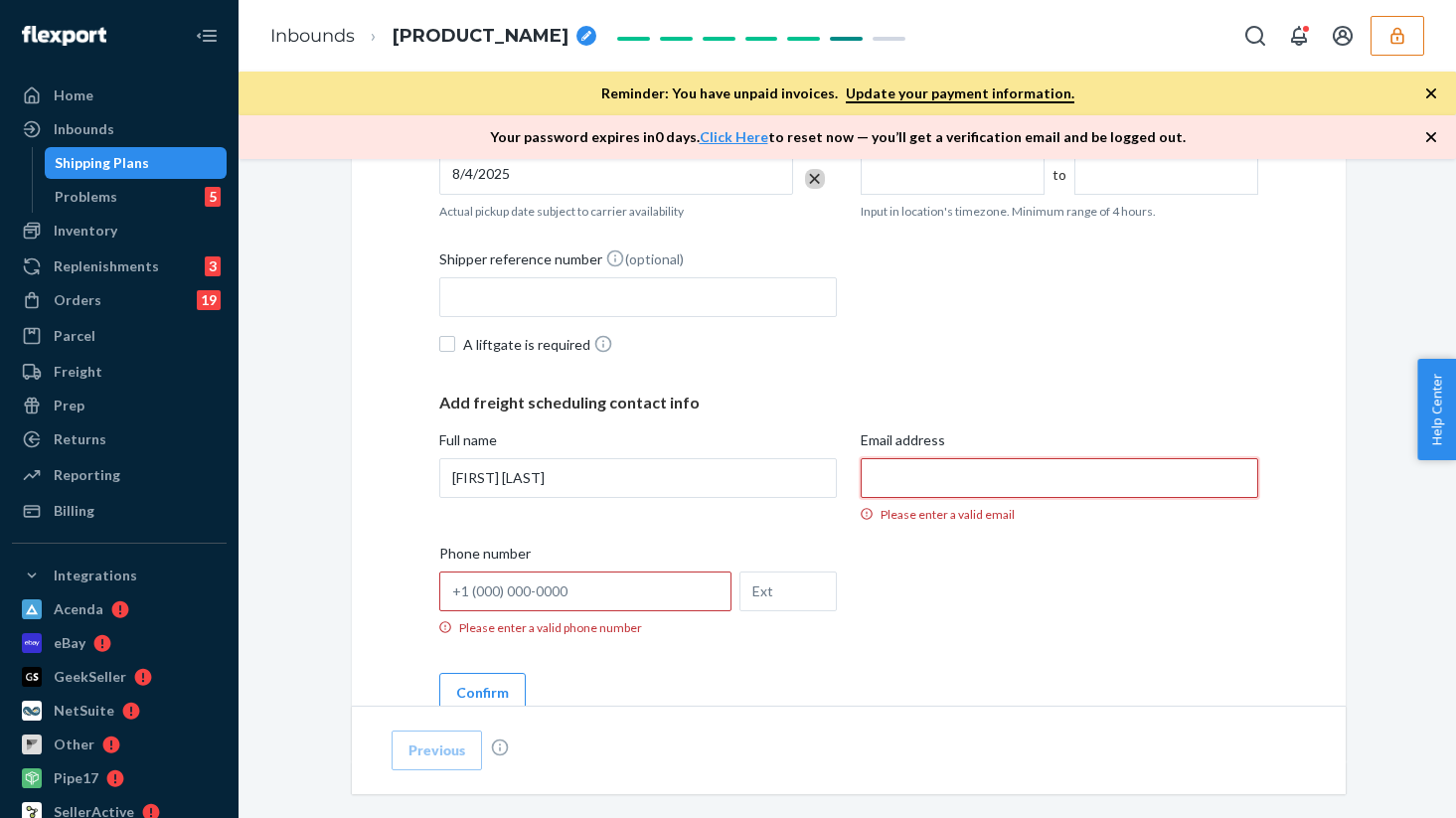 click on "Email address   Please enter a valid email" at bounding box center [1059, 478] 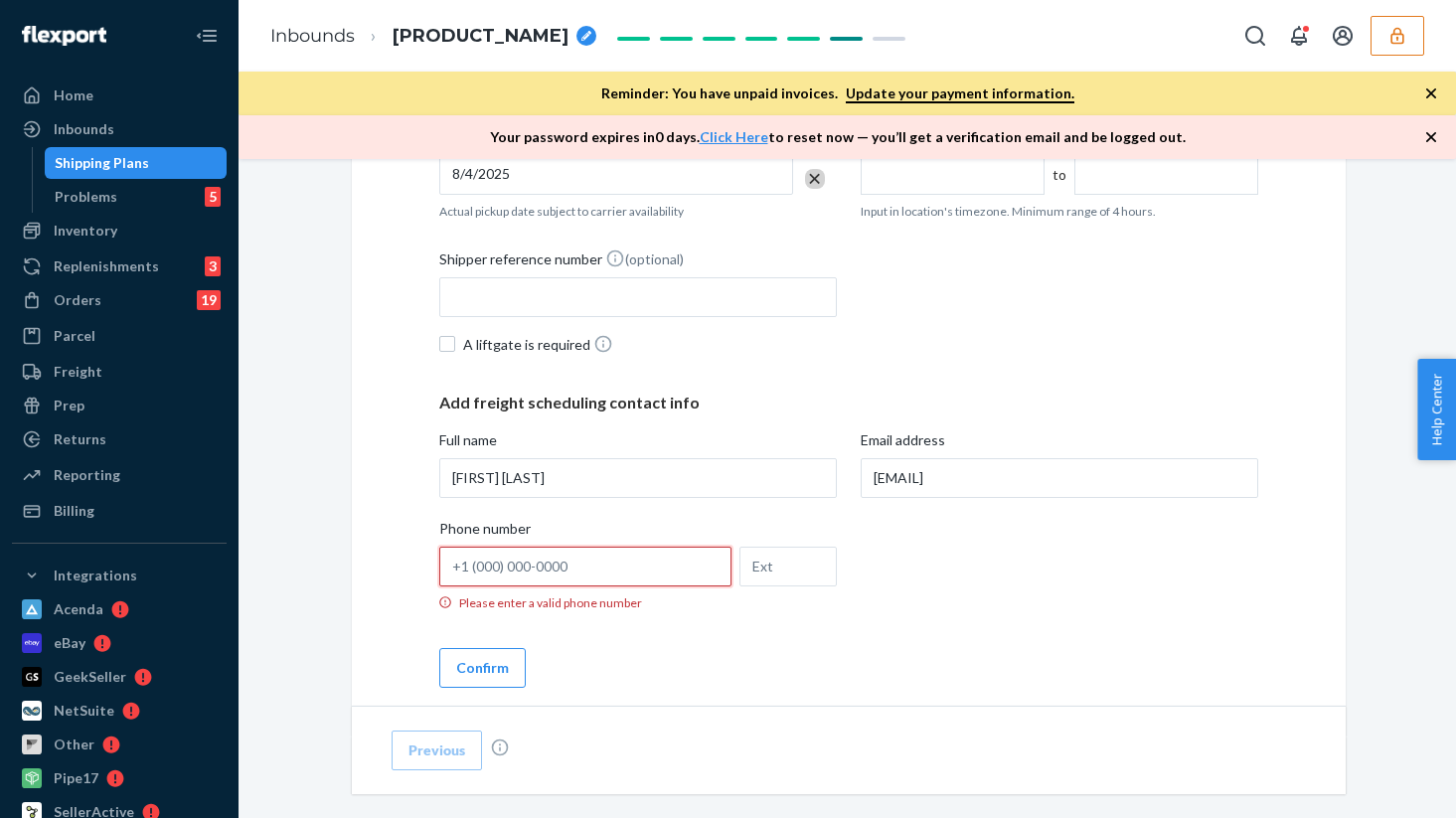 click on "Phone number   Please enter a valid phone number" at bounding box center [585, 567] 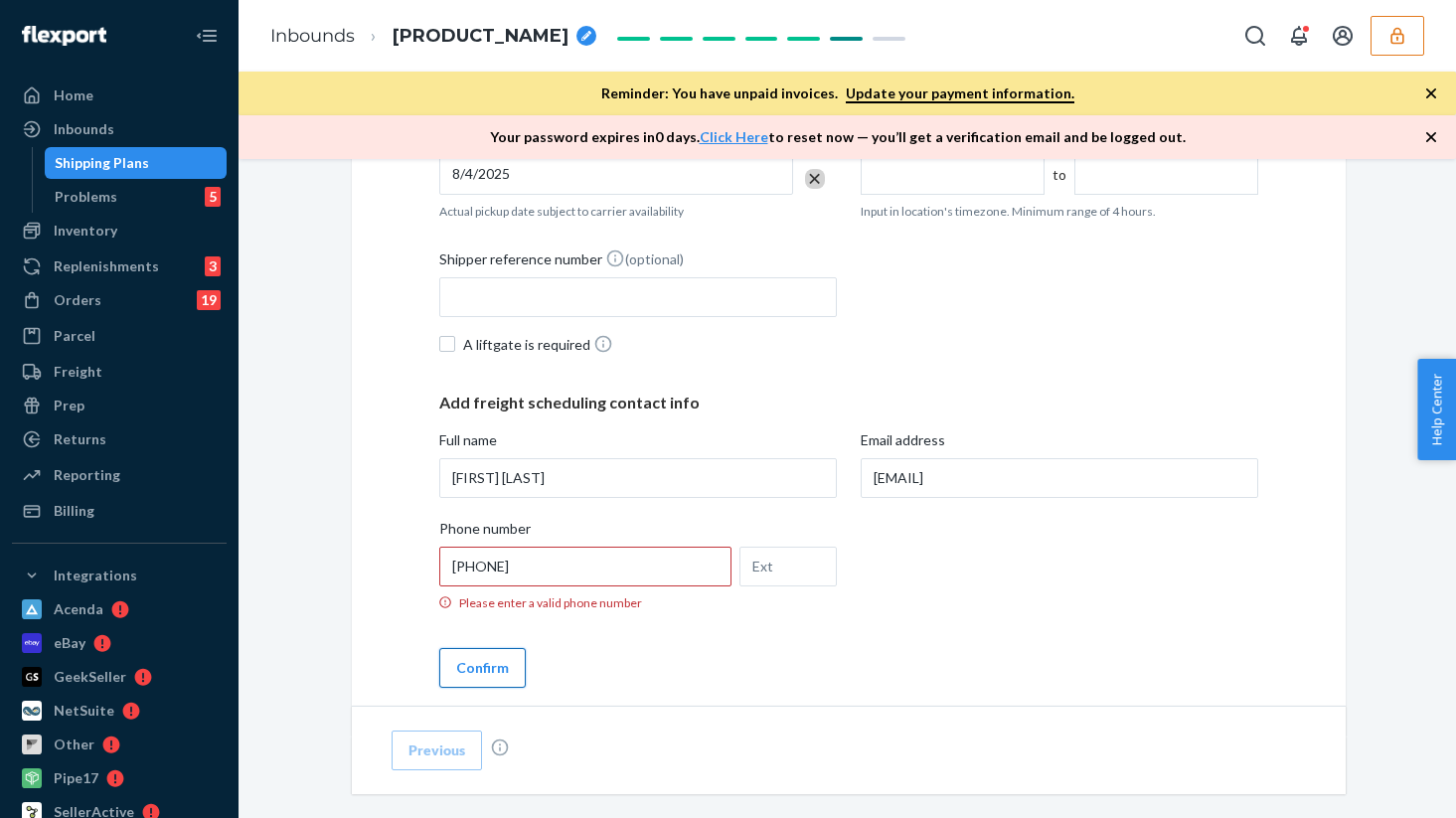 click on "Confirm" at bounding box center [482, 668] 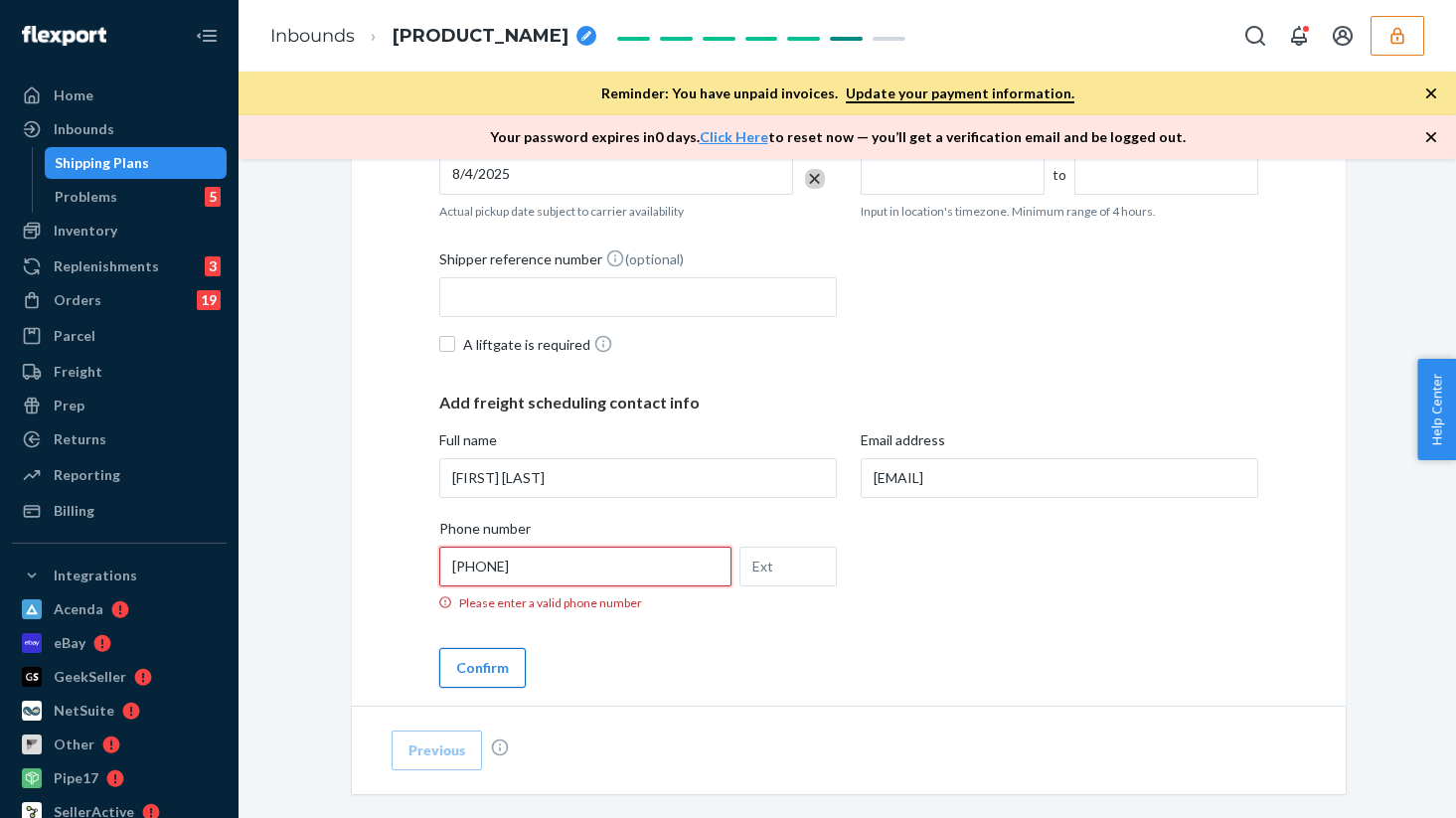 type on "[PHONE]" 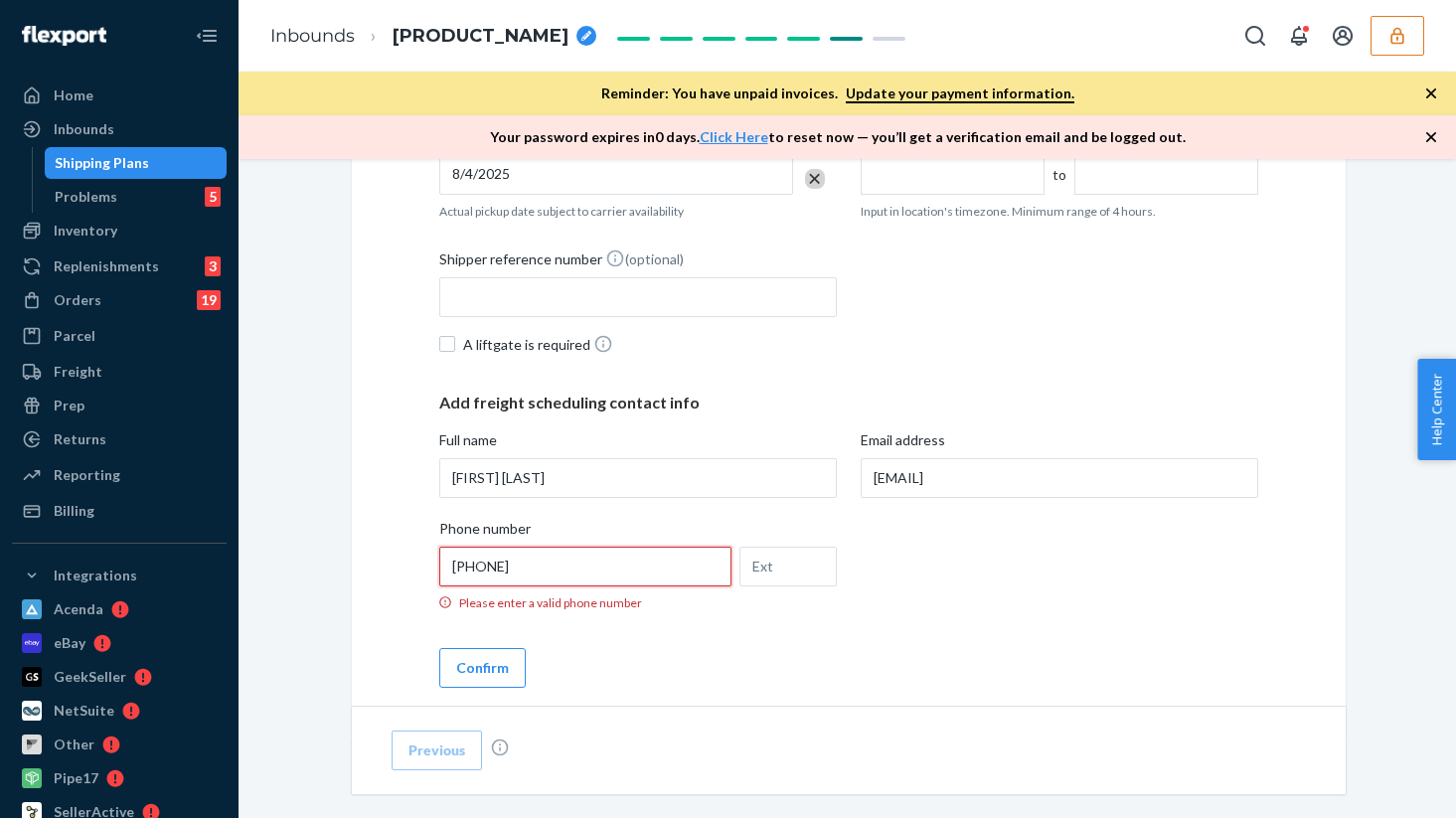 drag, startPoint x: 566, startPoint y: 574, endPoint x: 430, endPoint y: 553, distance: 137.61177 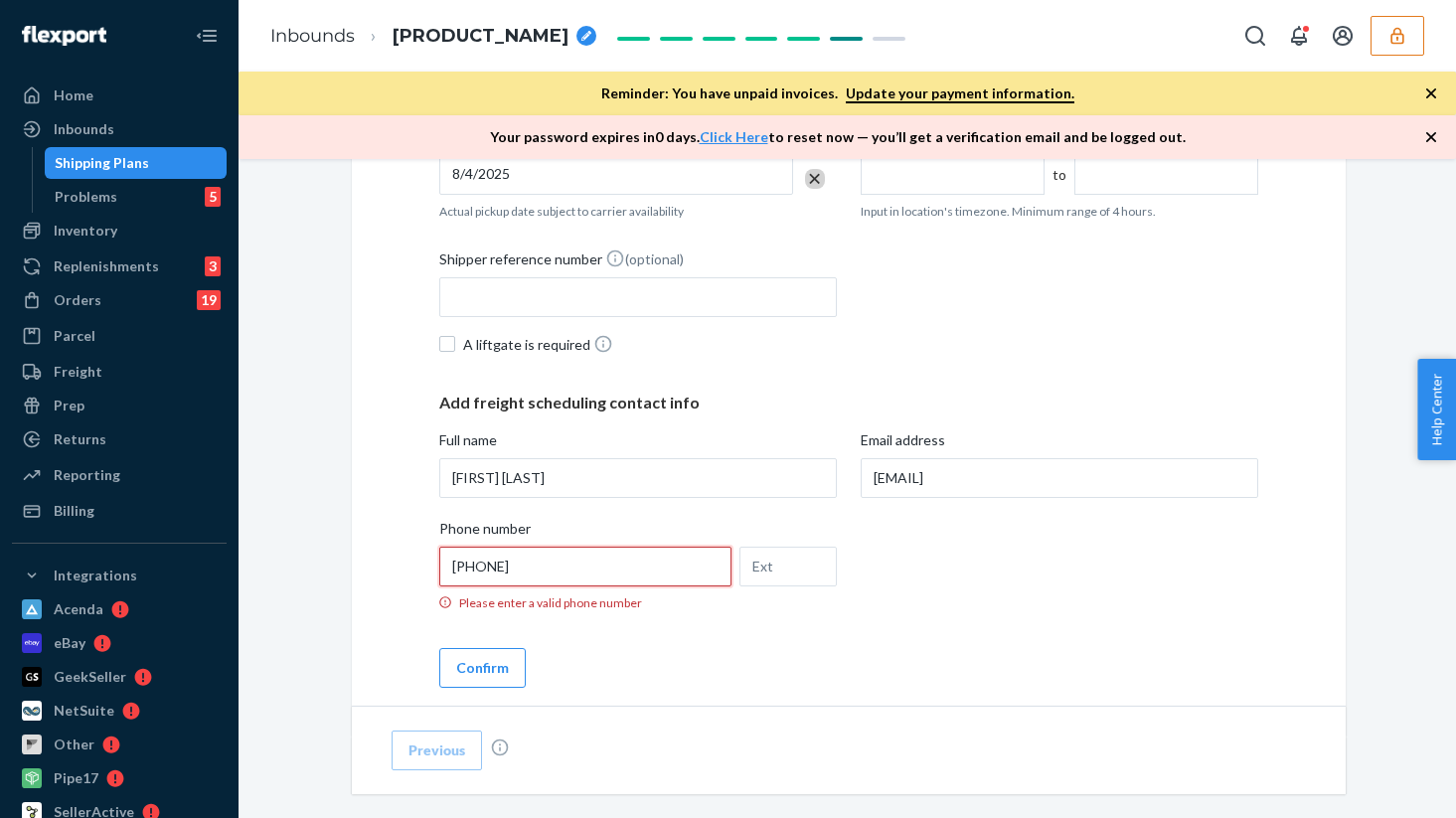 click on "Cargo ready date   [DATE]   Actual pickup date subject to carrier availability Location hours of operation    (optional) to Input in location's timezone. Minimum range of 4 hours. Shipper reference number    (optional) A liftgate is required   Add freight scheduling contact info Full name [FIRST] [LAST] Email address [EMAIL] Phone number [PHONE]   Please enter a valid phone number Confirm" at bounding box center (849, 407) 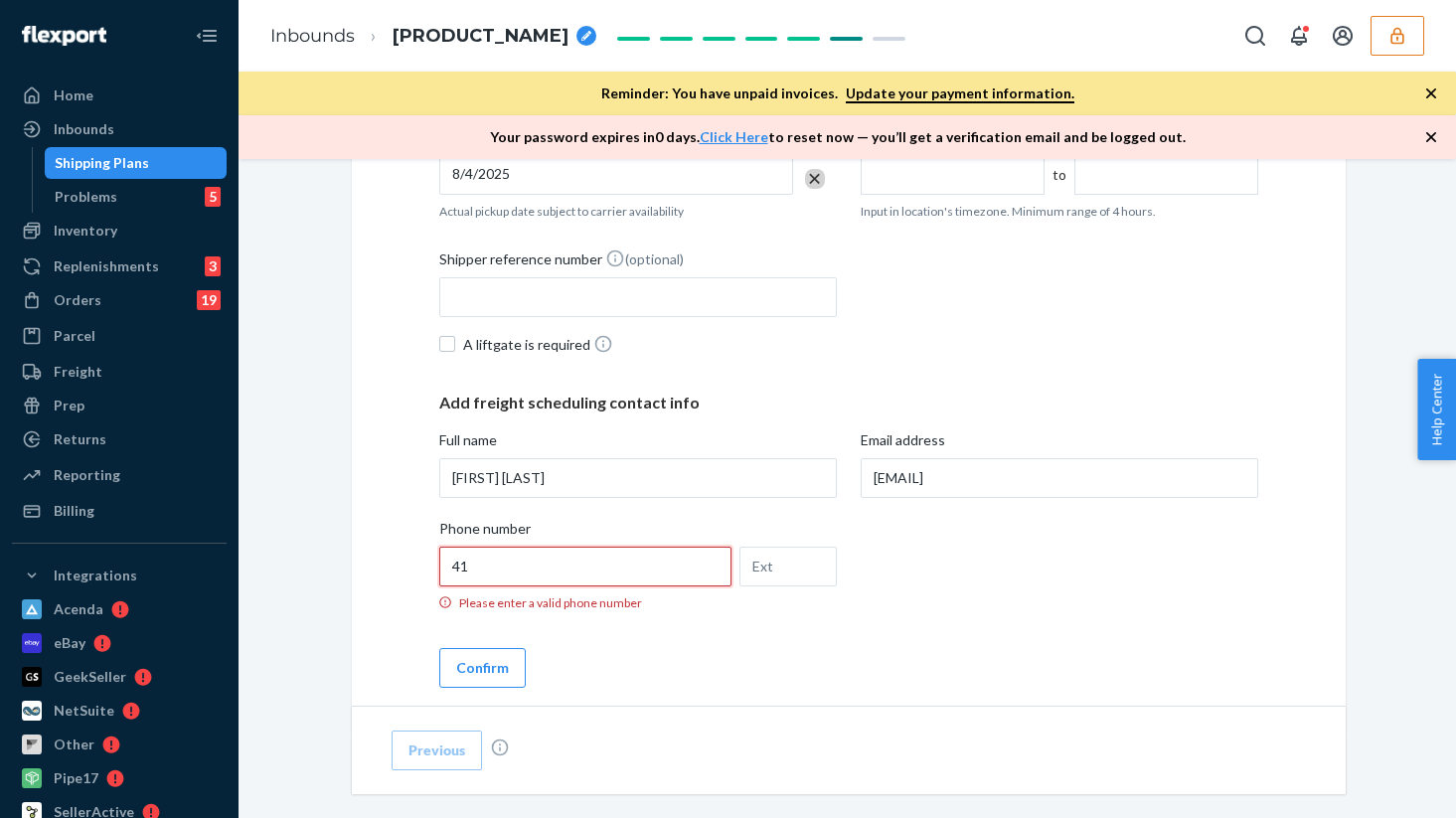 type on "4" 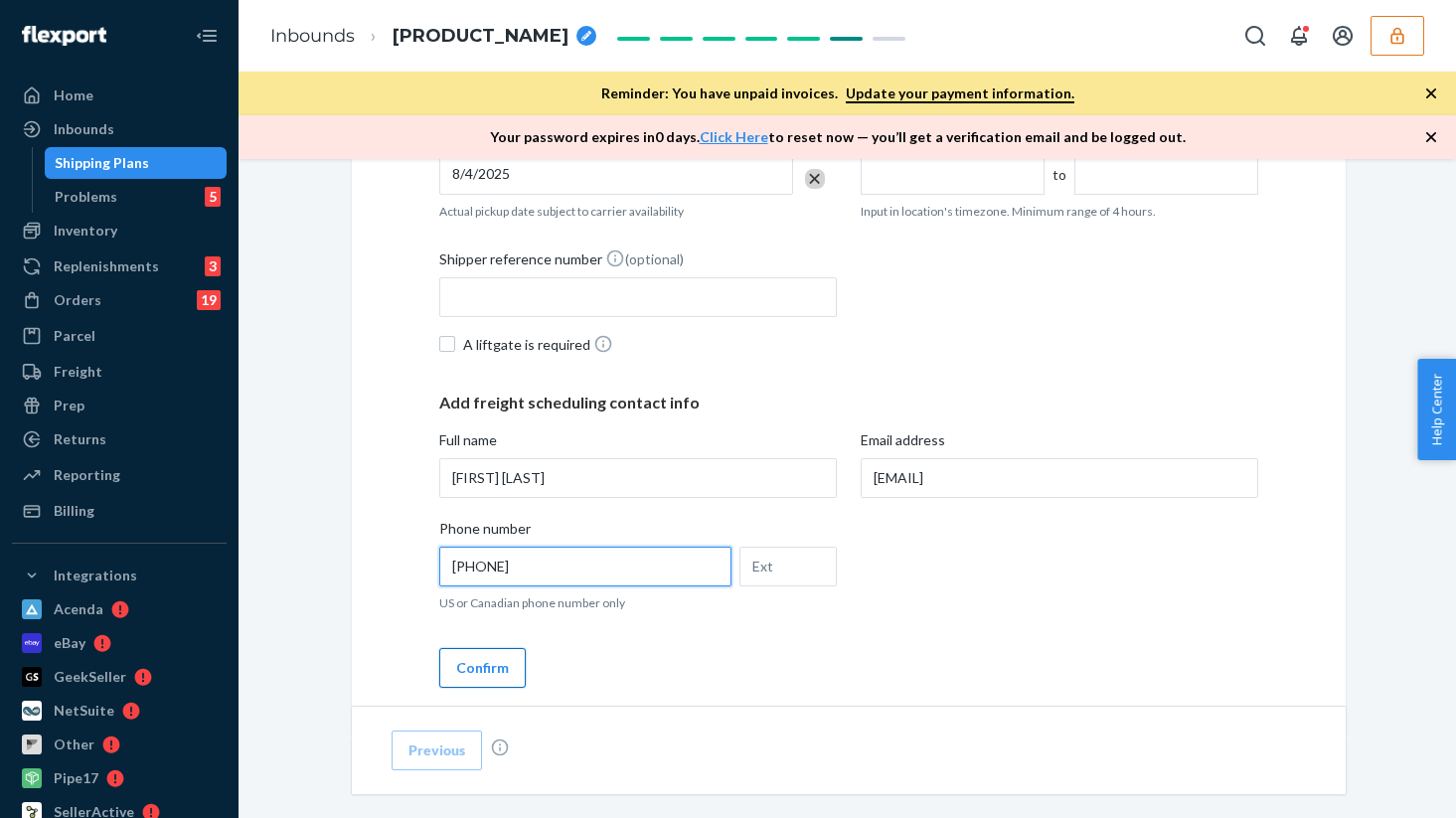 type on "[PHONE]" 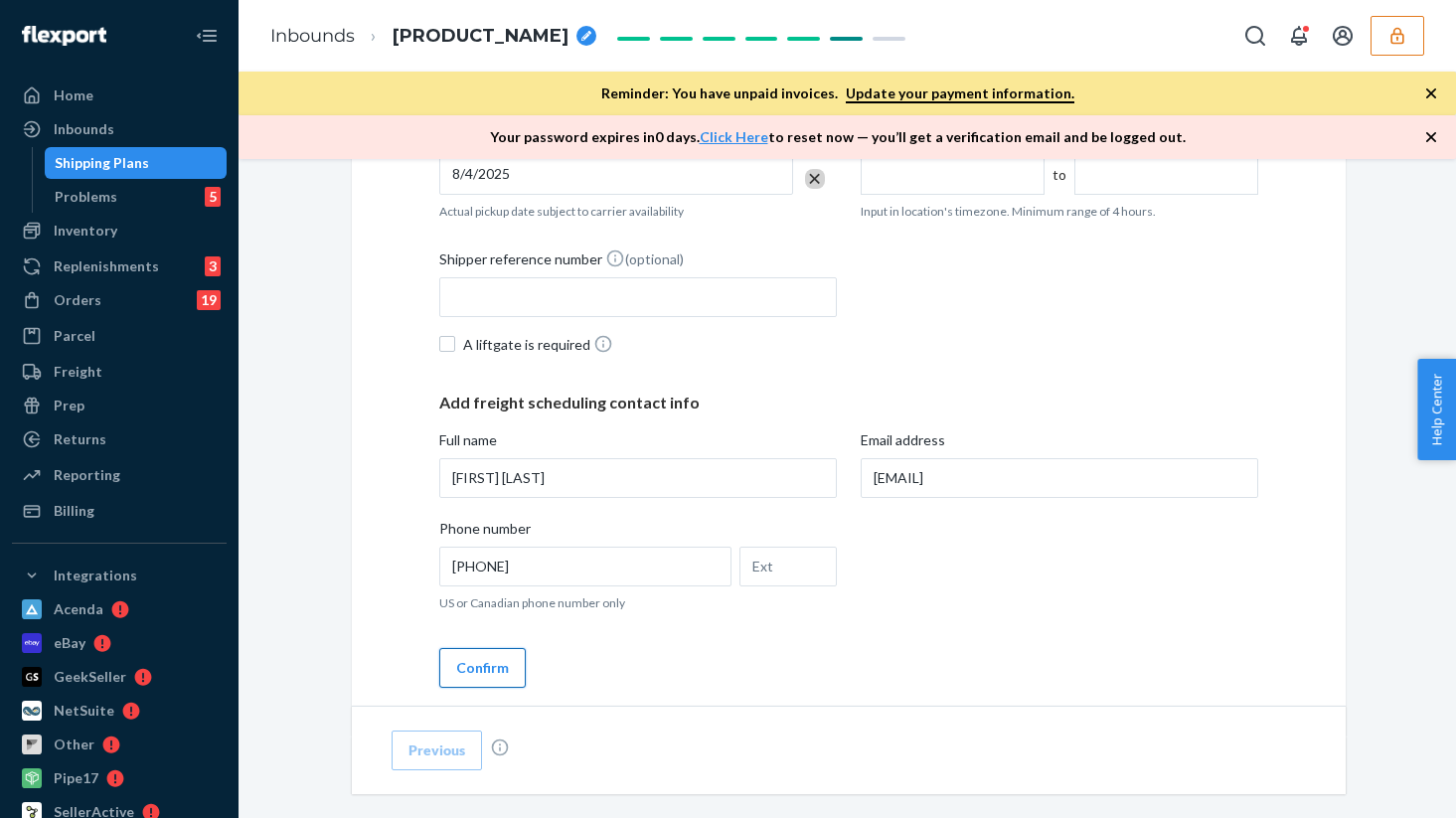 click on "Confirm" at bounding box center [482, 668] 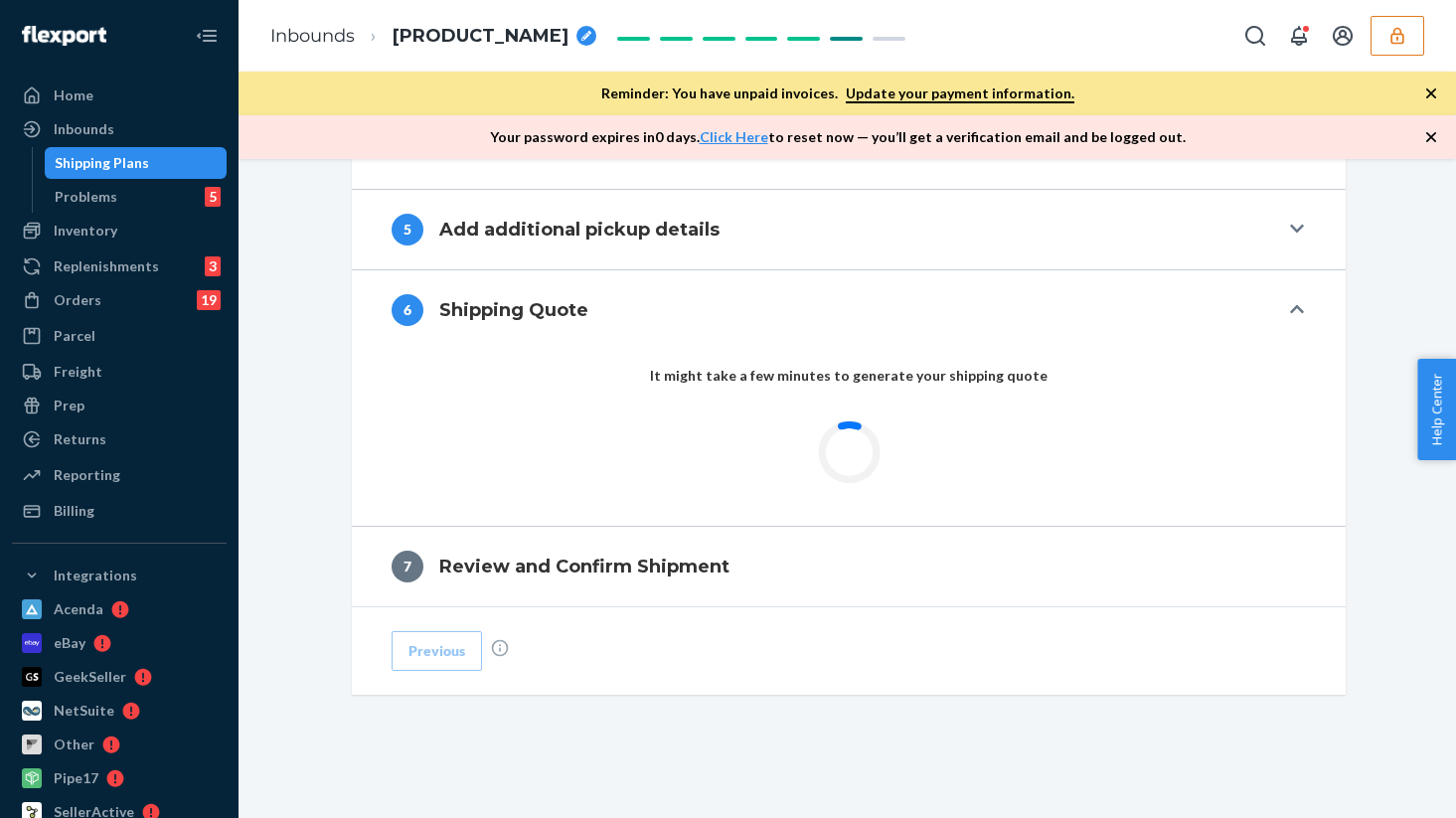 scroll, scrollTop: 2221, scrollLeft: 0, axis: vertical 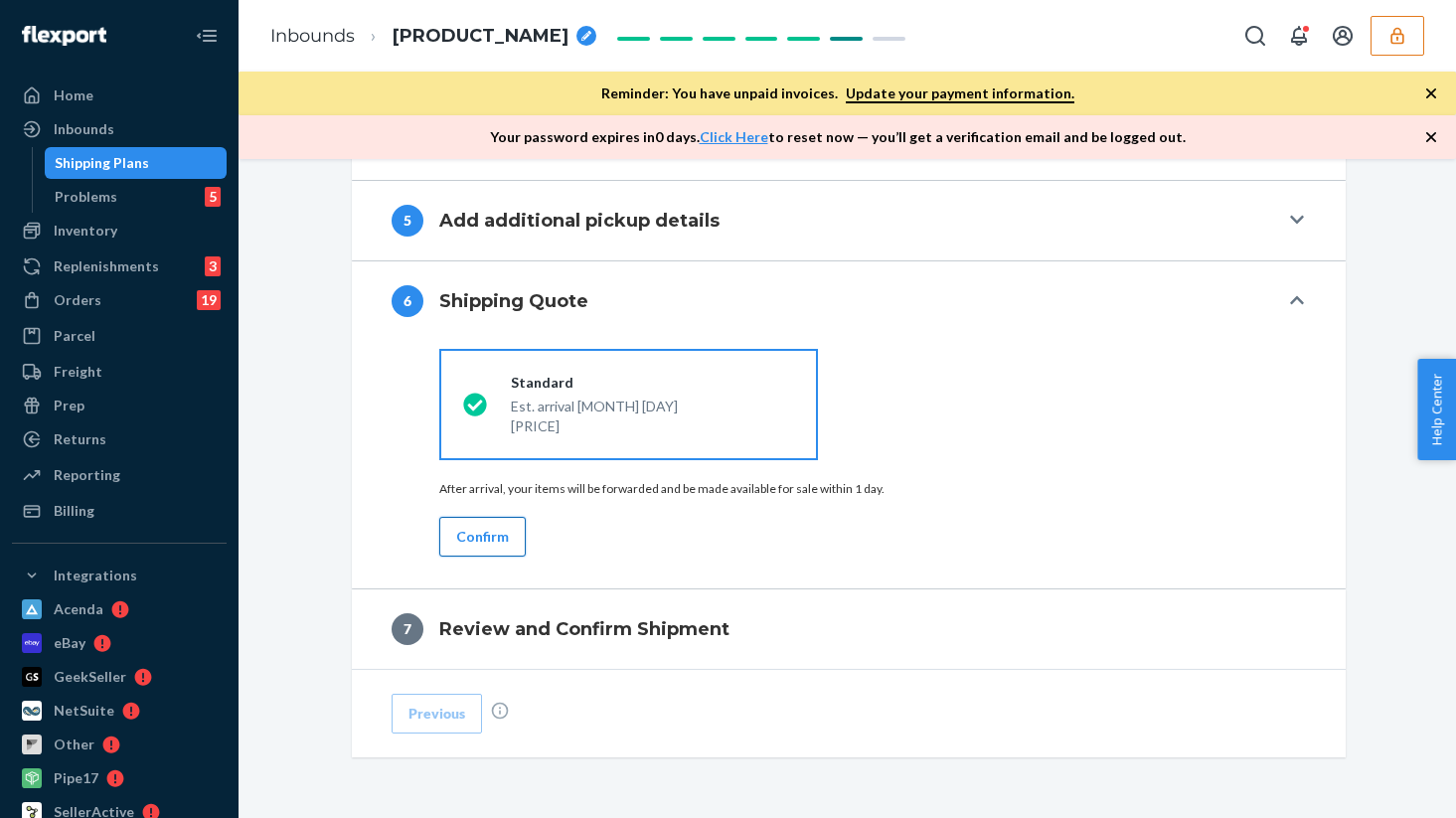 click on "Confirm" at bounding box center (482, 537) 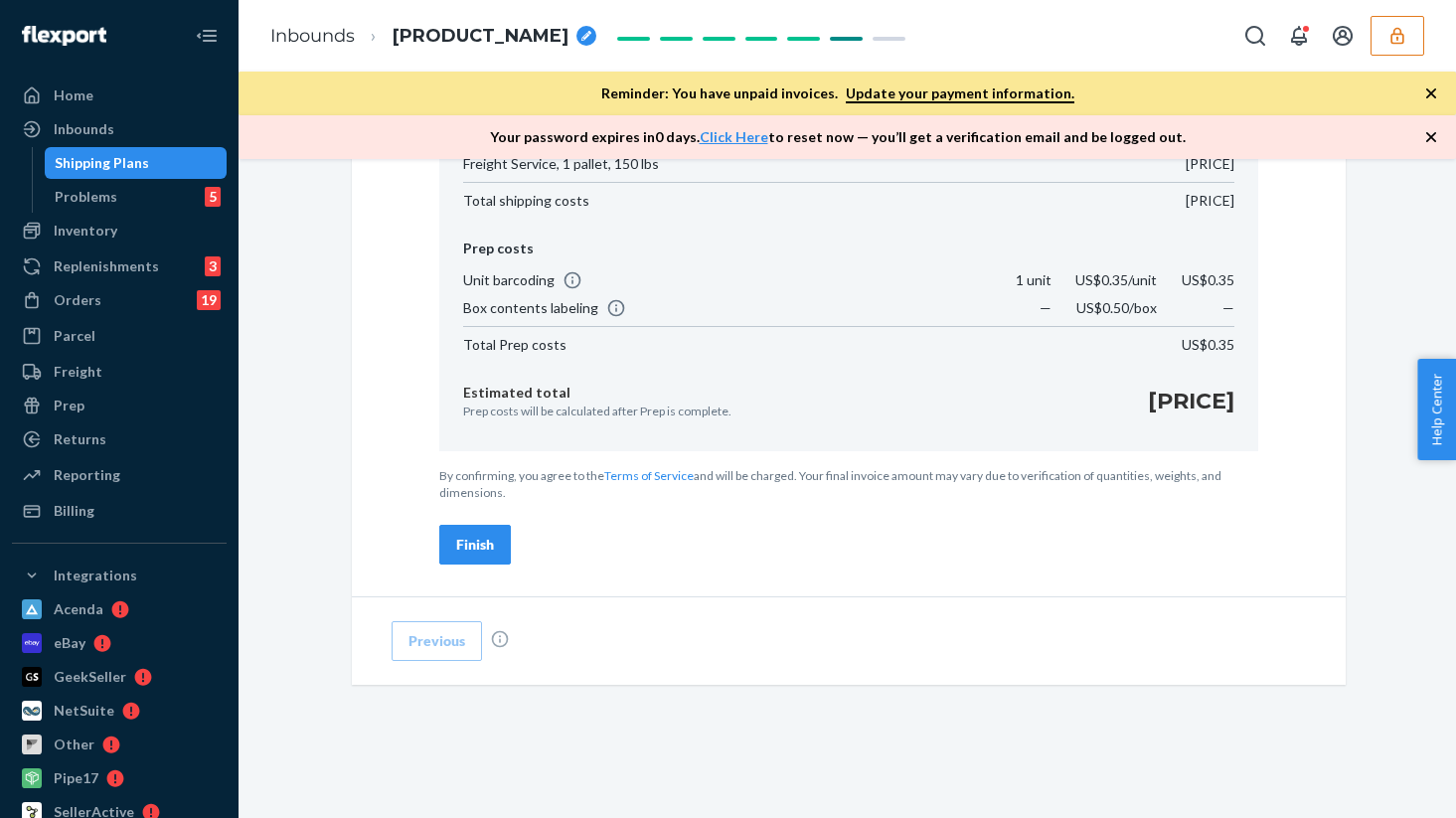 click on "Finish" at bounding box center (475, 545) 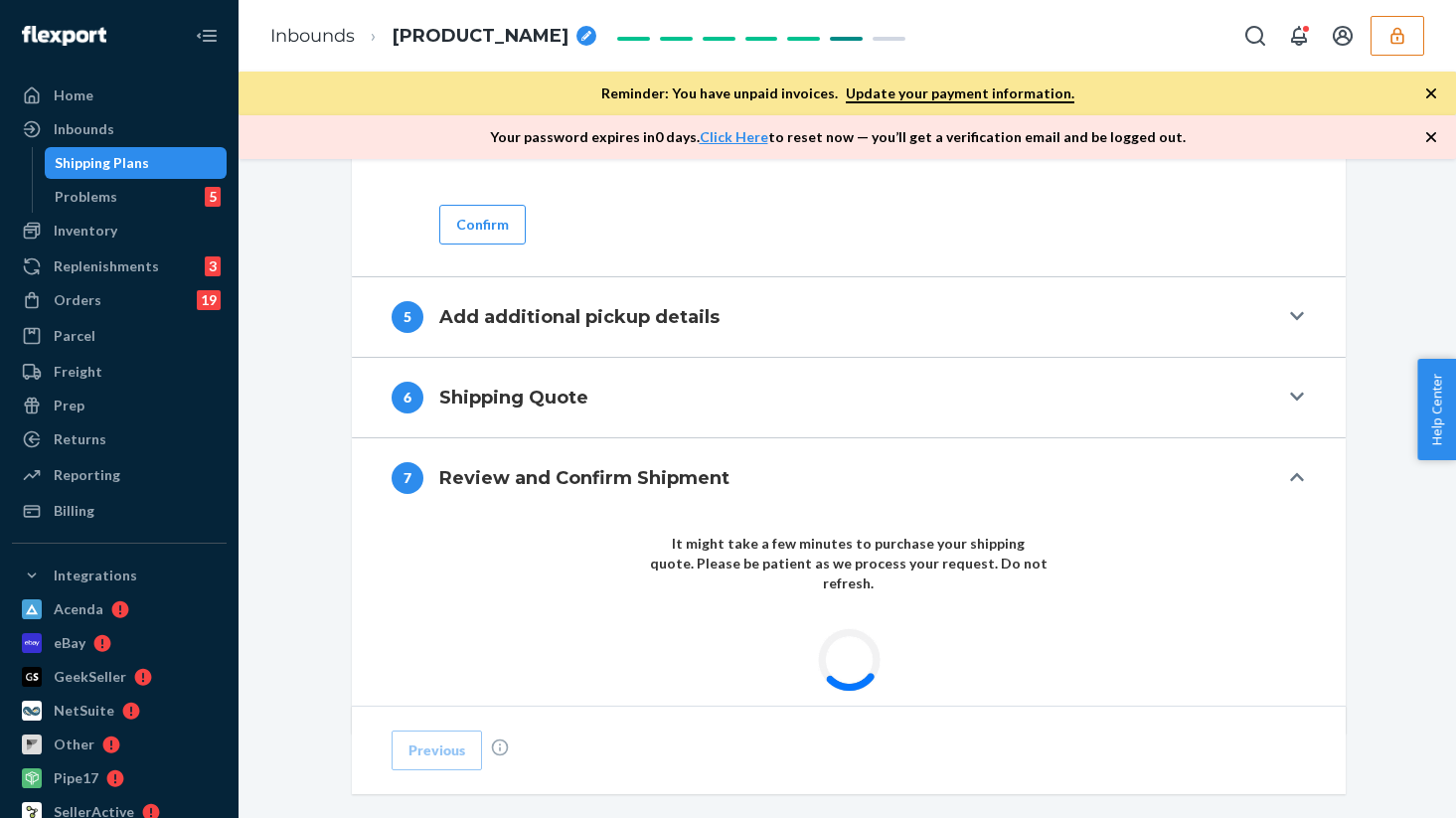 scroll, scrollTop: 0, scrollLeft: 0, axis: both 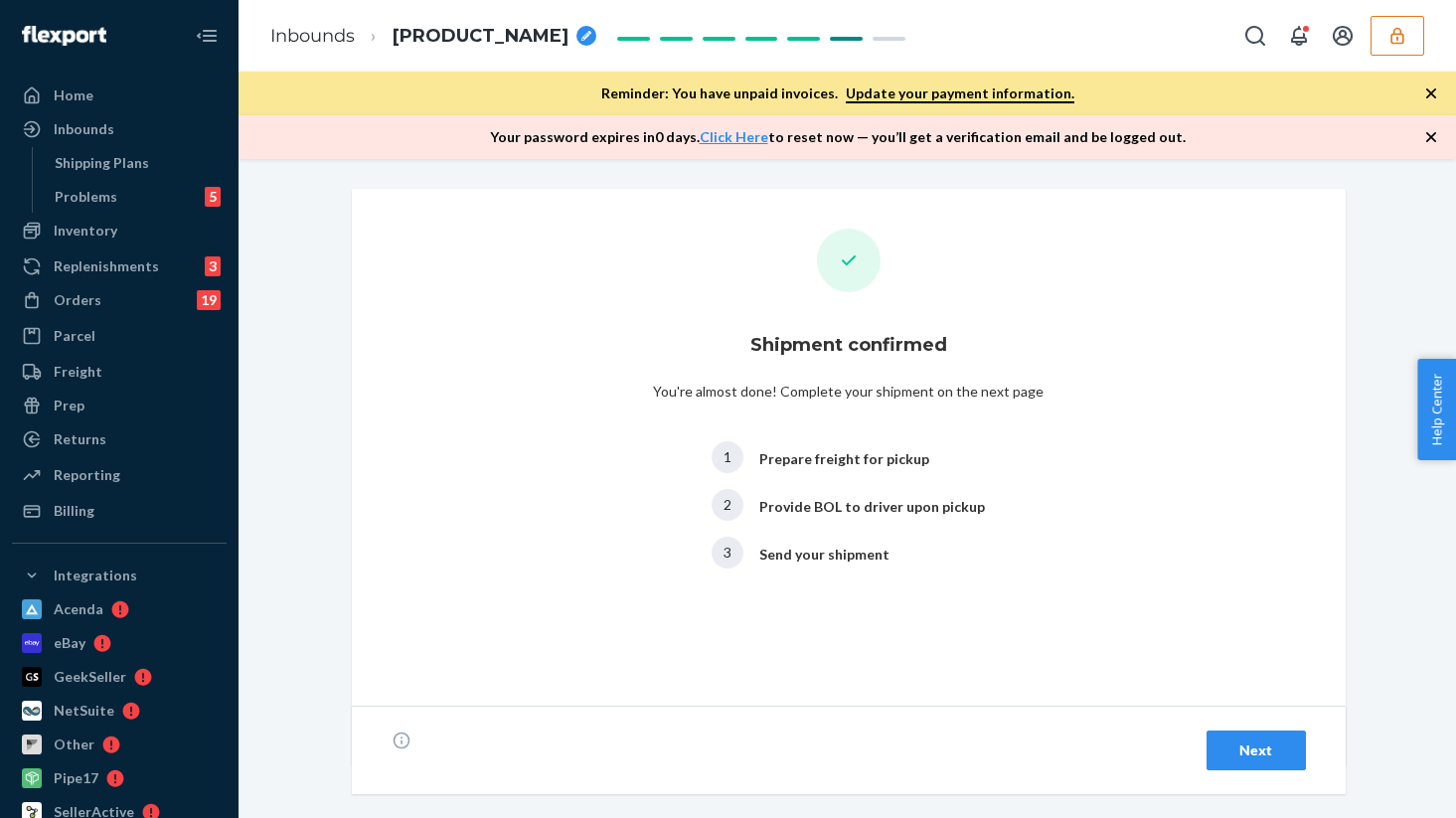 click on "Next" at bounding box center (1256, 750) 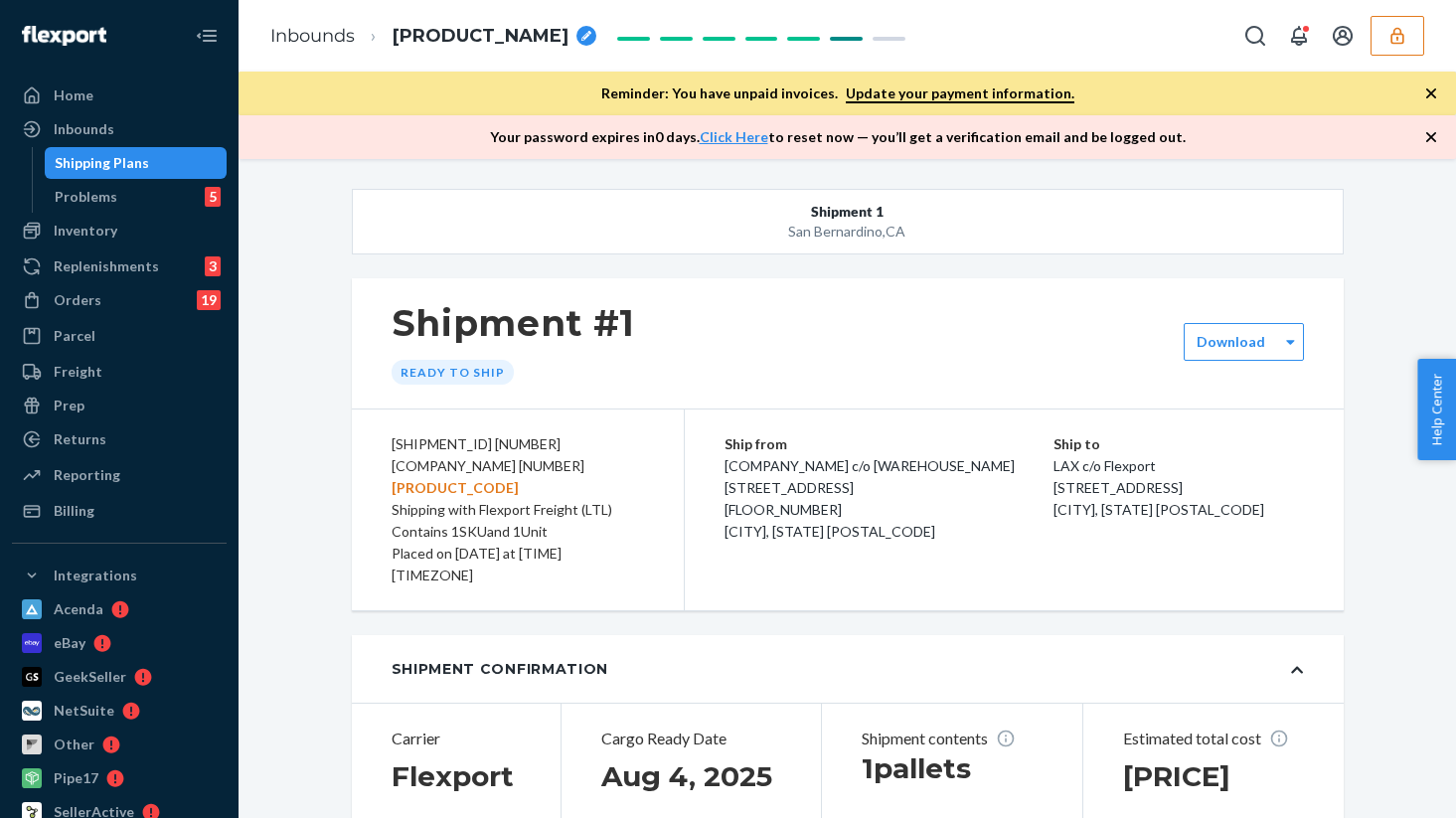 click on "[PRODUCT_CODE]" at bounding box center (518, 488) 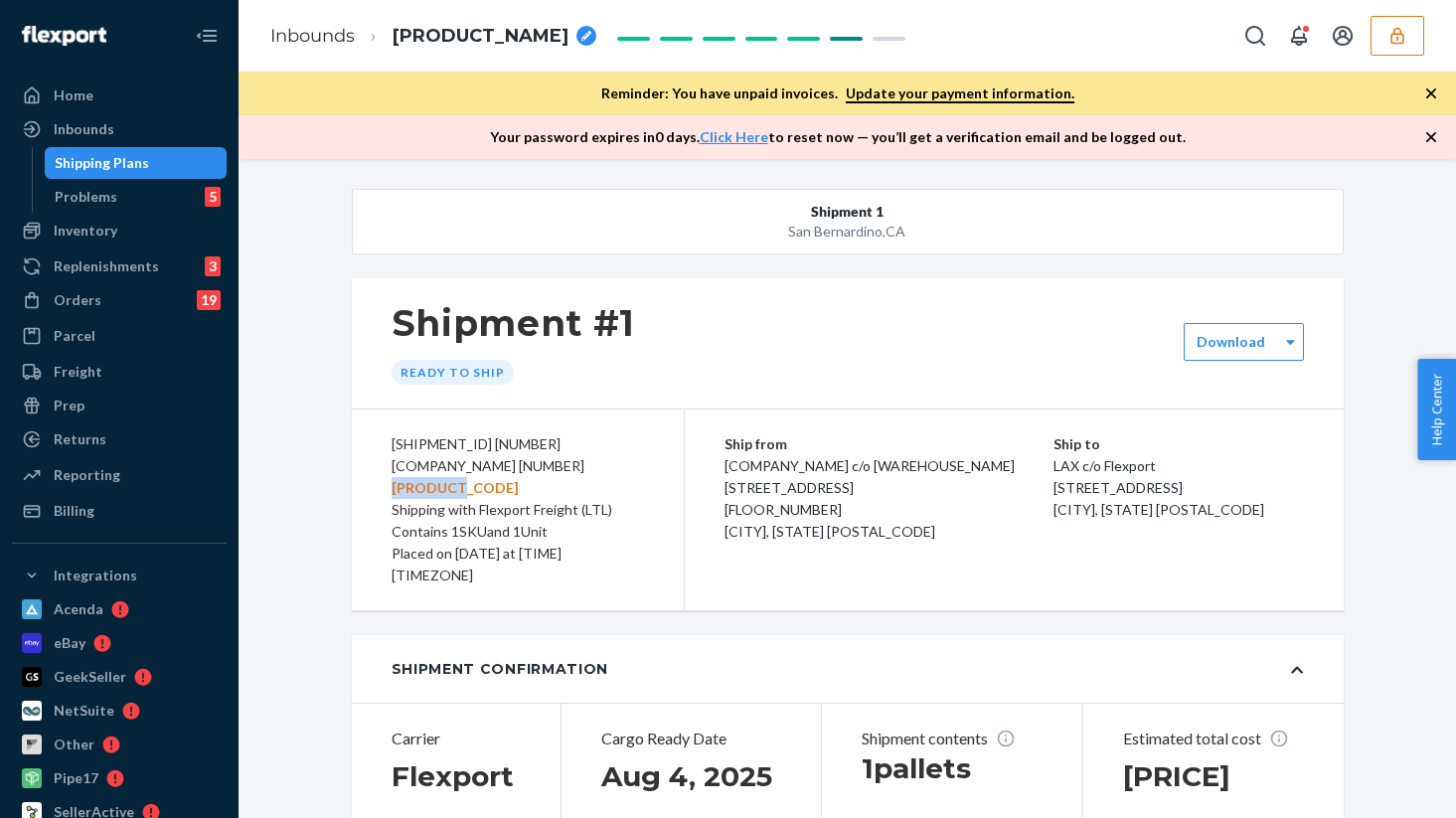 click on "[PRODUCT_CODE]" at bounding box center [518, 488] 